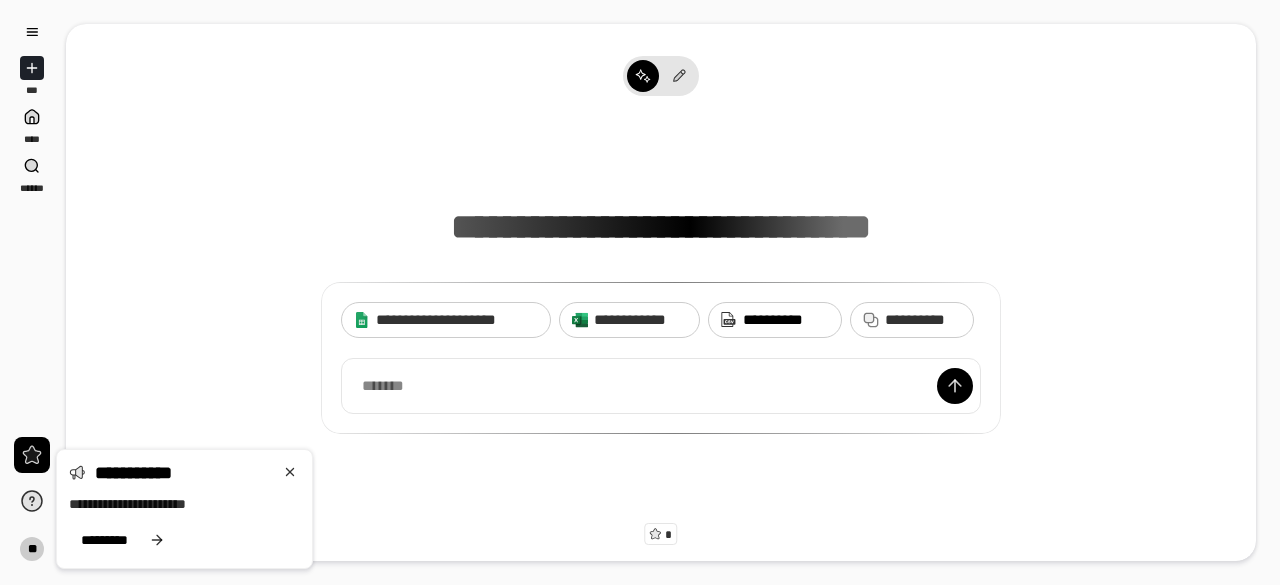 scroll, scrollTop: 0, scrollLeft: 0, axis: both 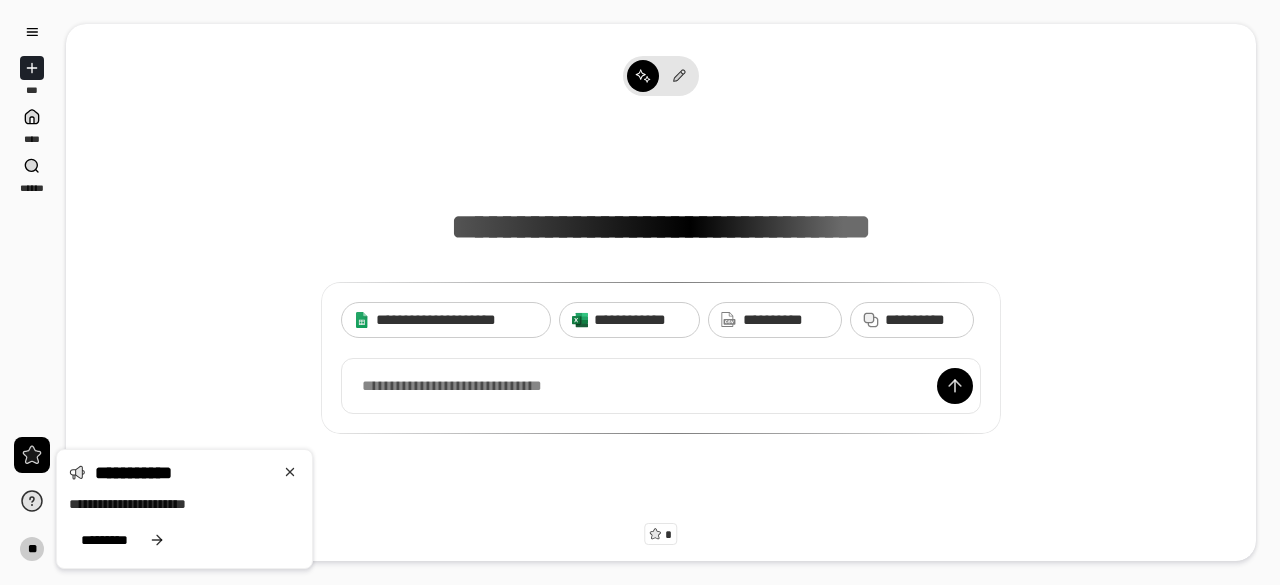 drag, startPoint x: 1160, startPoint y: 1, endPoint x: 864, endPoint y: 138, distance: 326.16714 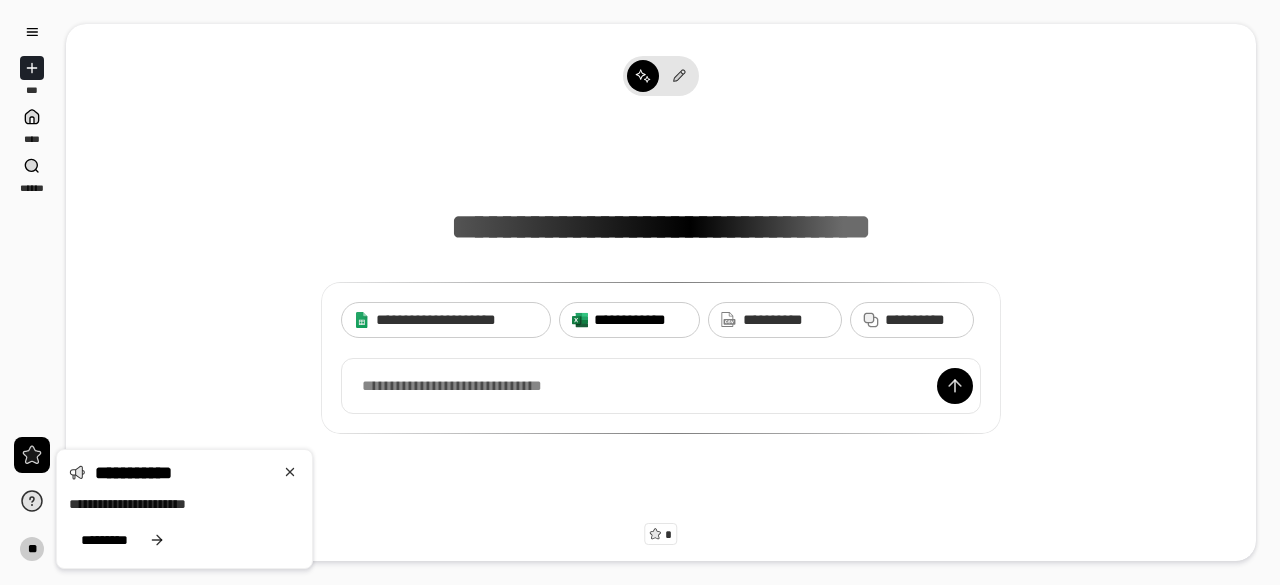 click on "**********" at bounding box center [629, 320] 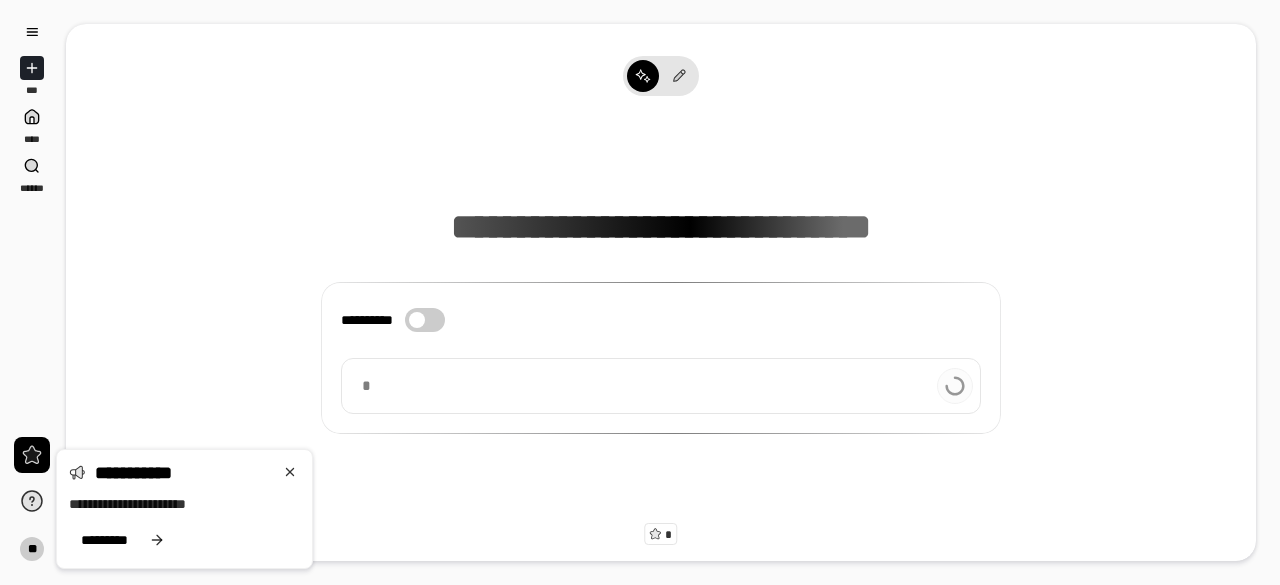 type 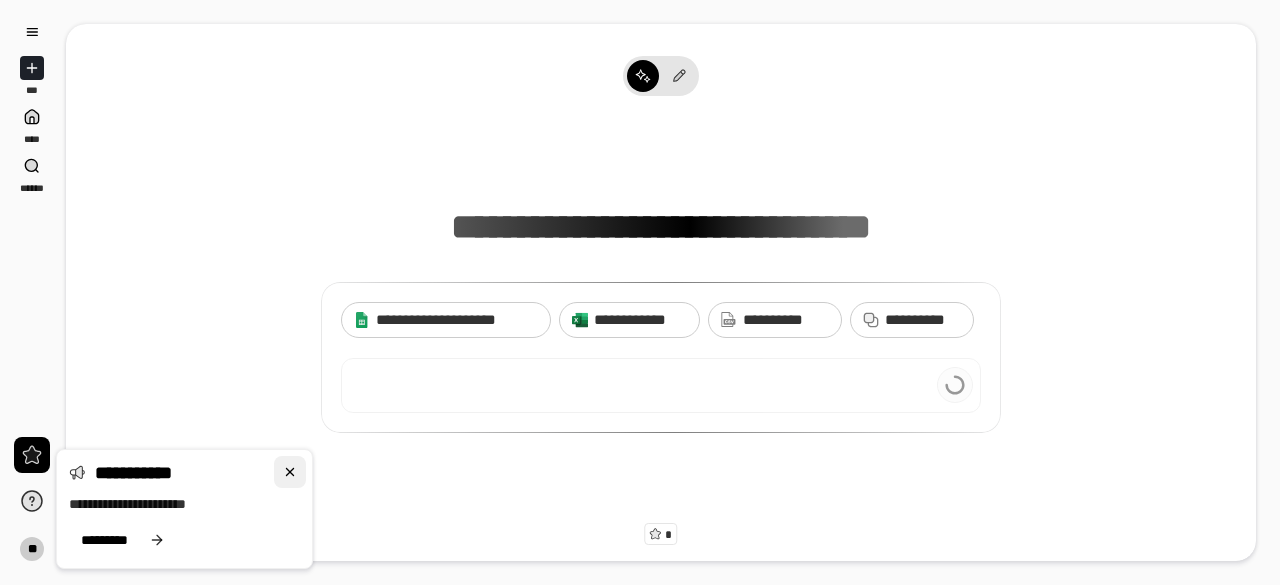 click at bounding box center [290, 472] 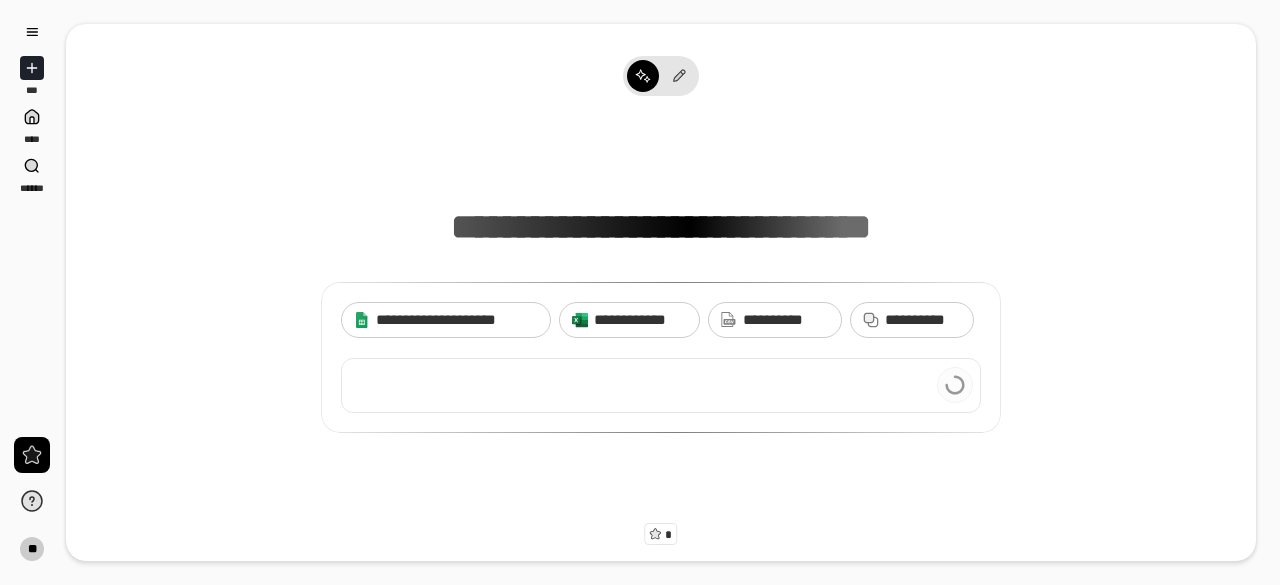 click at bounding box center [661, 385] 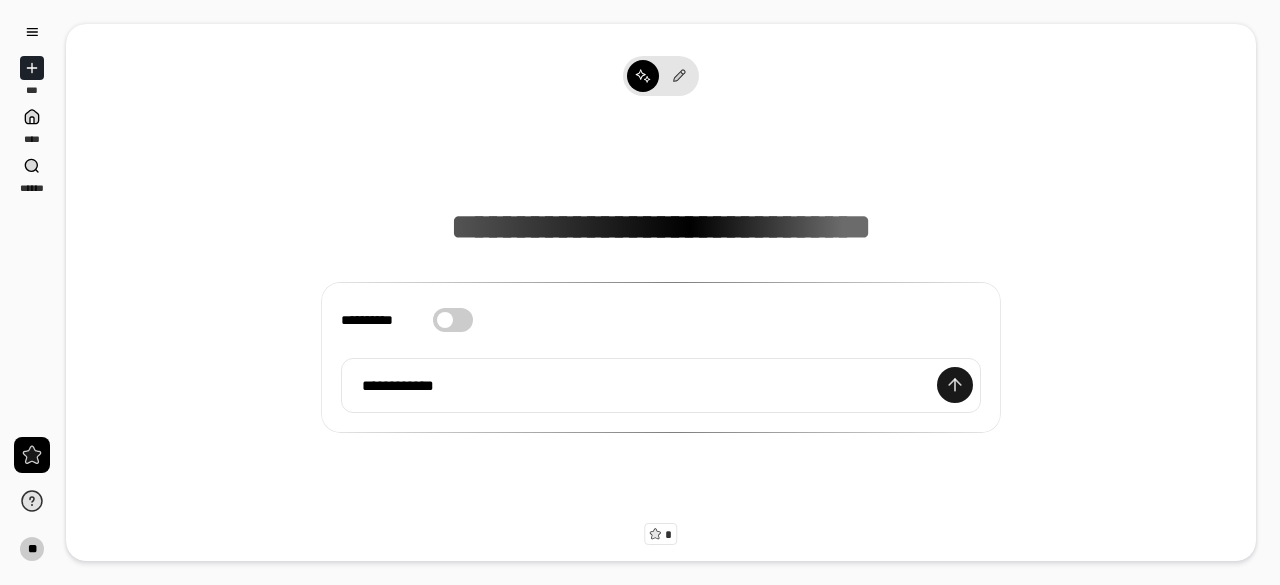click at bounding box center [955, 385] 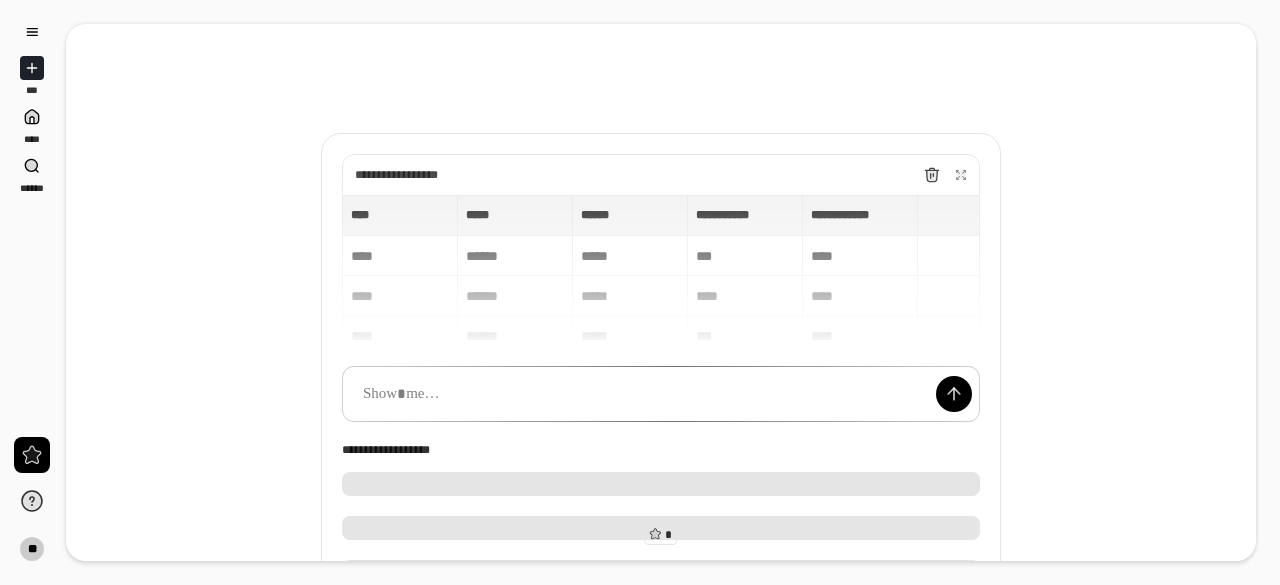 type on "**" 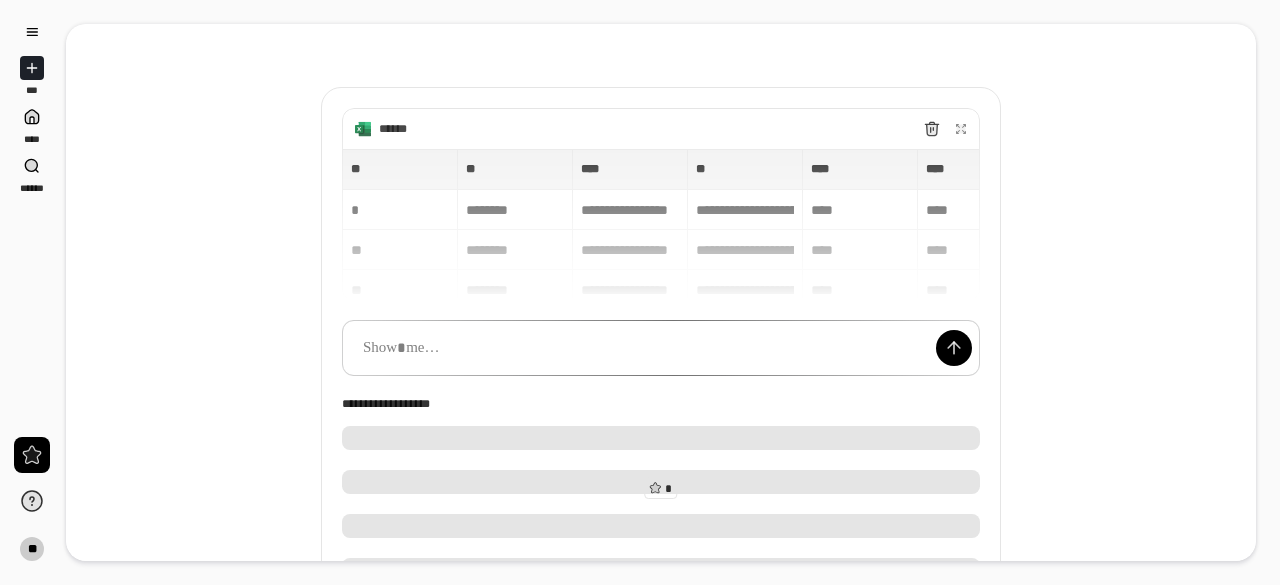 scroll, scrollTop: 0, scrollLeft: 0, axis: both 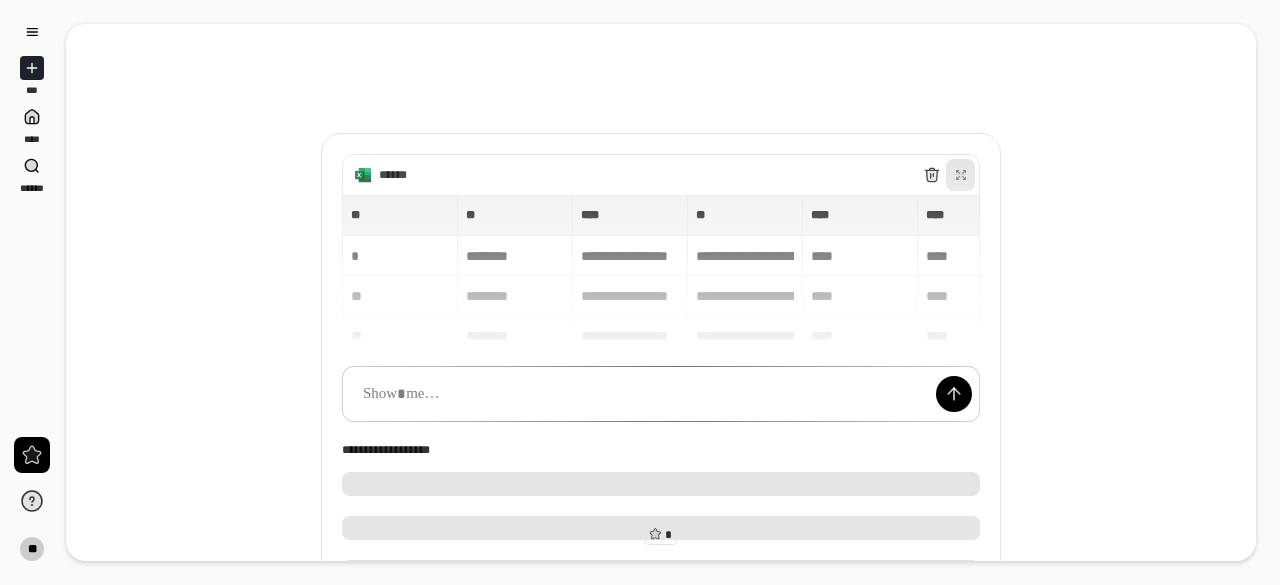 click 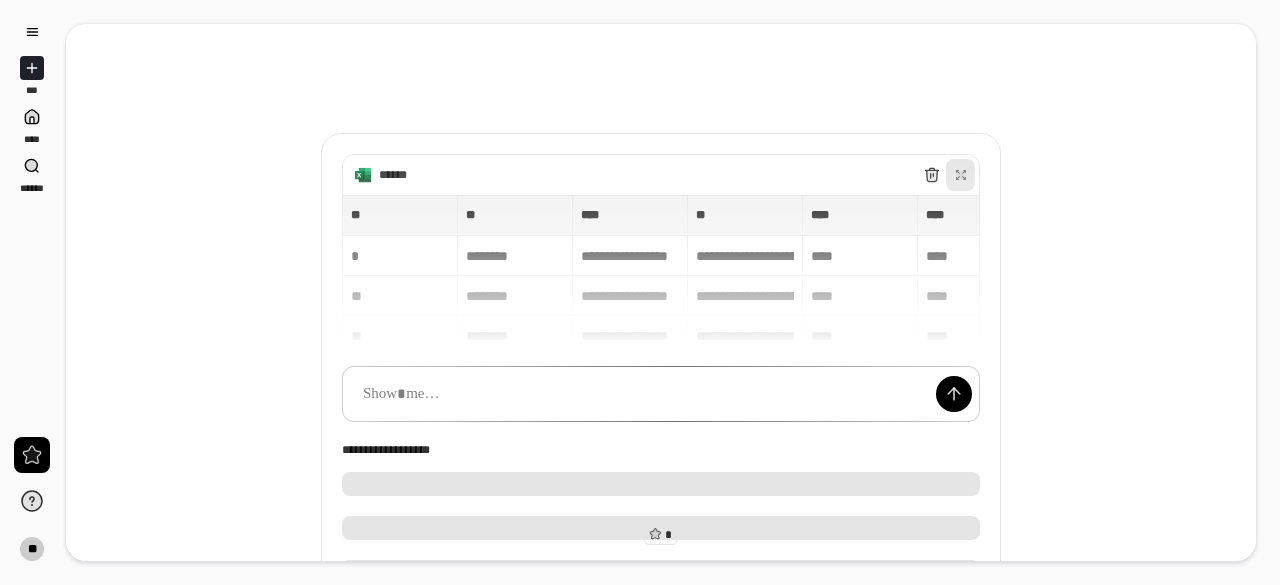 type on "**********" 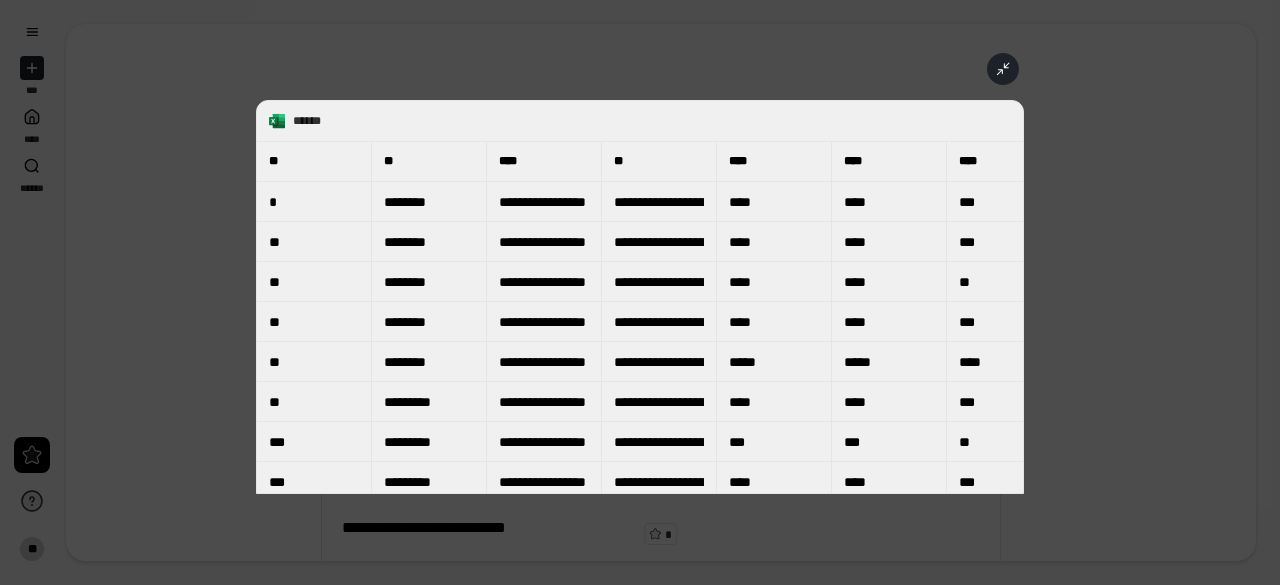 type on "**********" 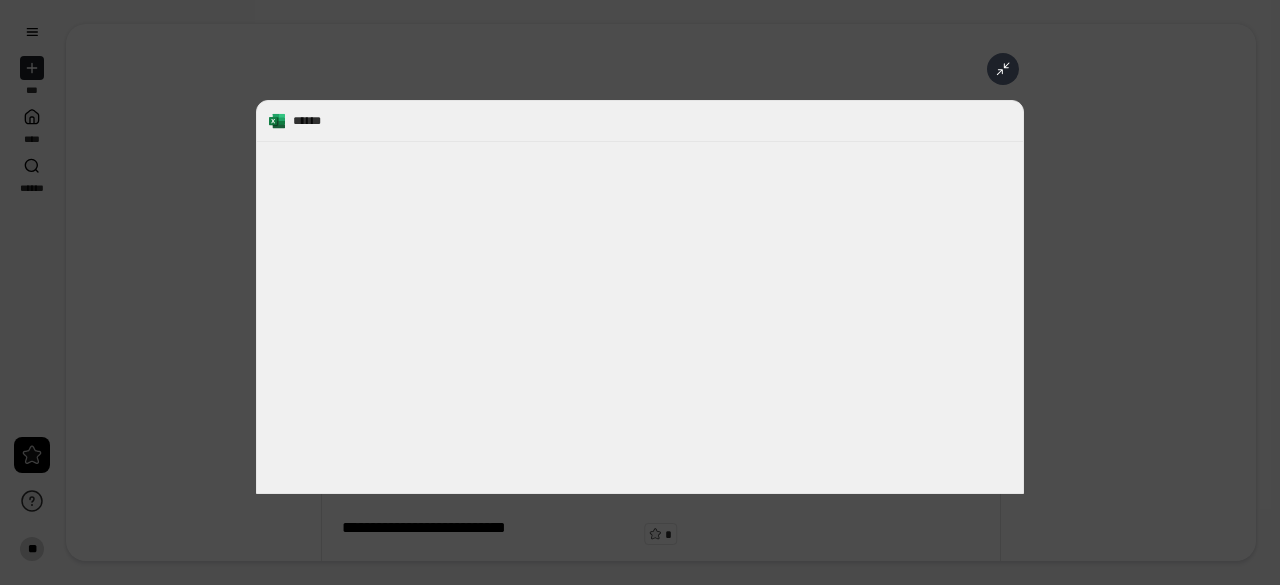 scroll, scrollTop: 0, scrollLeft: 0, axis: both 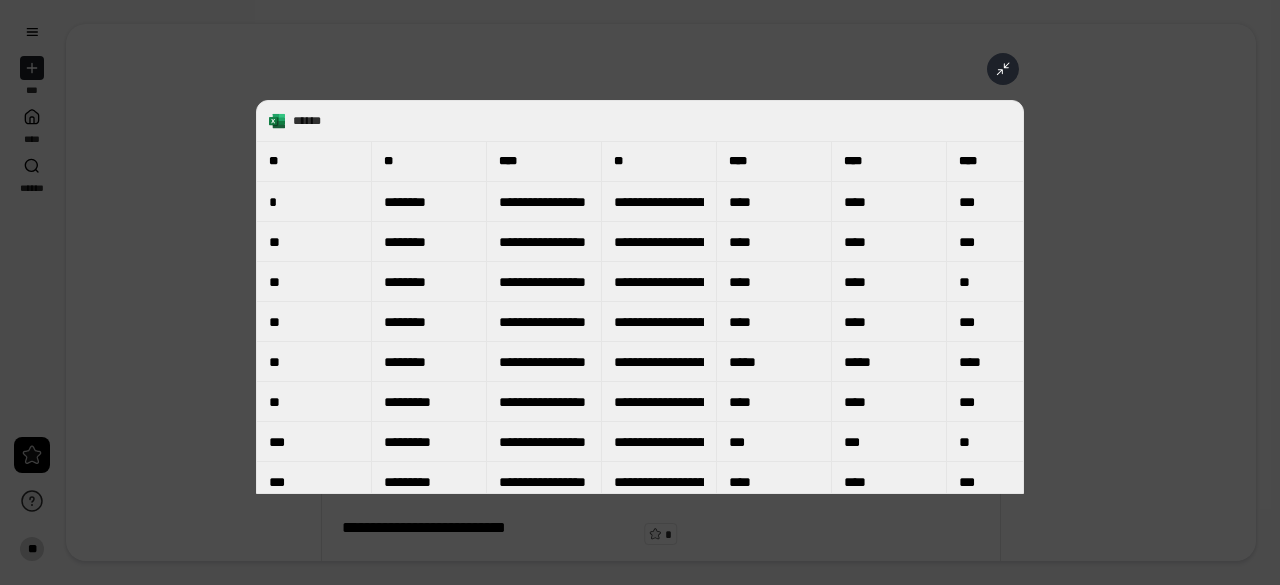 type on "**********" 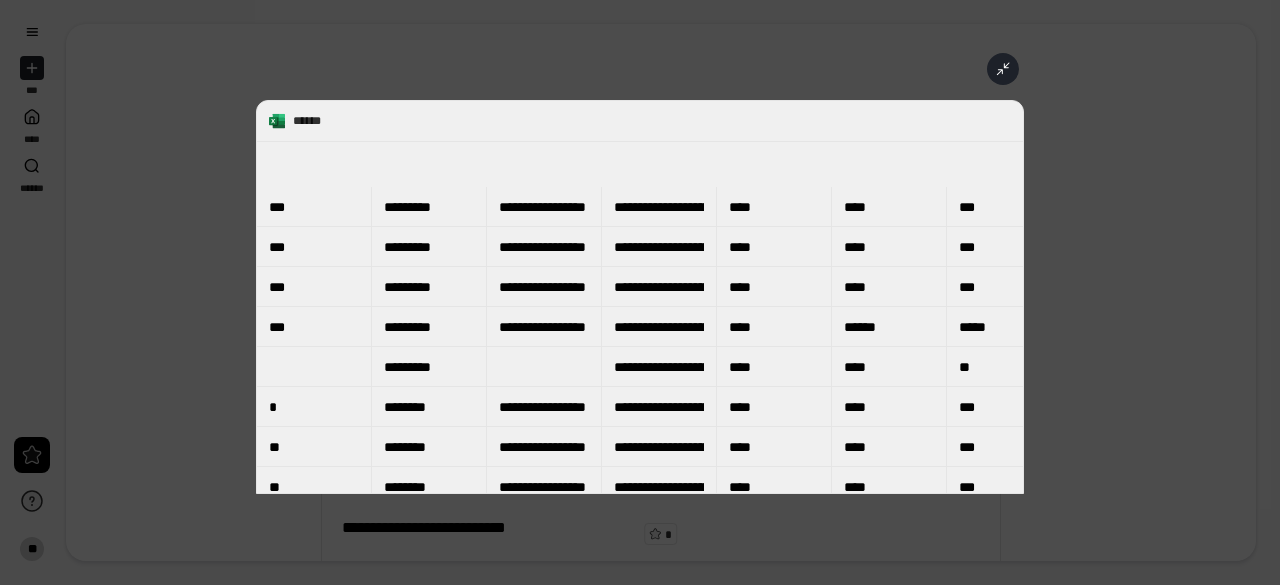 scroll, scrollTop: 700, scrollLeft: 0, axis: vertical 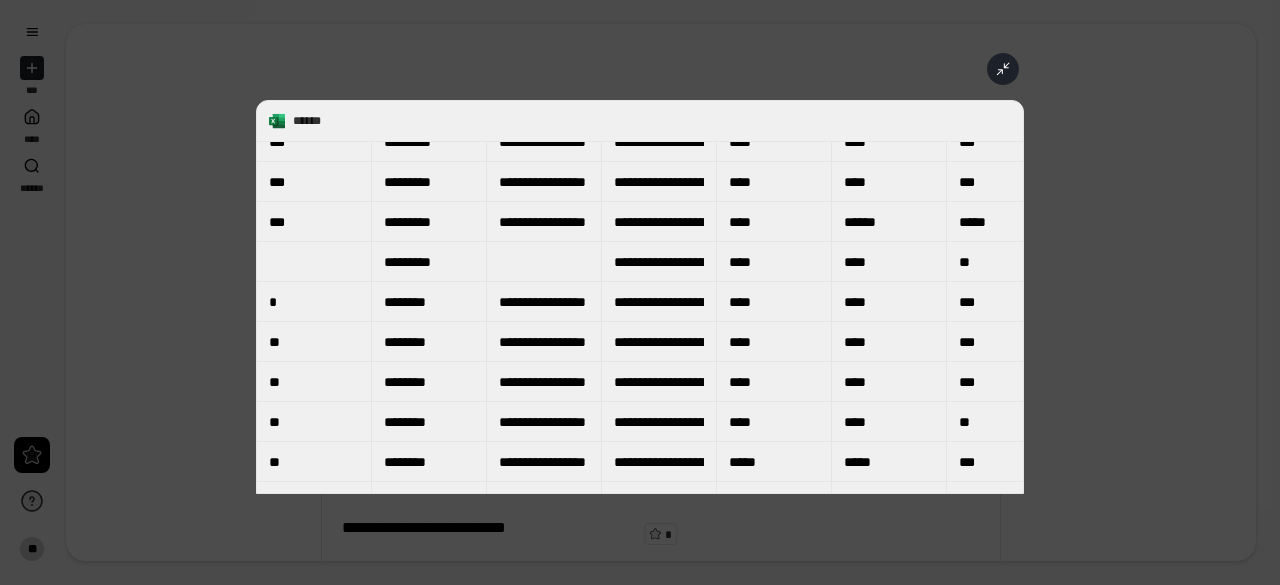click 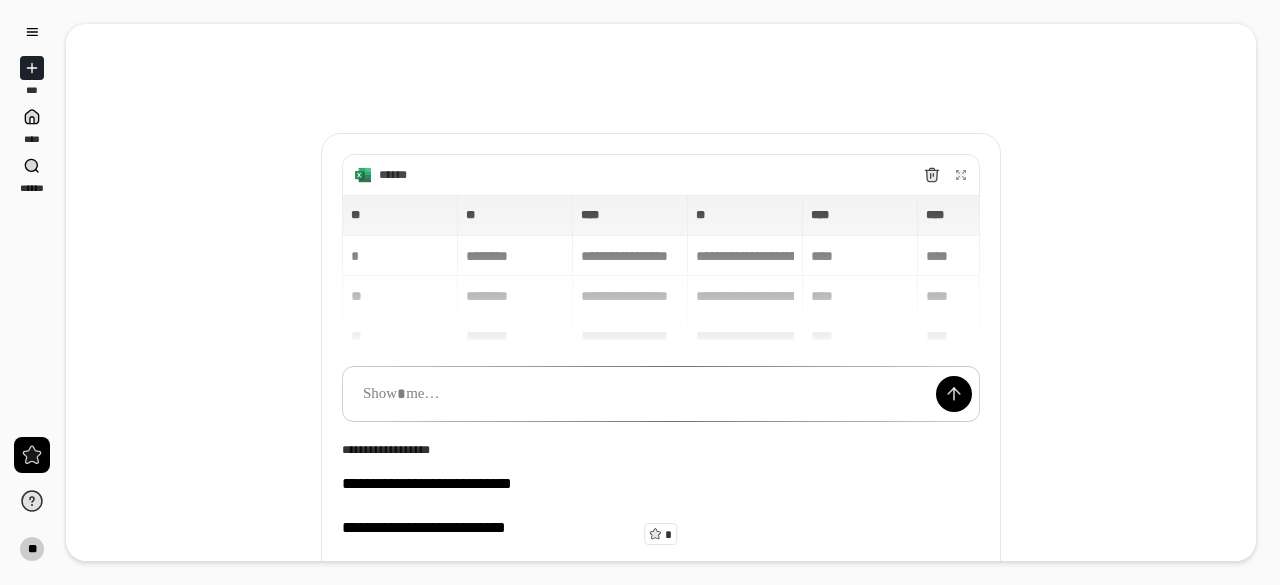 type on "**********" 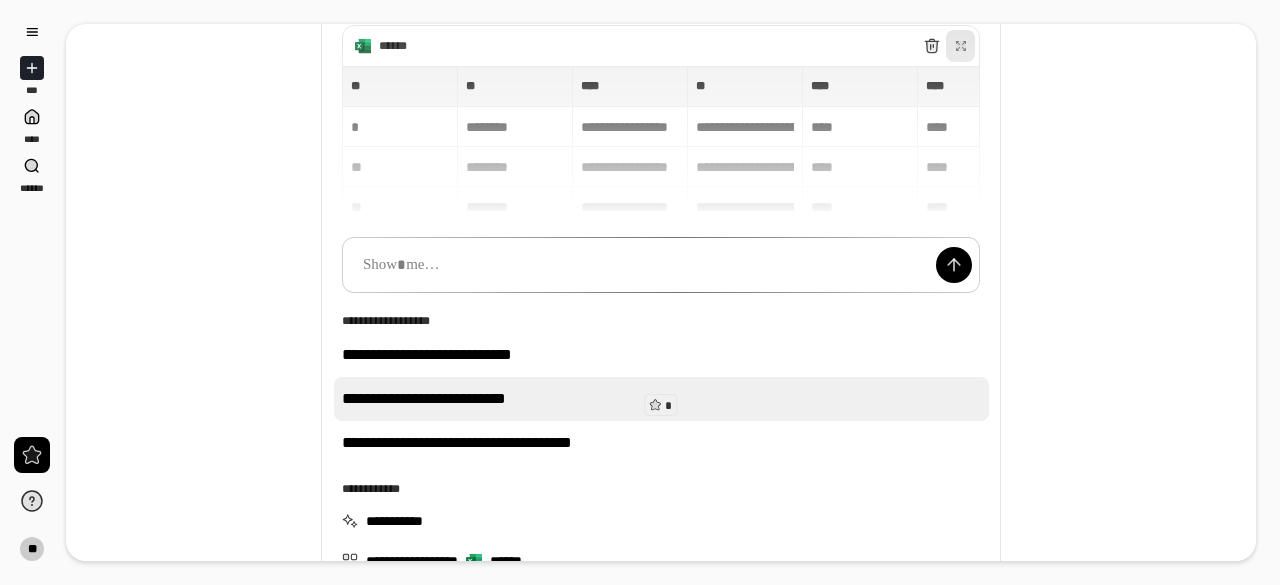 scroll, scrollTop: 128, scrollLeft: 0, axis: vertical 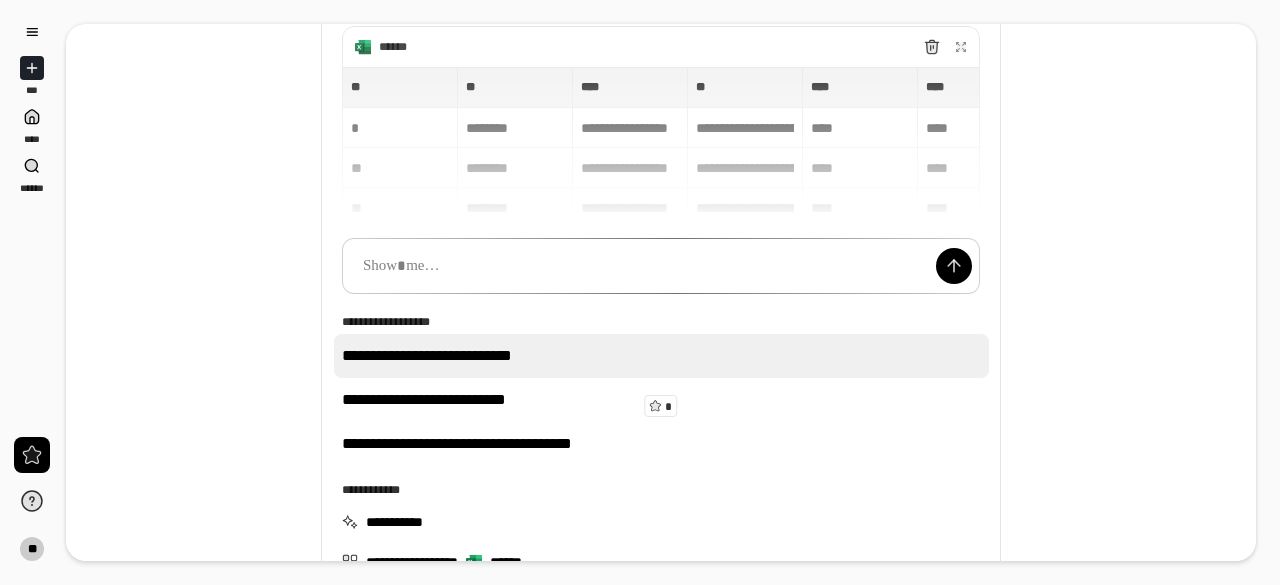 click on "**********" at bounding box center [661, 356] 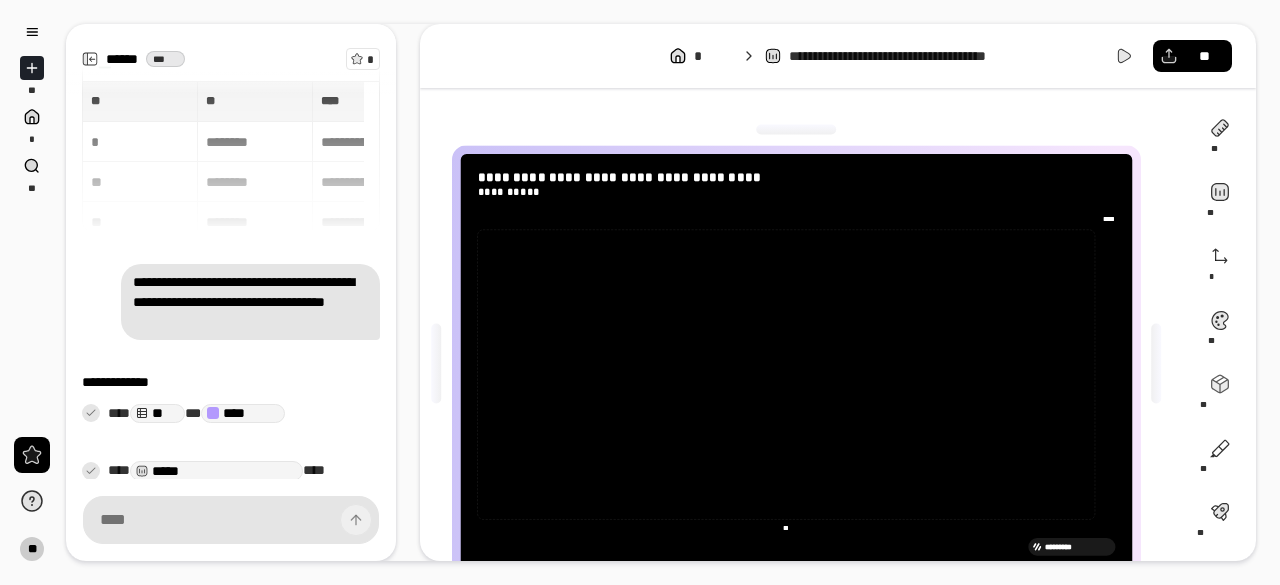 scroll, scrollTop: 62, scrollLeft: 0, axis: vertical 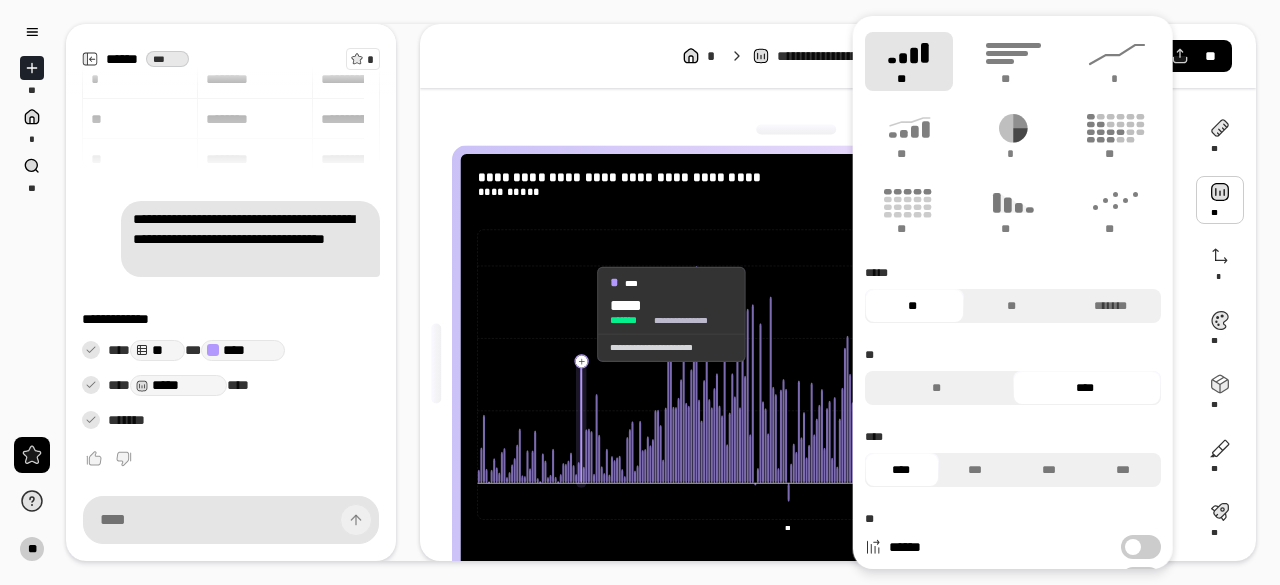 click 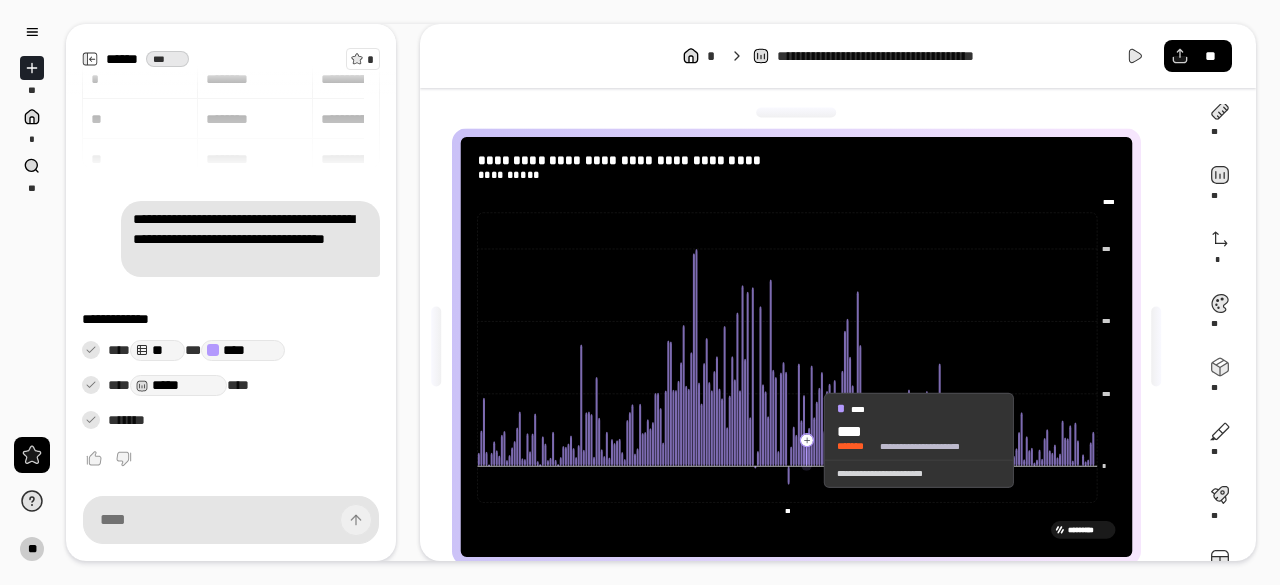 scroll, scrollTop: 0, scrollLeft: 0, axis: both 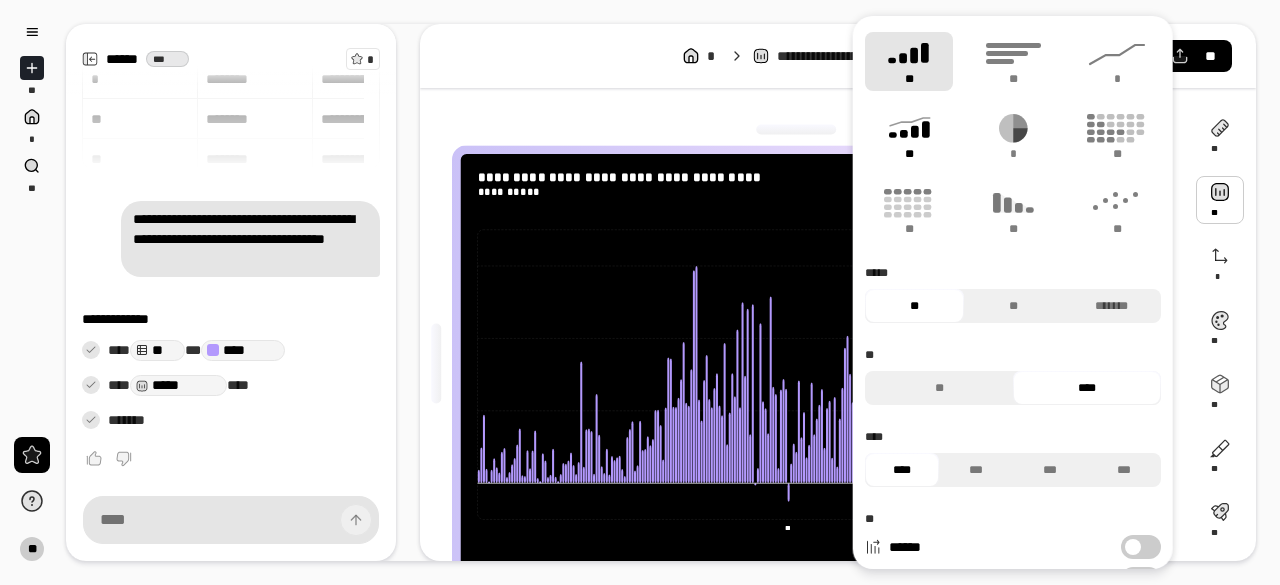 click on "**" at bounding box center [908, 154] 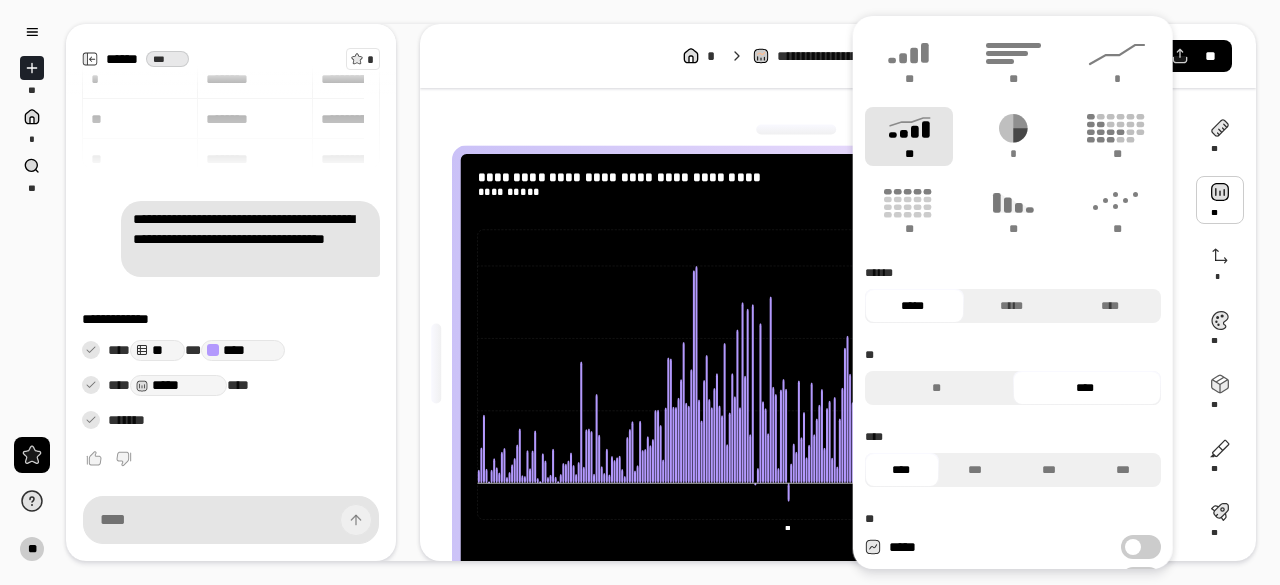 click on "**" at bounding box center (909, 136) 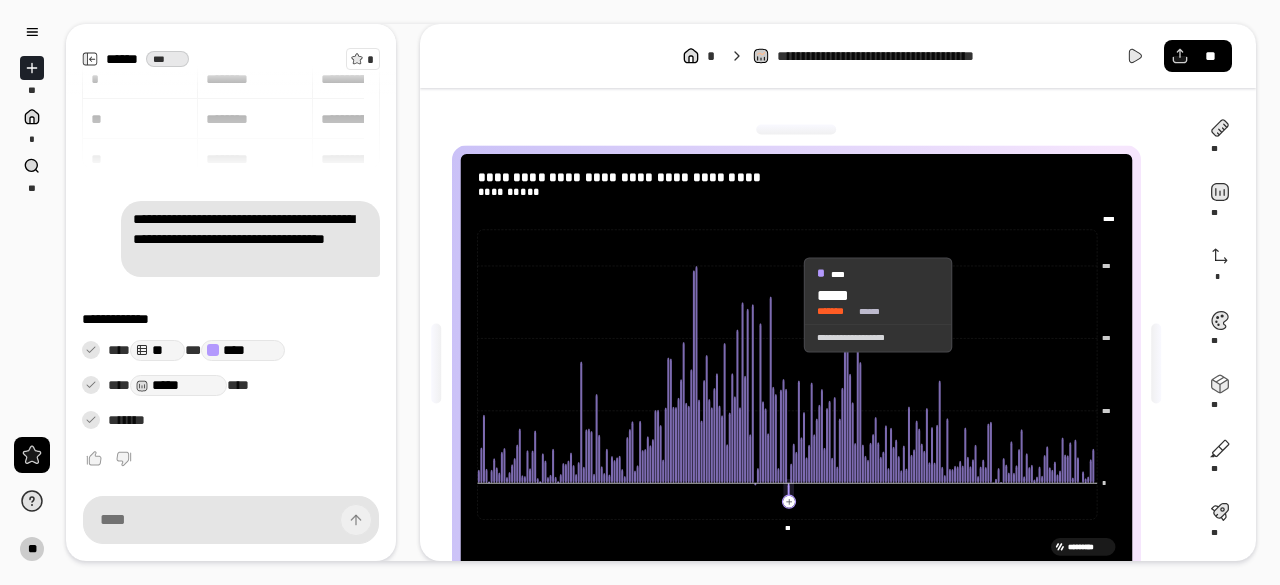 drag, startPoint x: 787, startPoint y: 305, endPoint x: 803, endPoint y: 295, distance: 18.867962 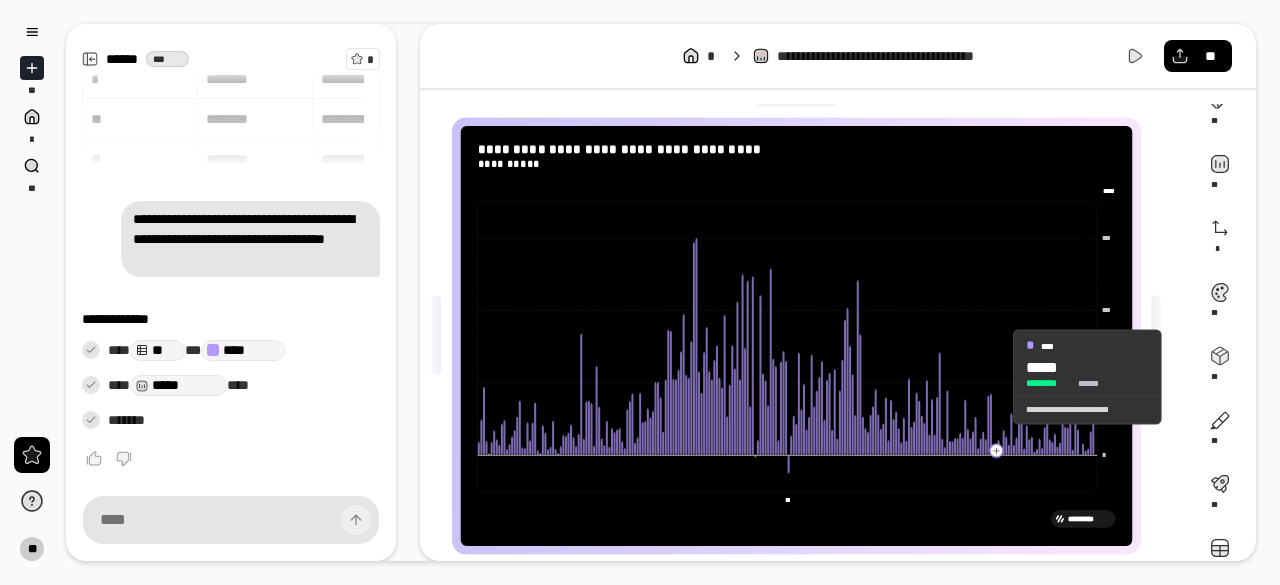 scroll, scrollTop: 0, scrollLeft: 0, axis: both 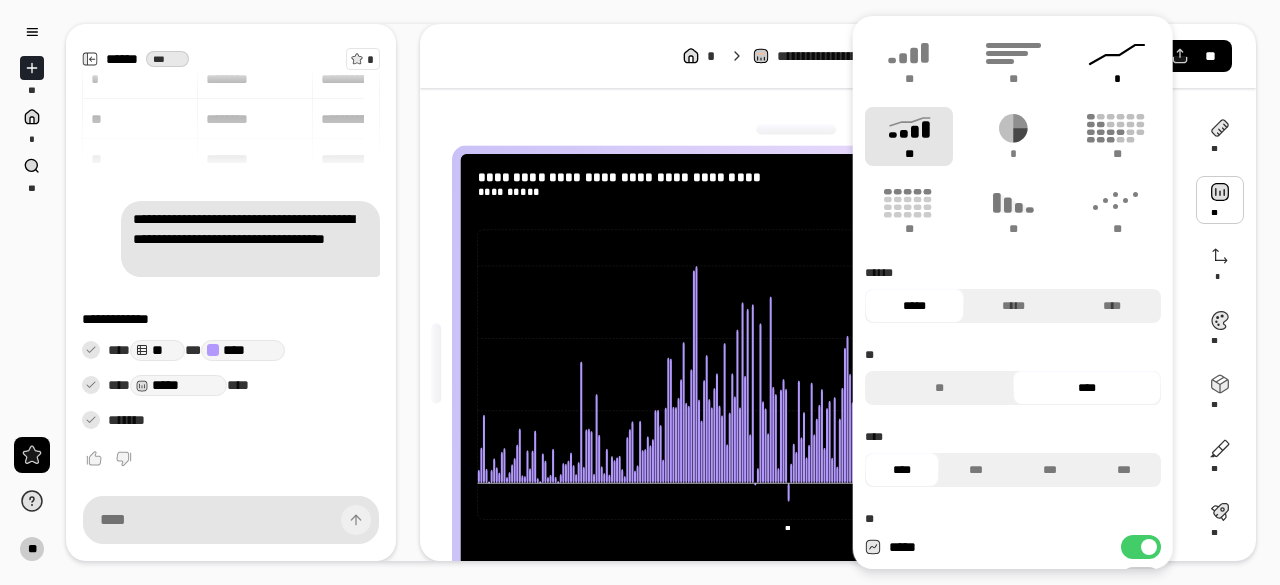 click on "*" at bounding box center [1117, 61] 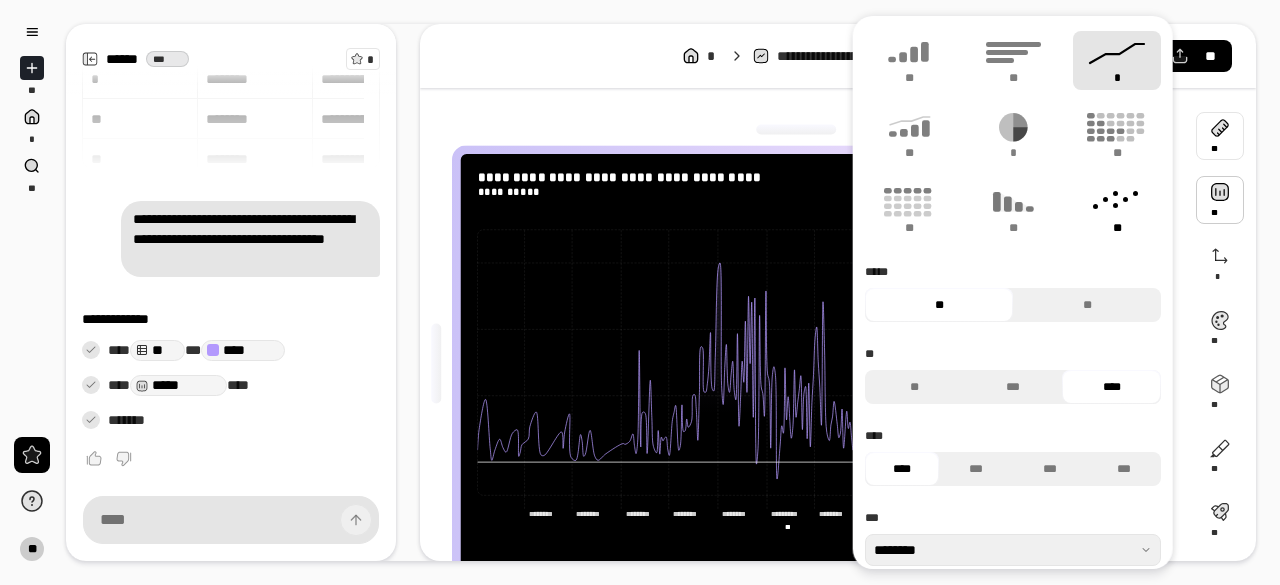 scroll, scrollTop: 0, scrollLeft: 0, axis: both 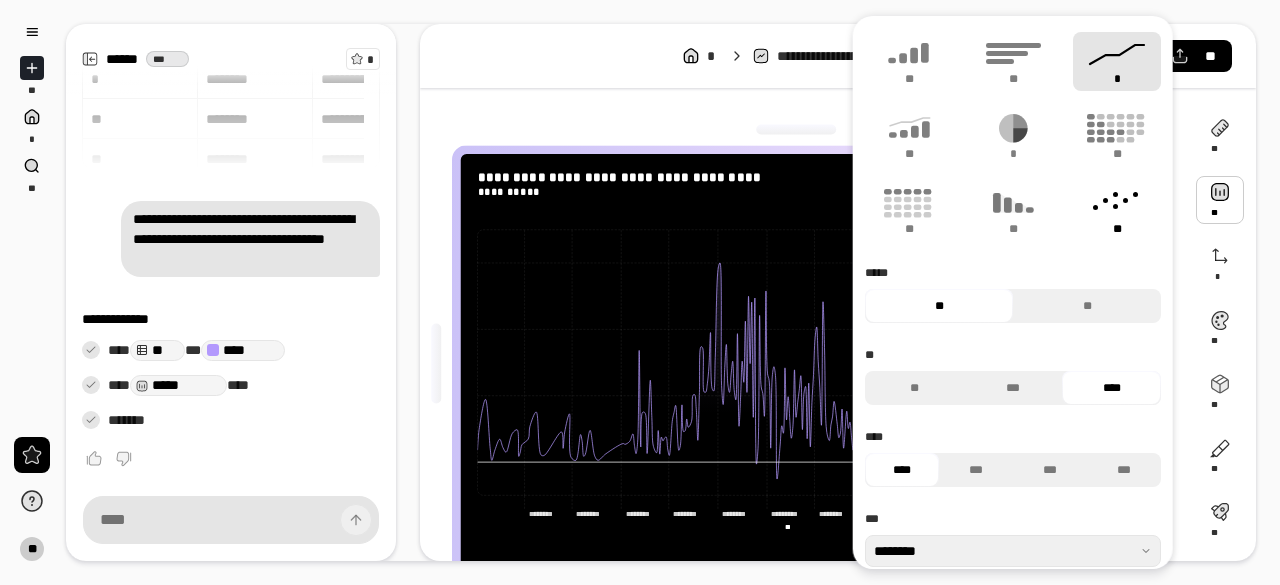 click on "**" at bounding box center [1116, 229] 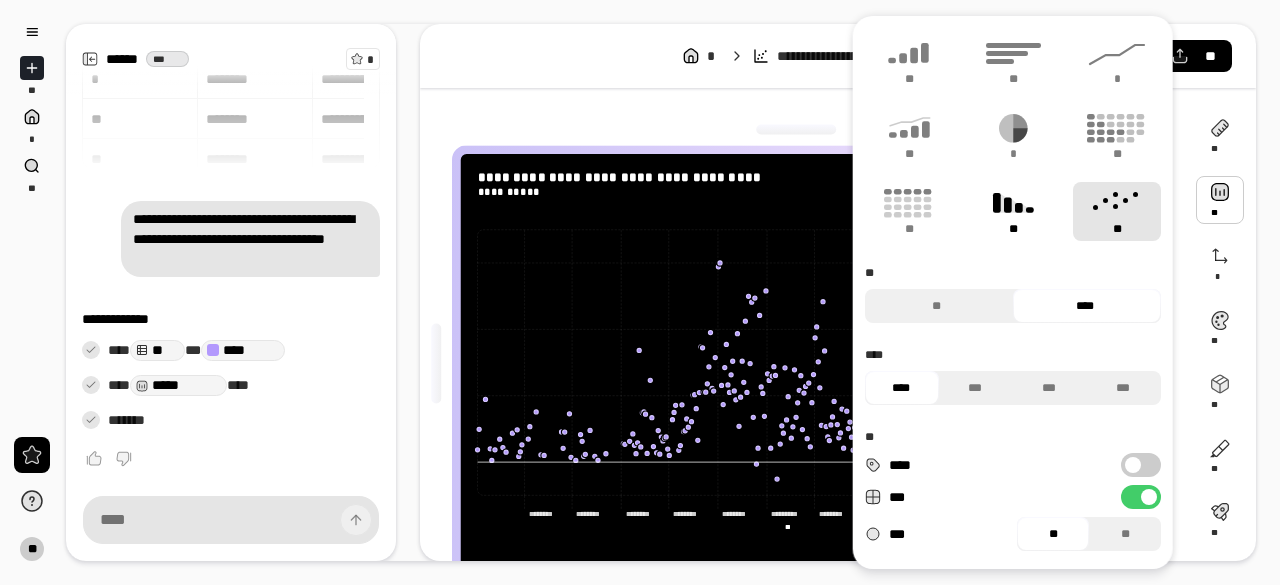 click on "**" at bounding box center (1013, 211) 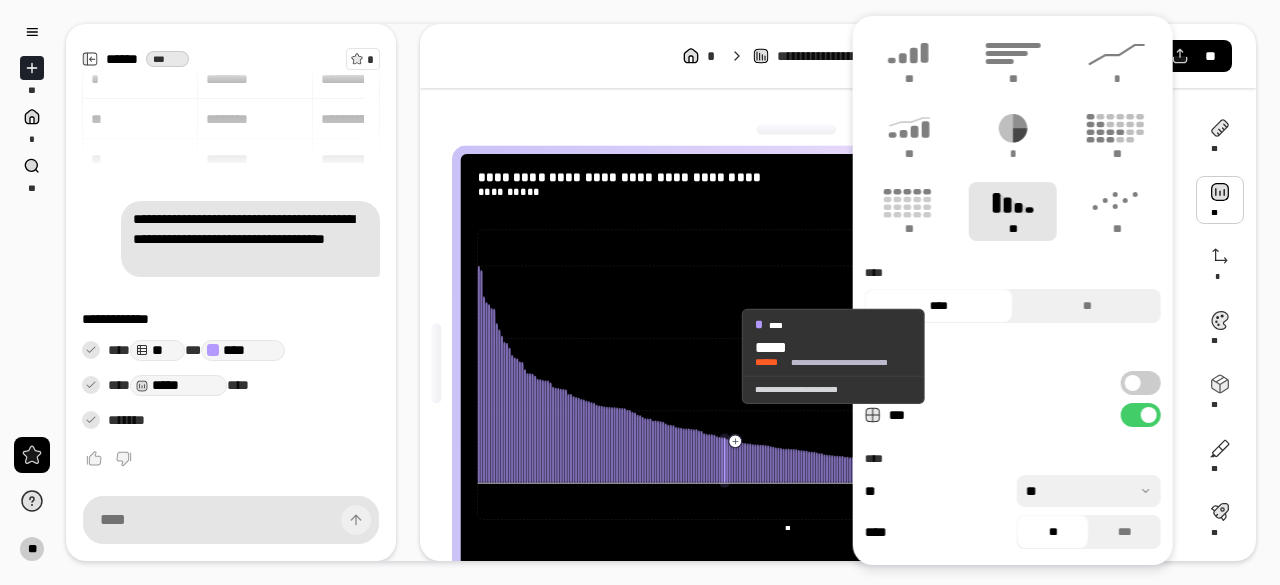 click 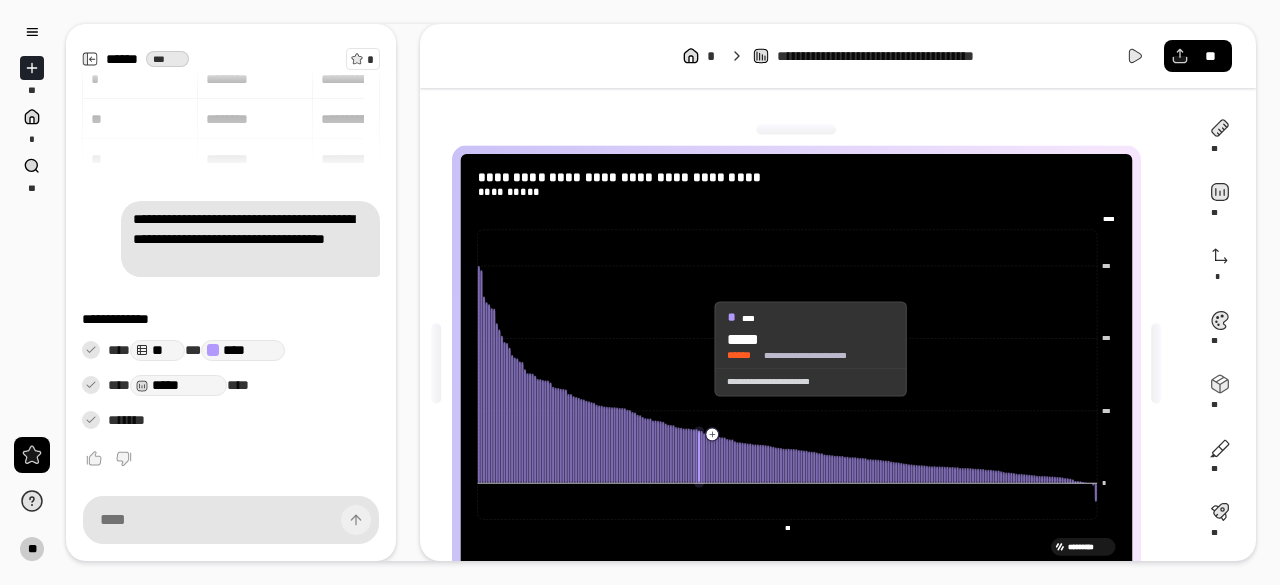 scroll, scrollTop: 0, scrollLeft: 0, axis: both 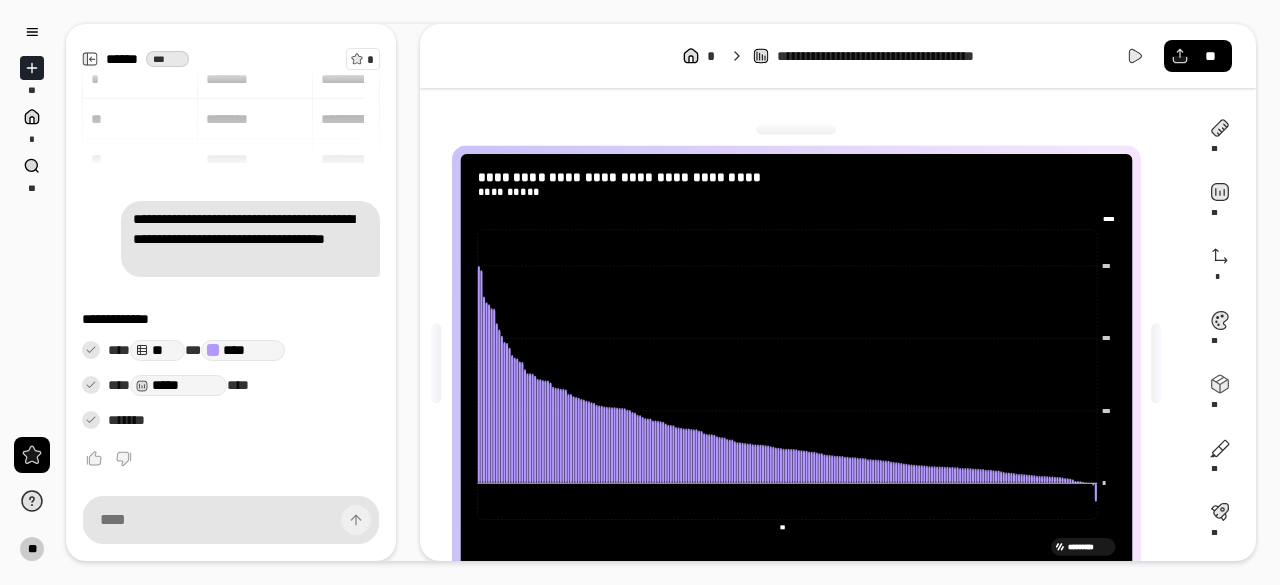 click on "**" at bounding box center [786, 527] 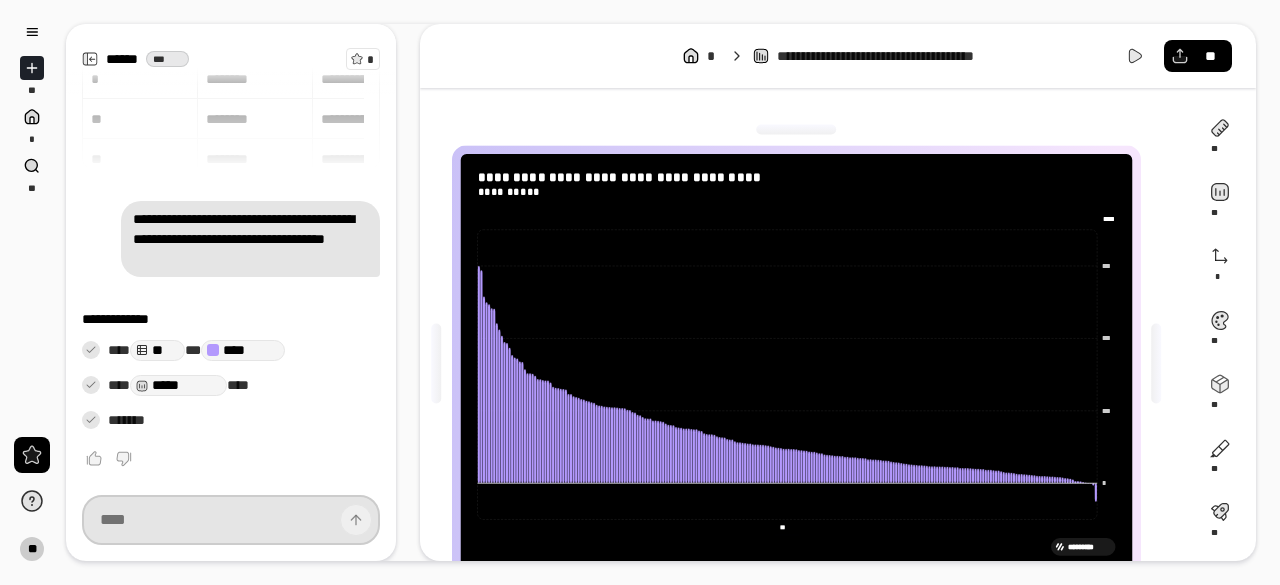 click at bounding box center [231, 520] 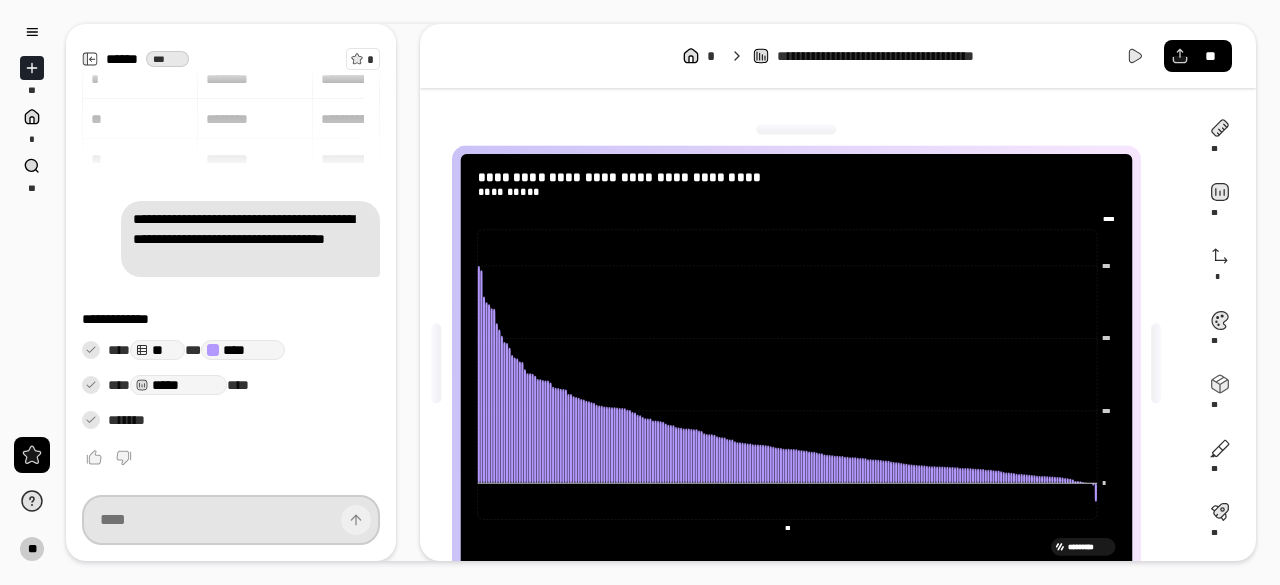 type on "**********" 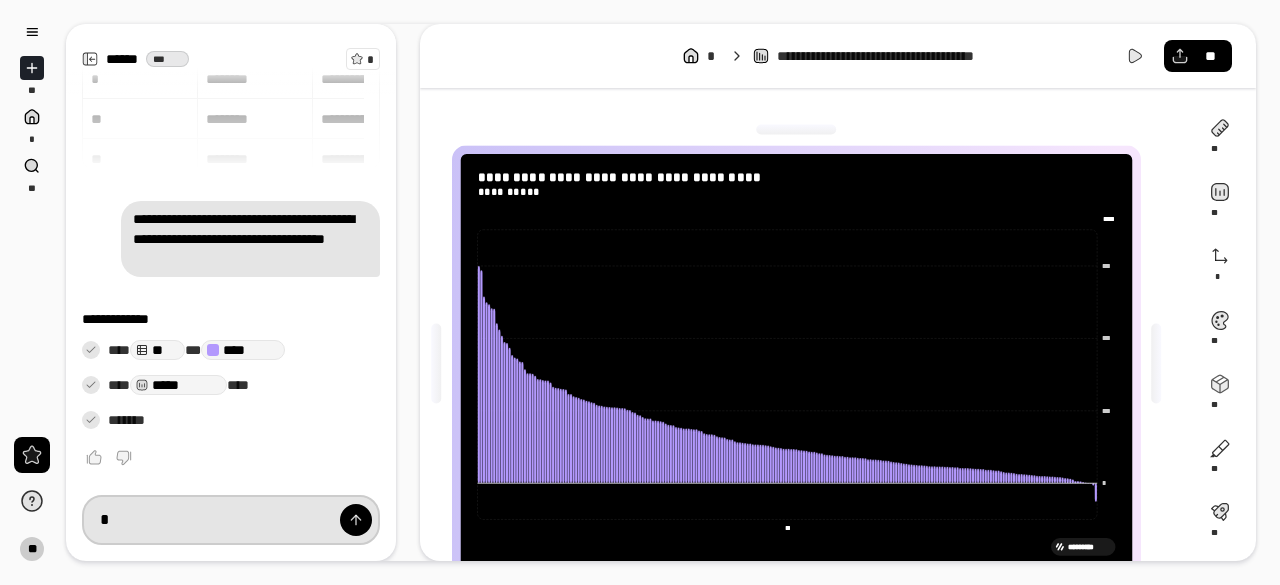 type on "**********" 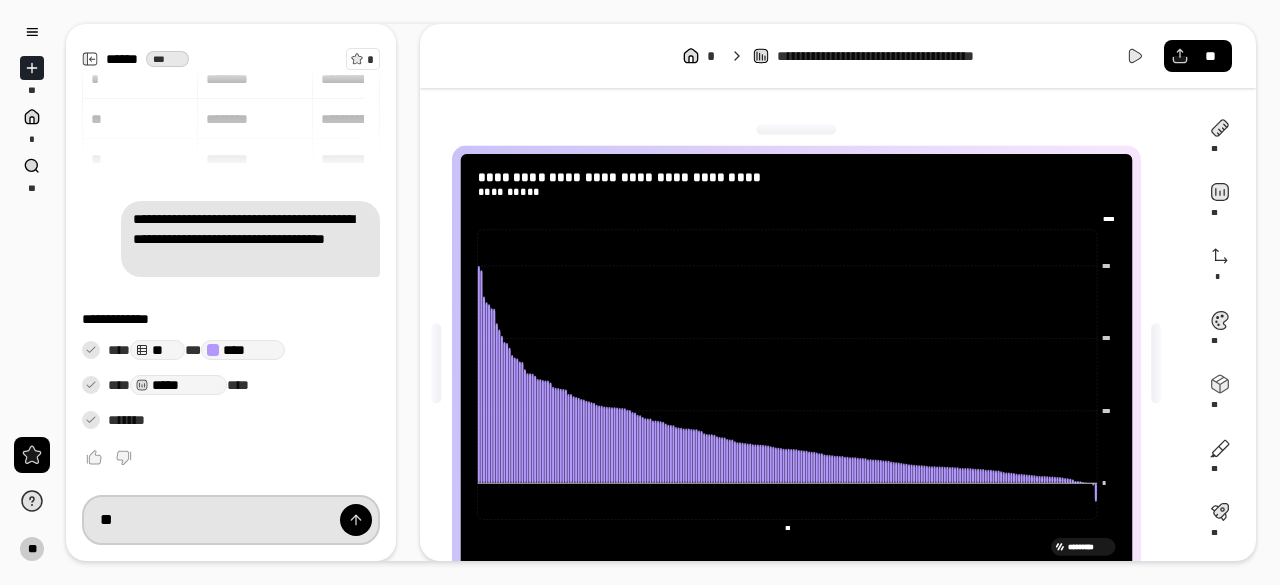 type on "**********" 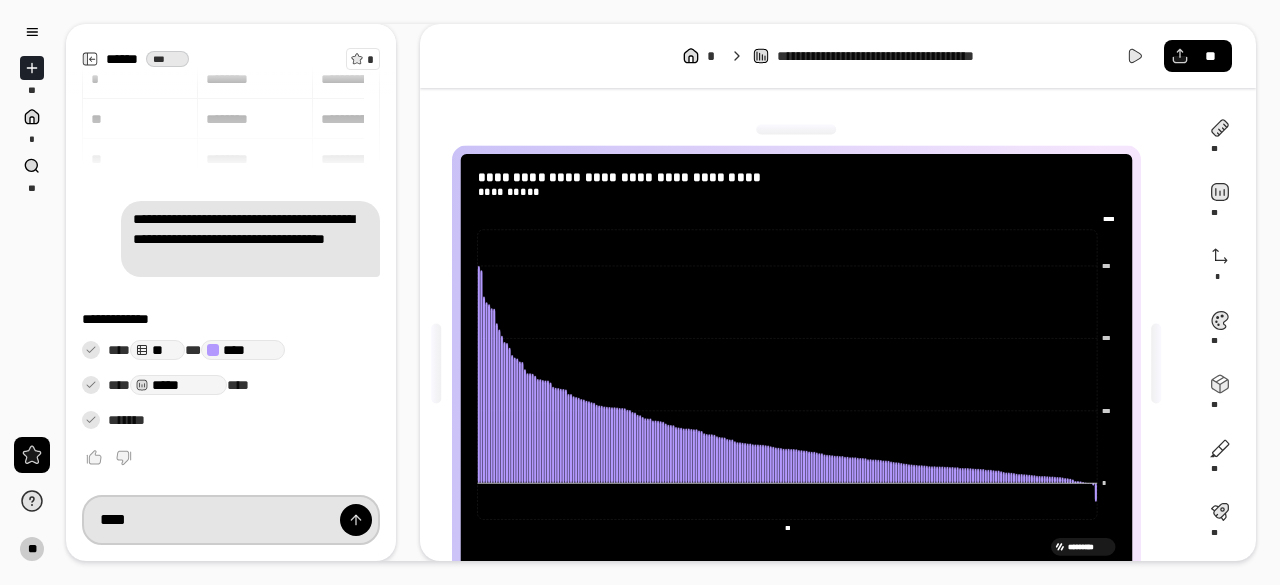 type on "**********" 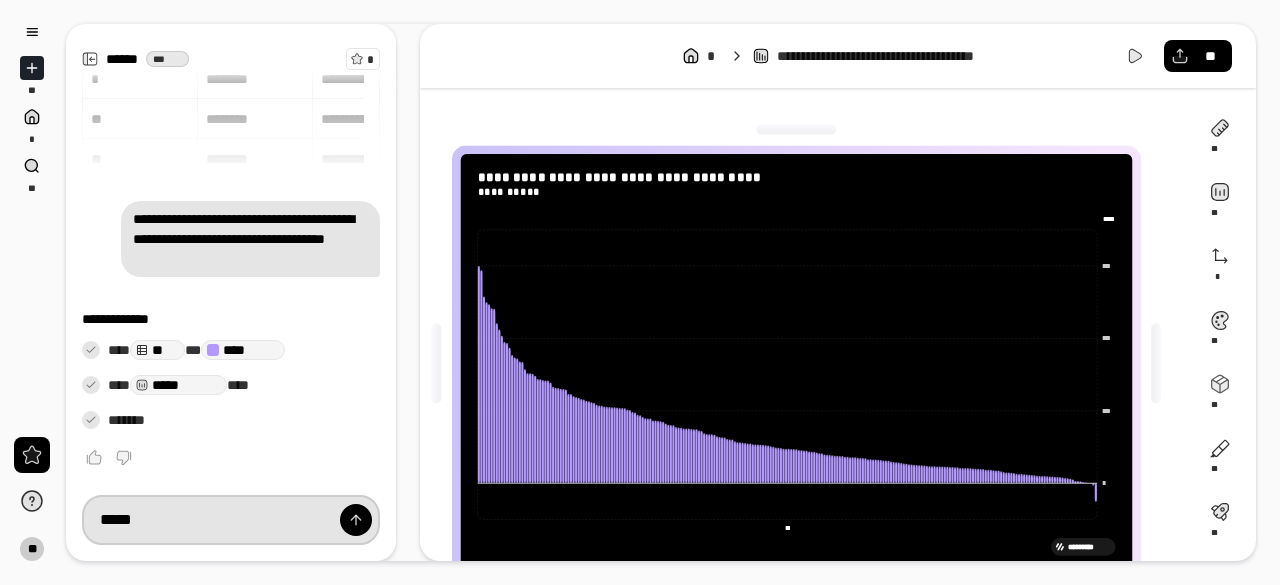 type on "**********" 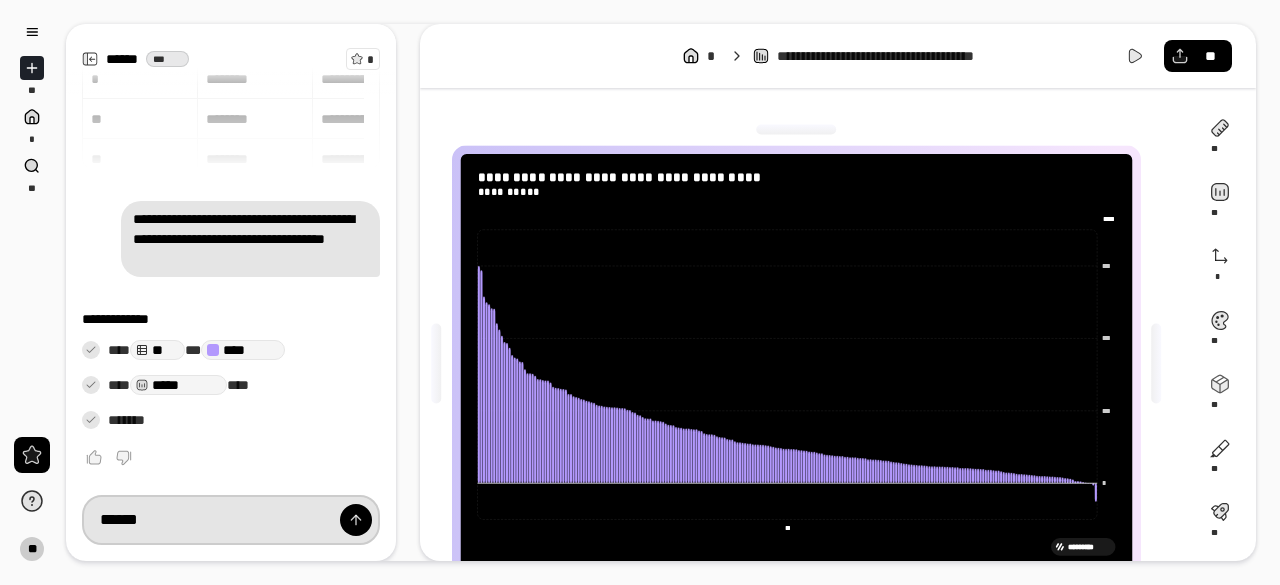 type on "**********" 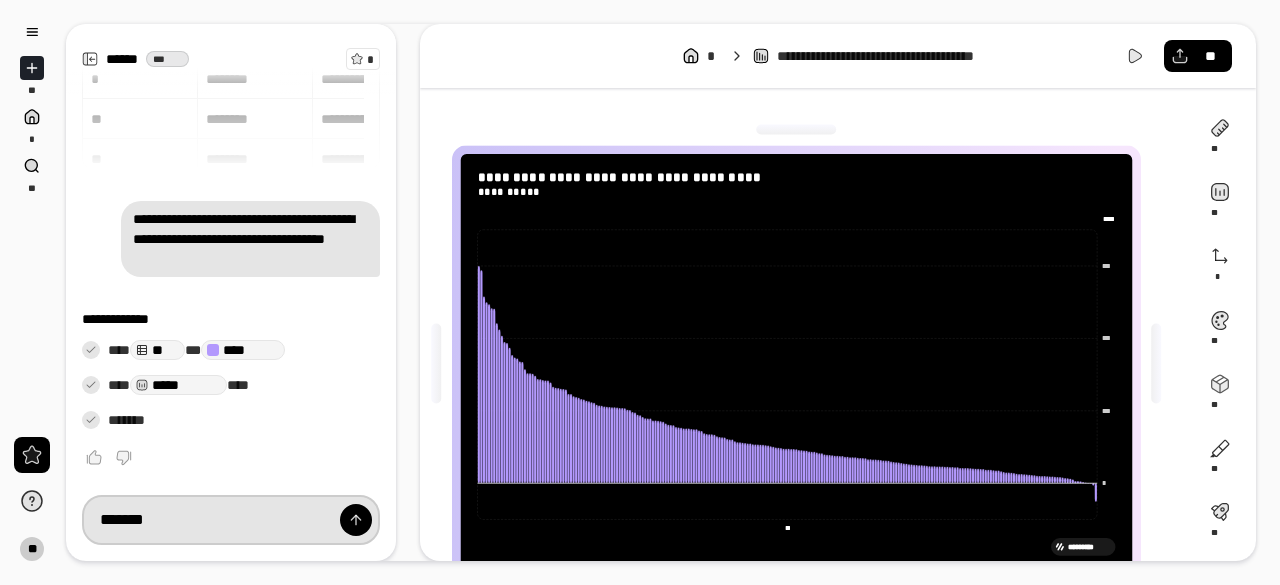 type on "**********" 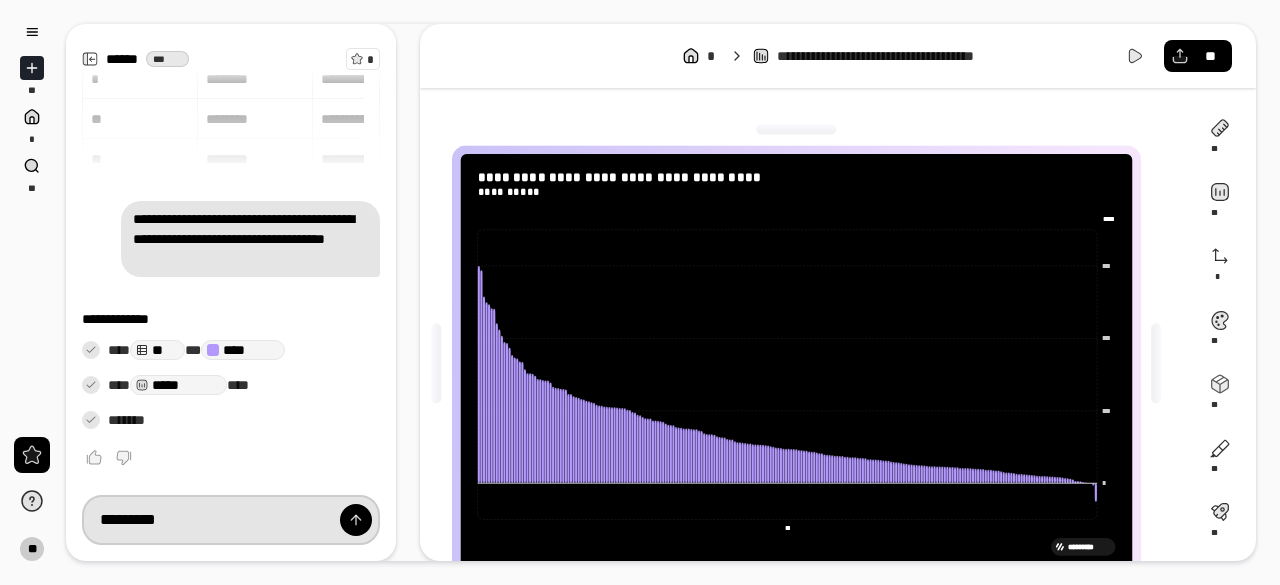 type on "**********" 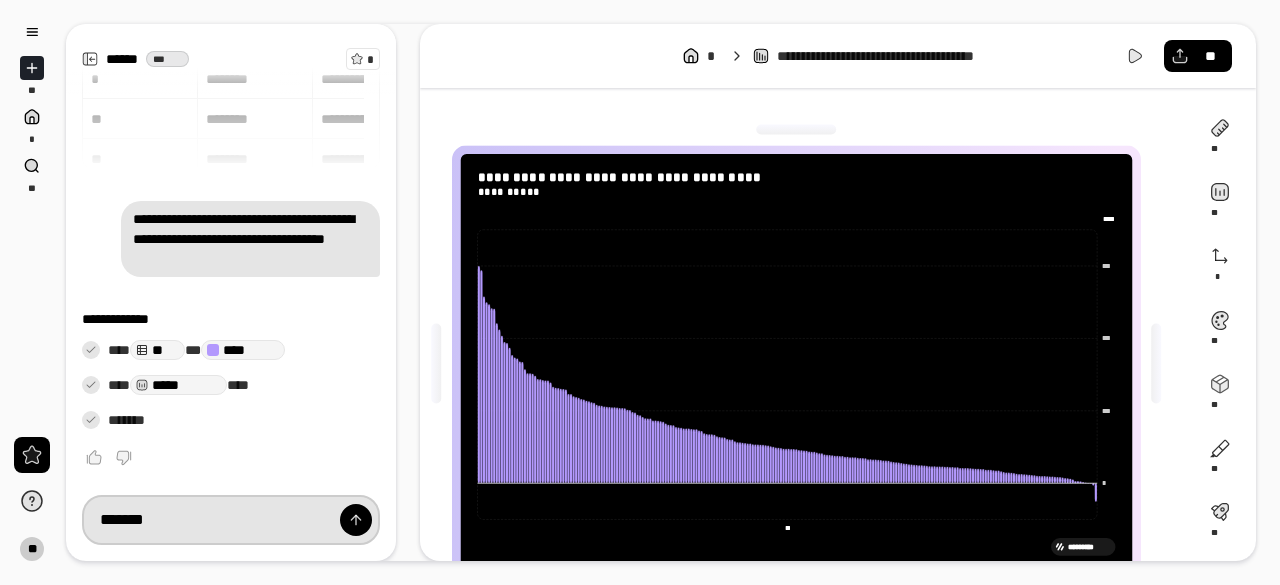 type on "**********" 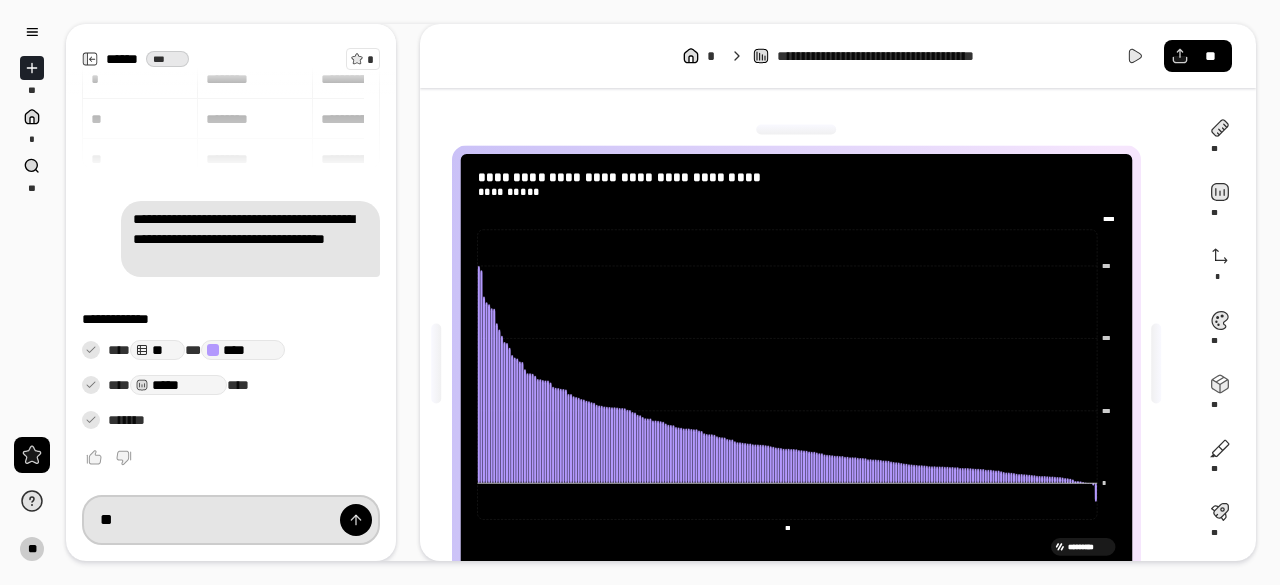 type on "**********" 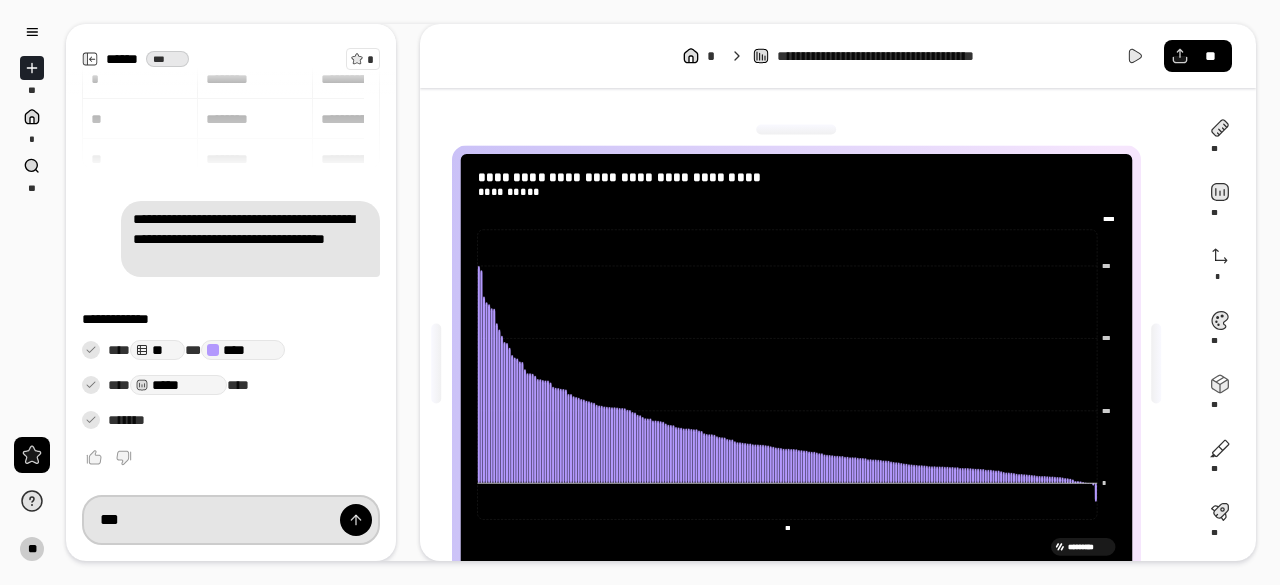 type on "**********" 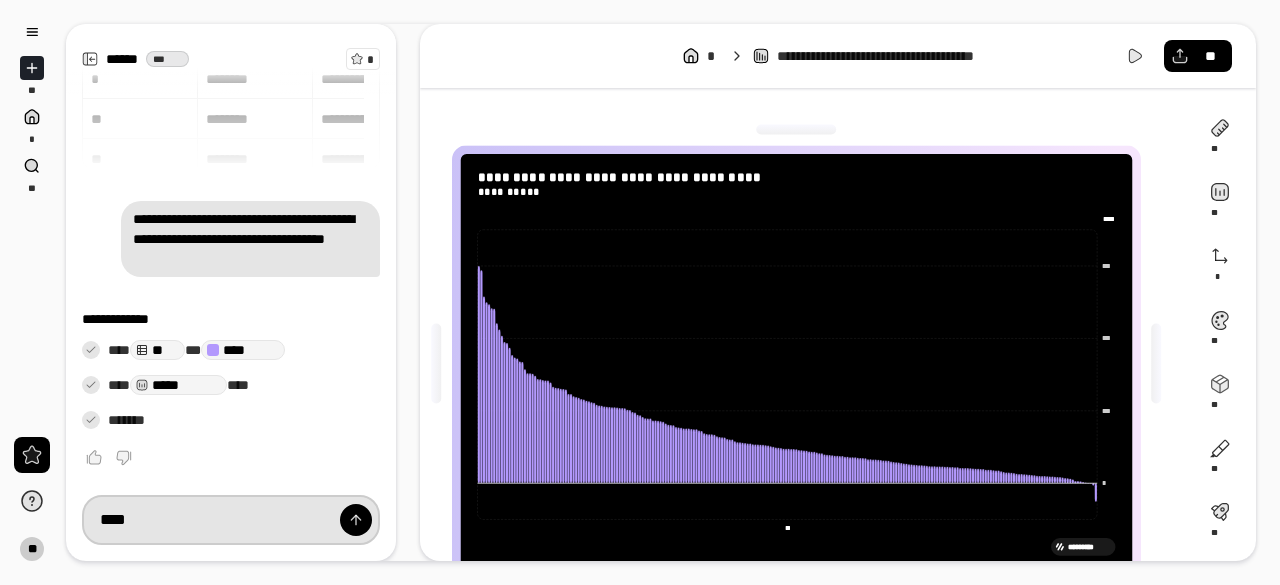 type on "**********" 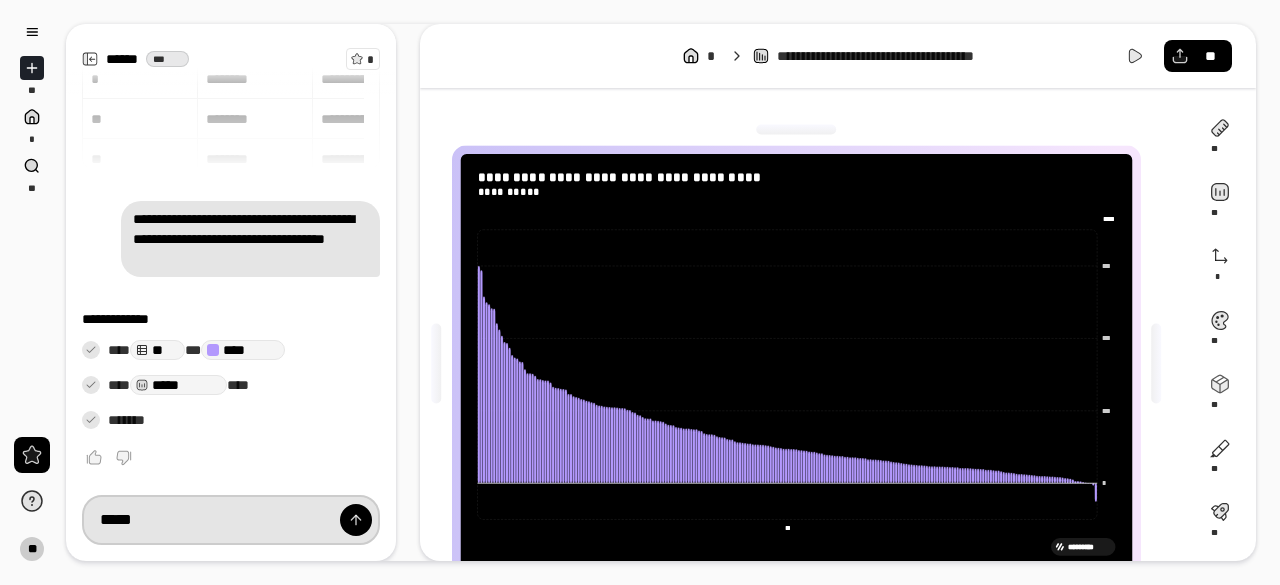 type on "**********" 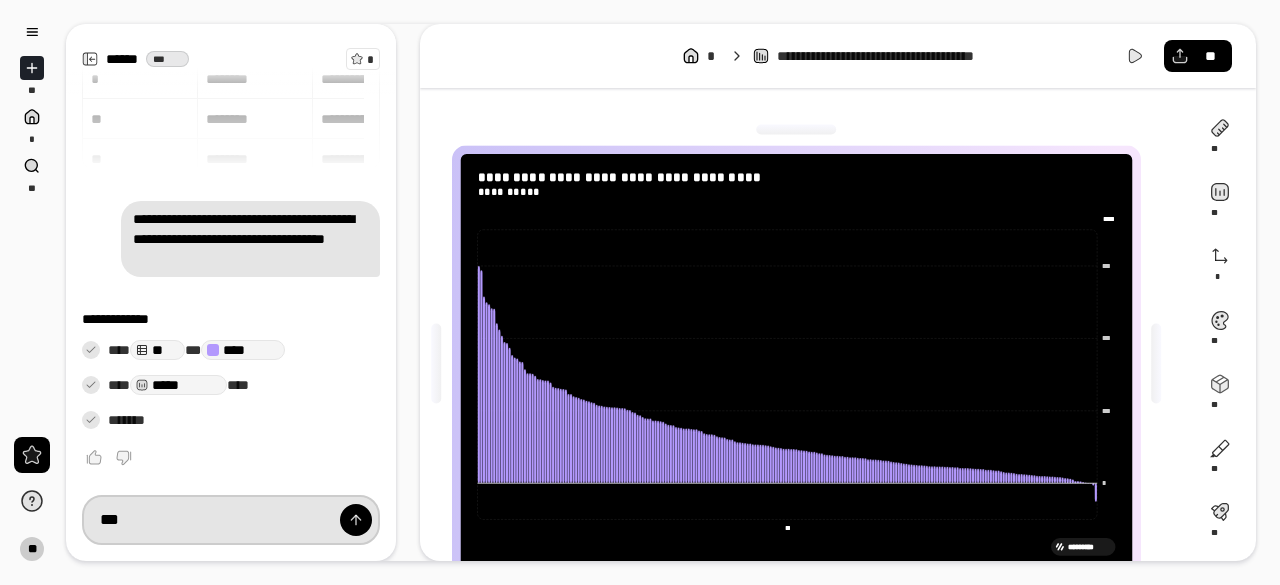 type on "**********" 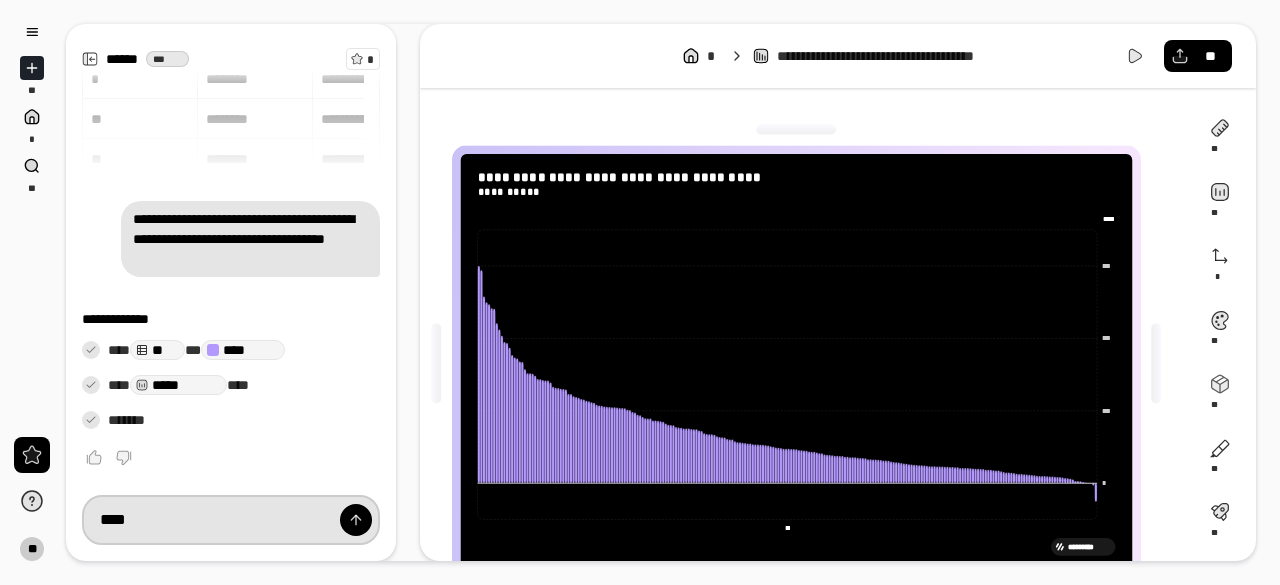 type on "**********" 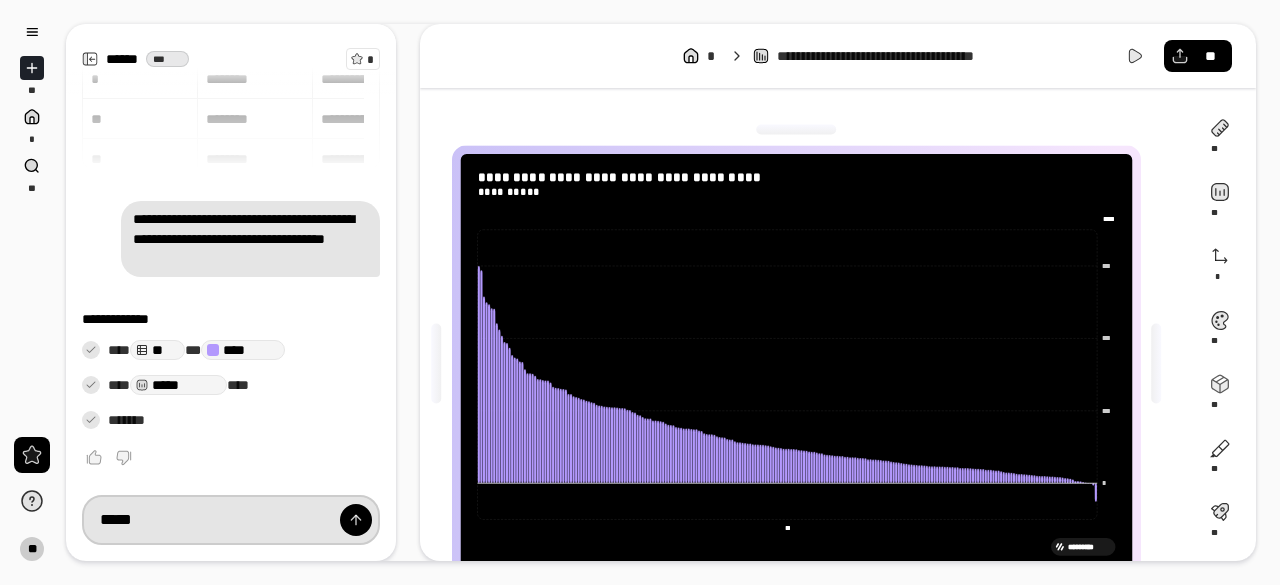 type on "**********" 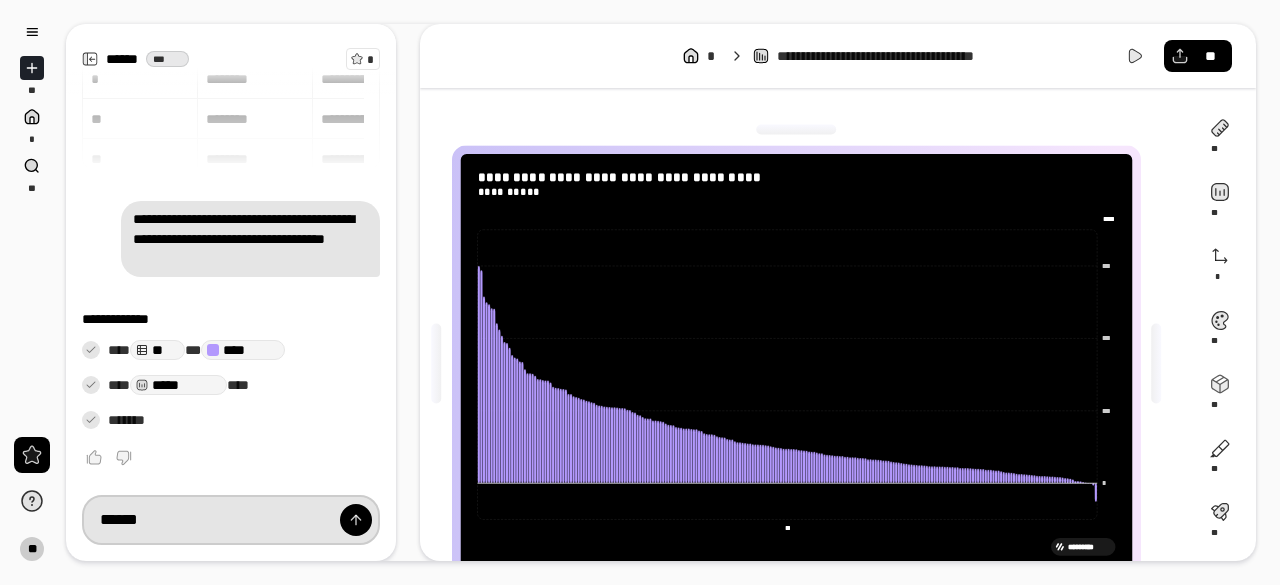 type on "**********" 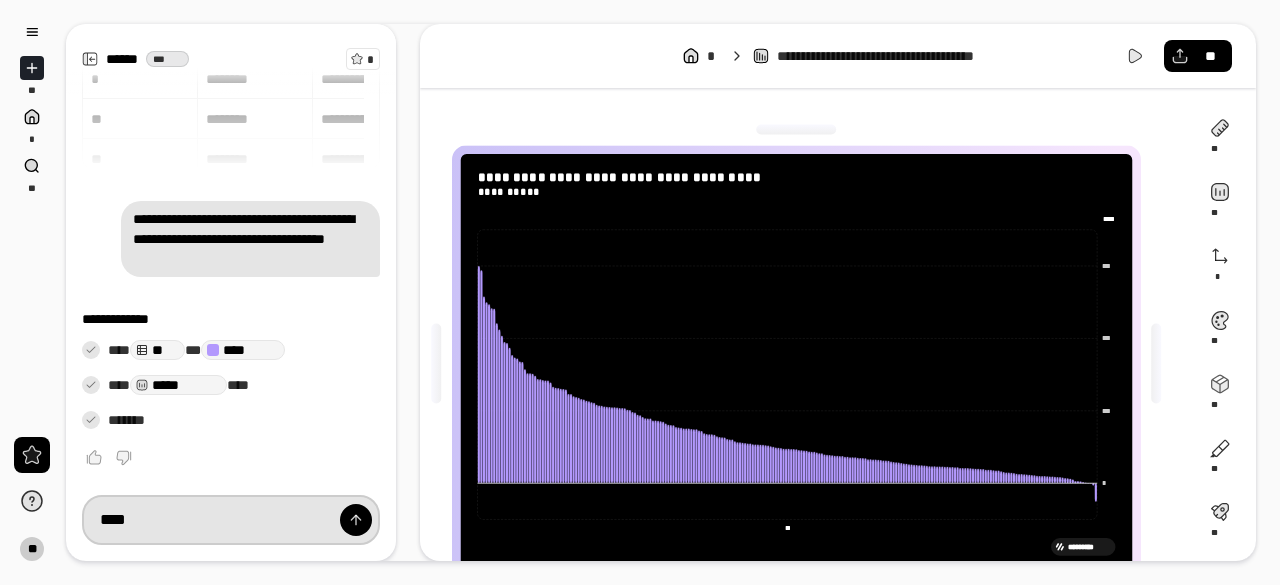type on "**********" 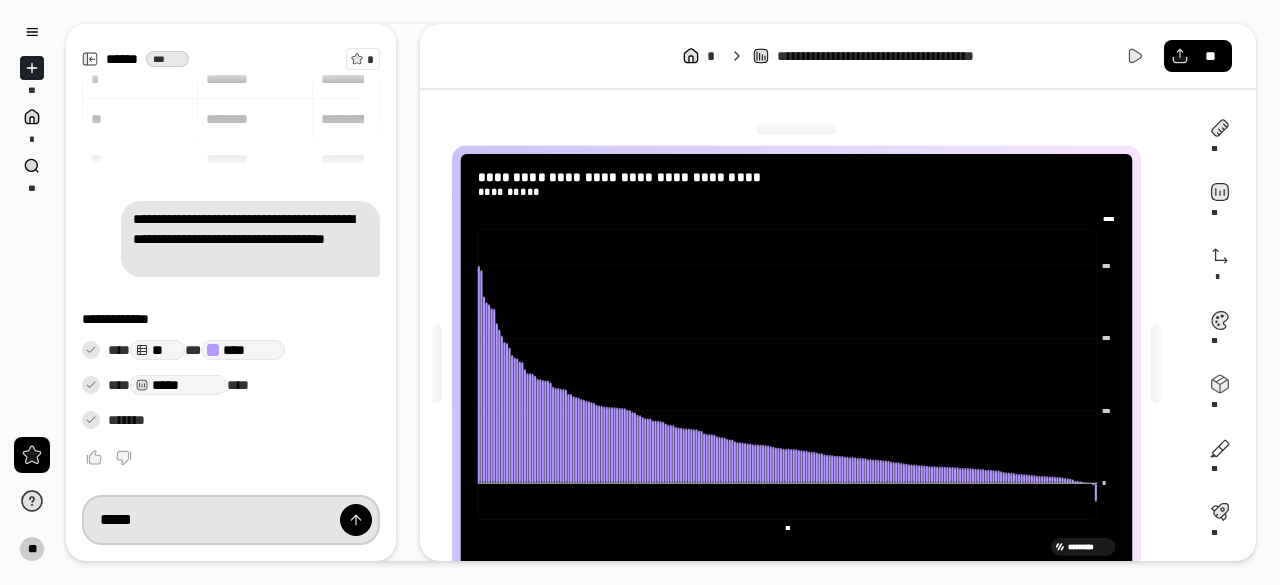 type on "**********" 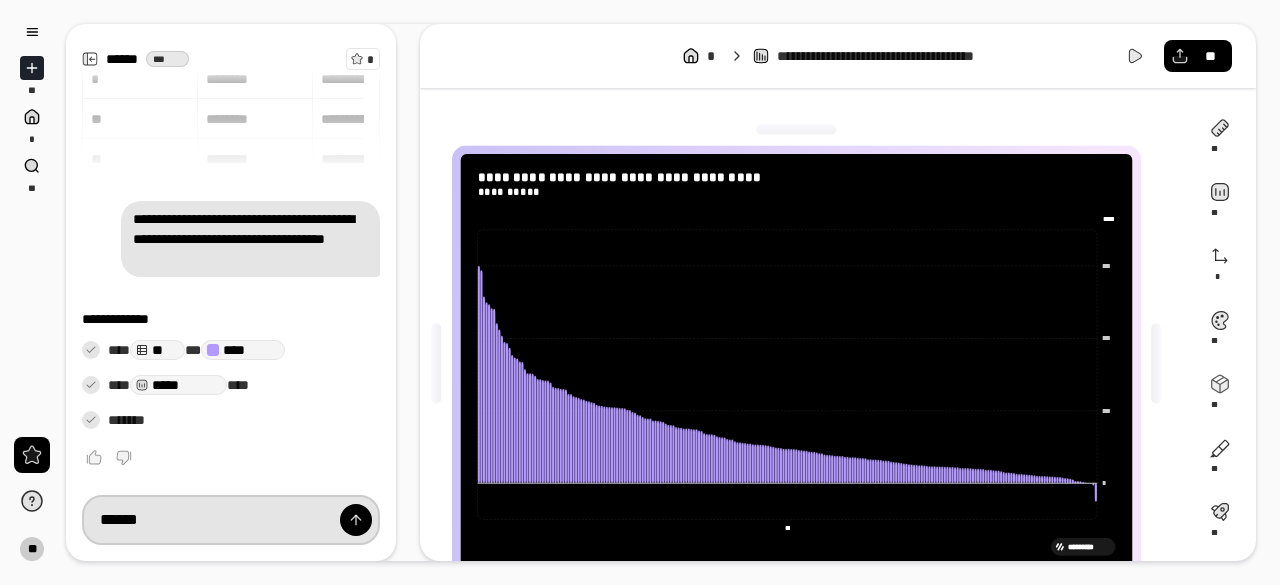 type on "*******" 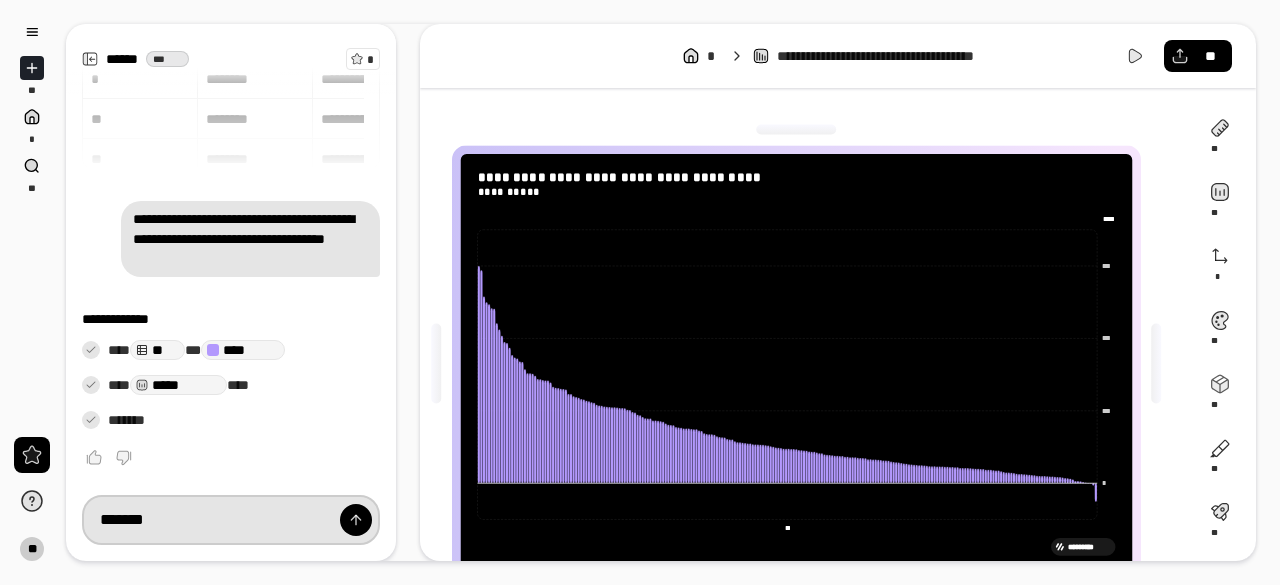 type on "**********" 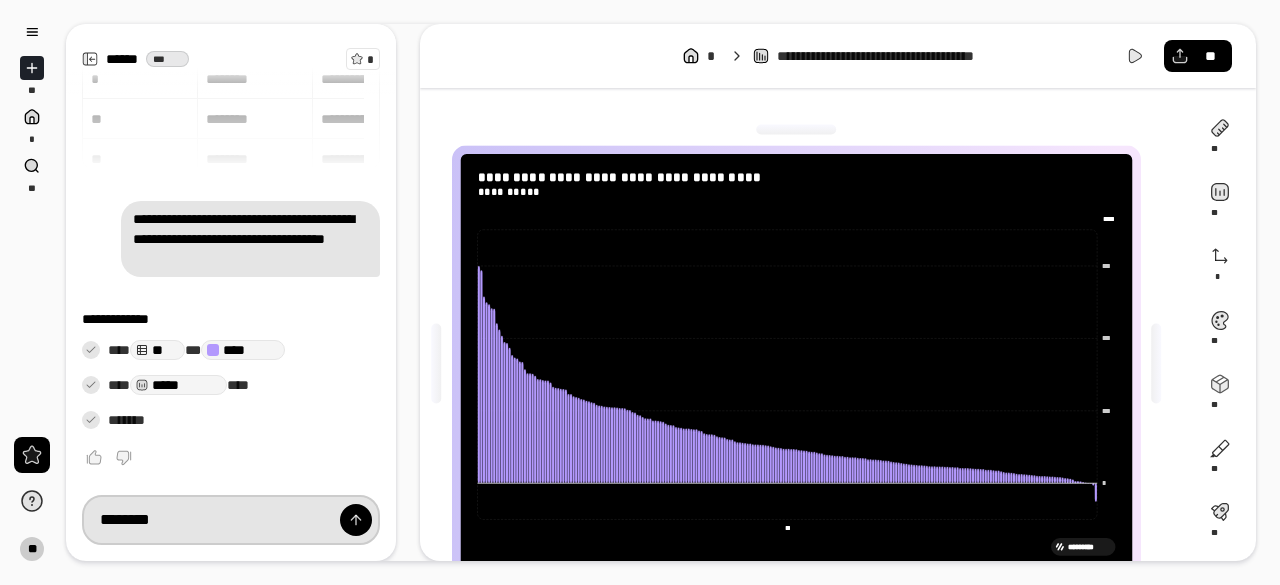 type on "**********" 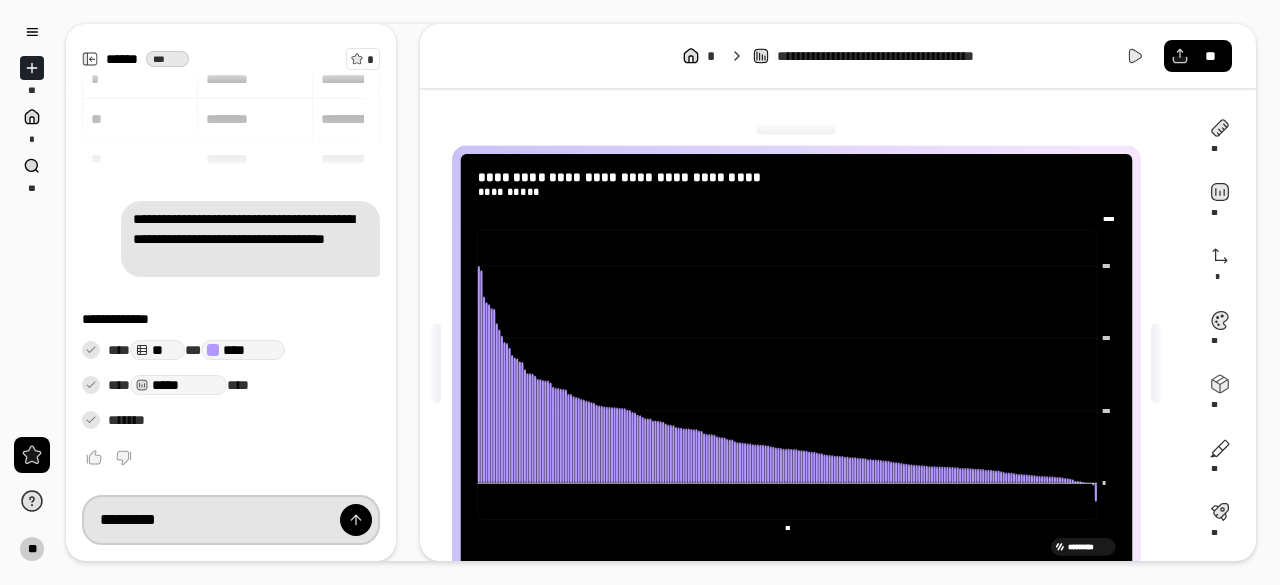 type on "**********" 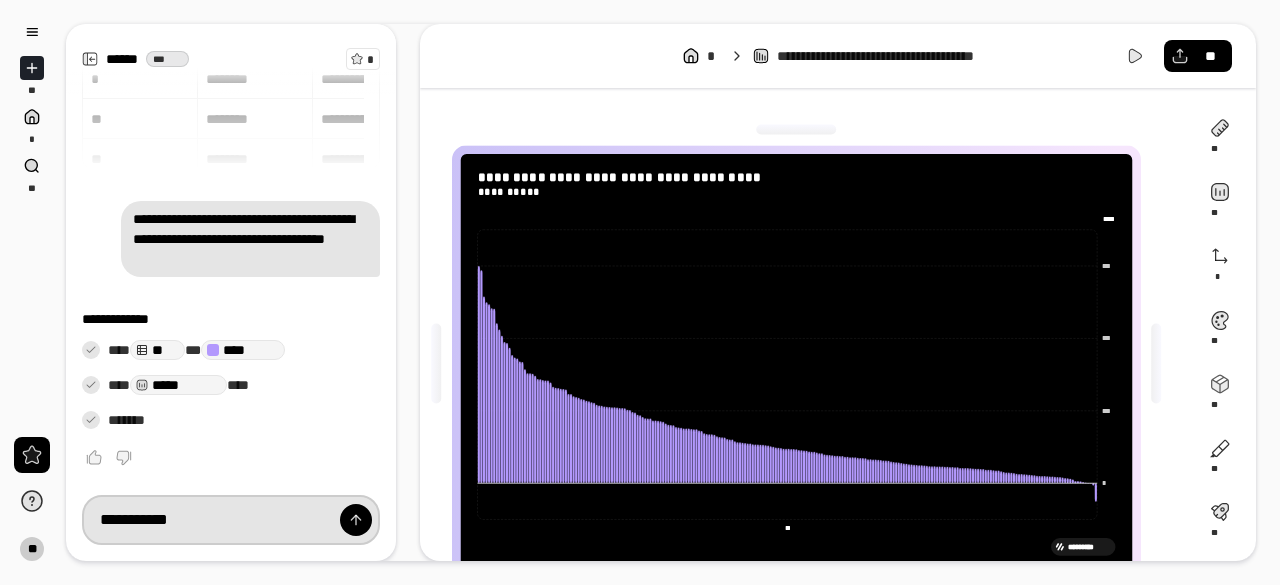 type on "**********" 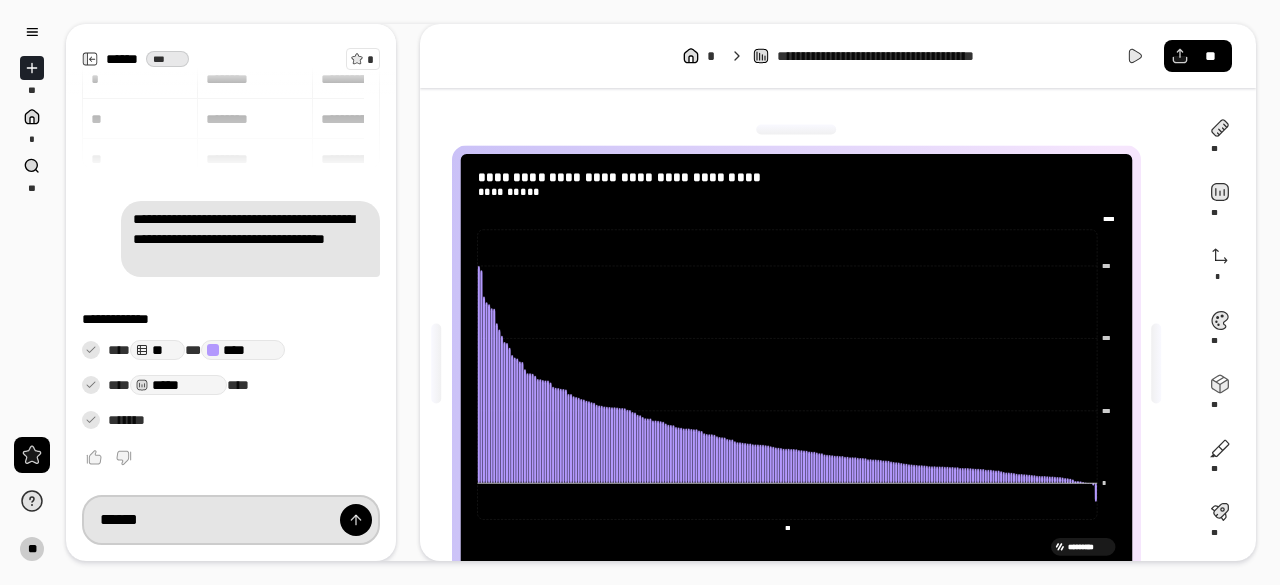 type on "**********" 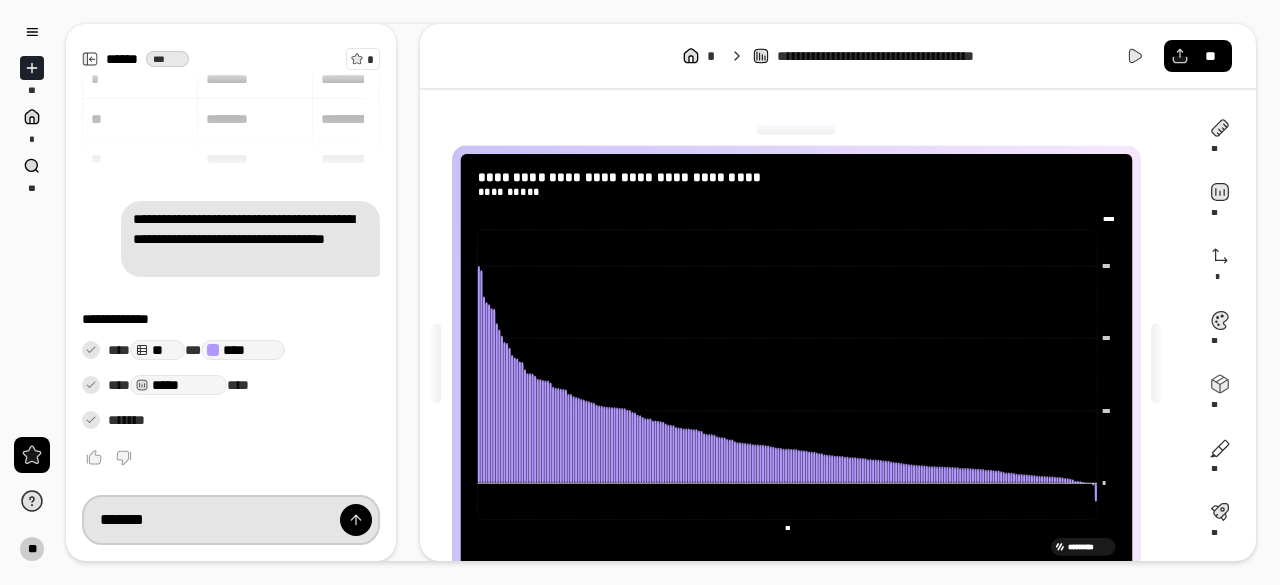 type on "**********" 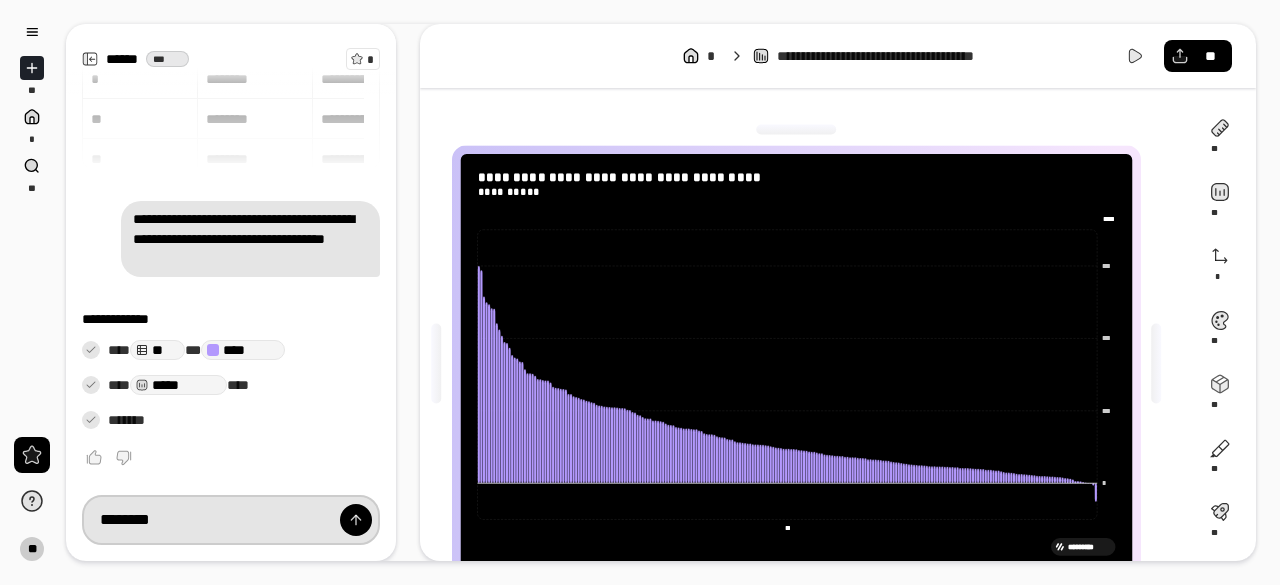 type on "**********" 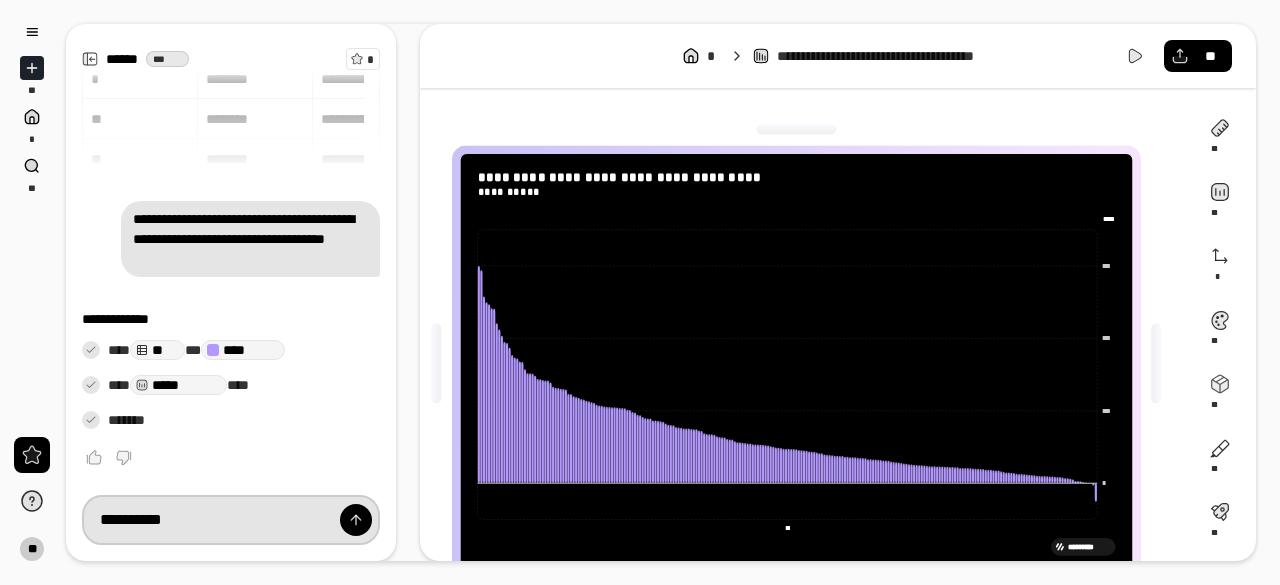 type on "**********" 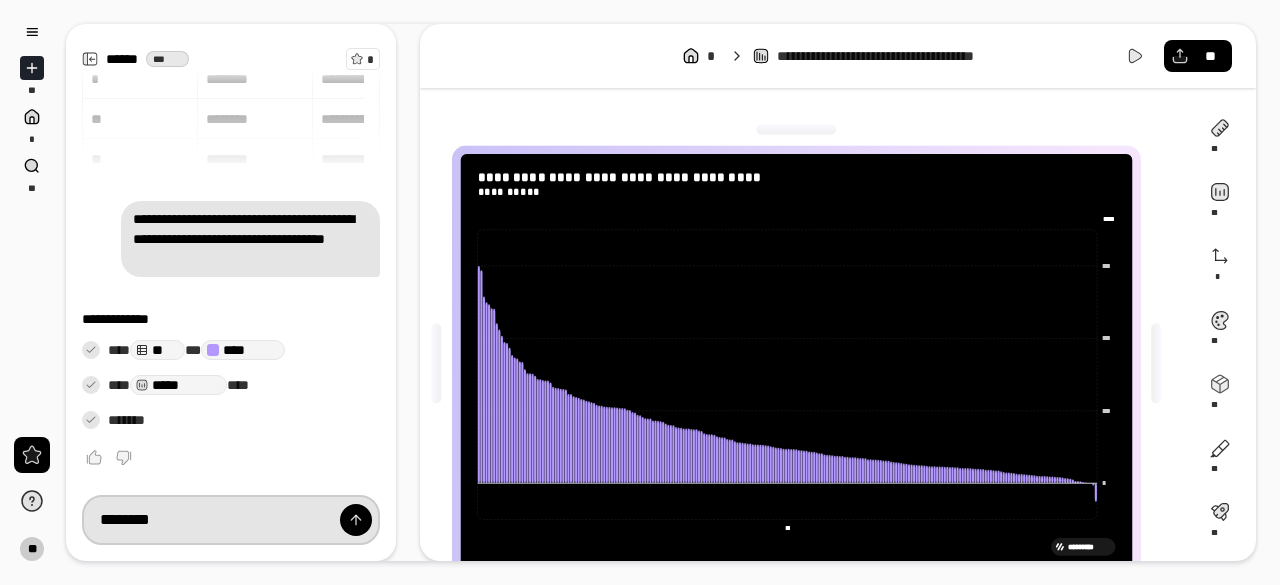 type on "********" 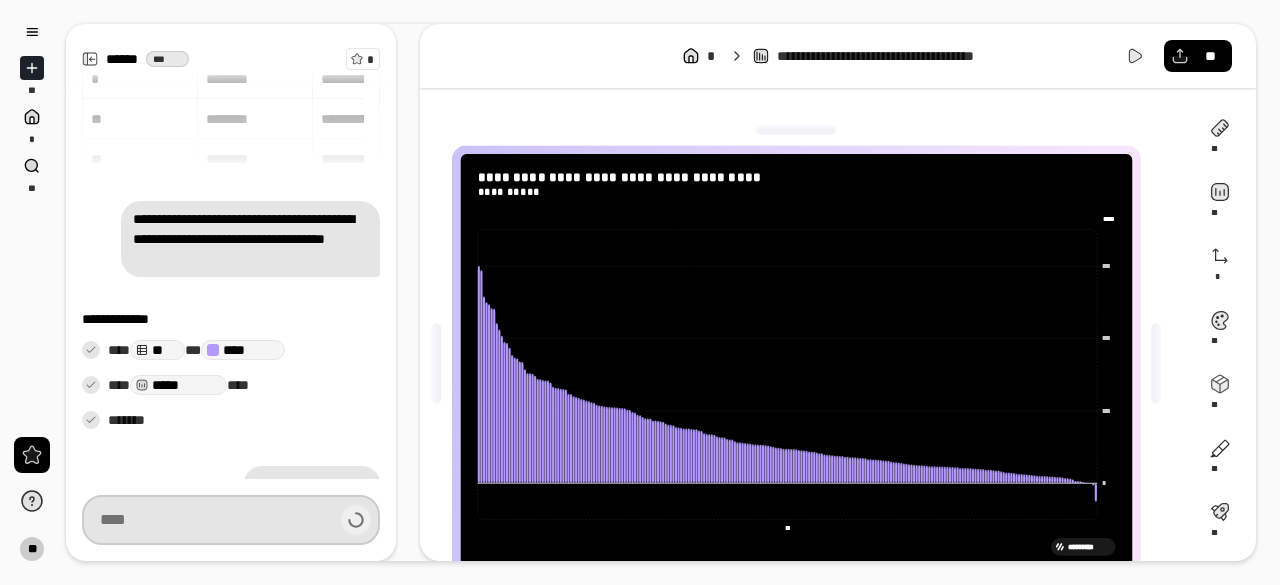 scroll, scrollTop: 94, scrollLeft: 0, axis: vertical 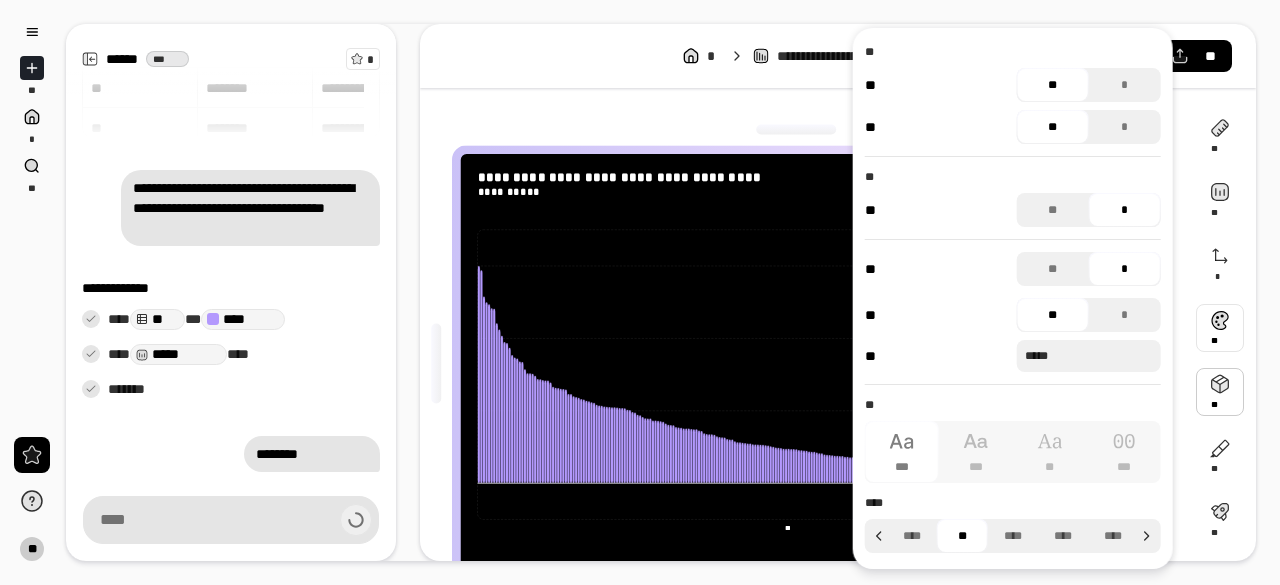 type on "**********" 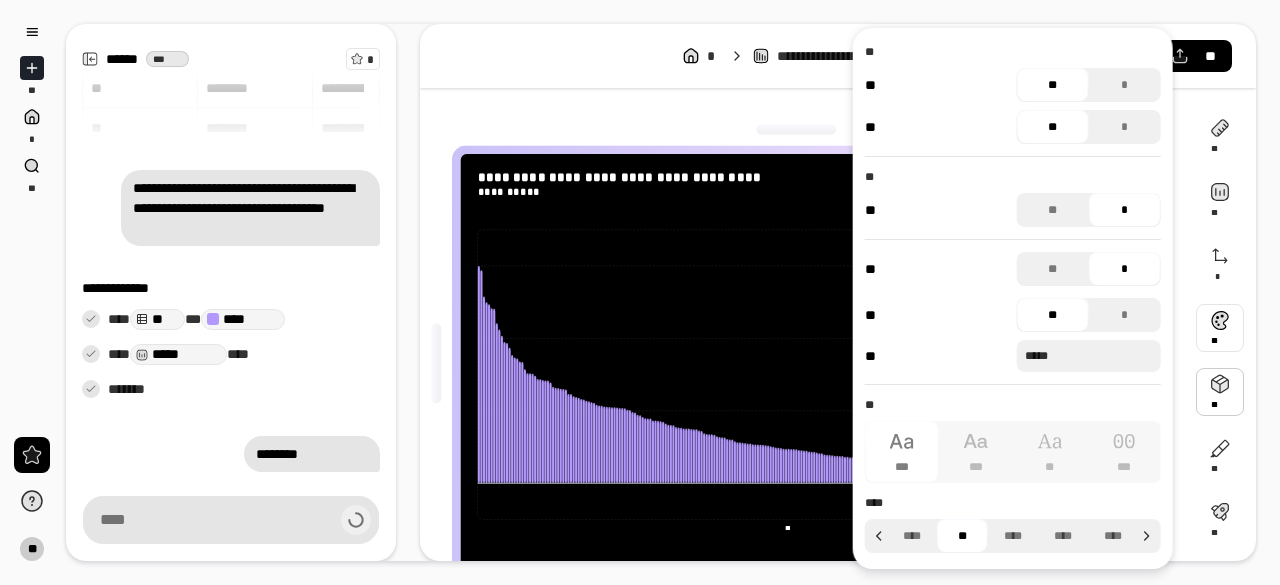 type on "*****" 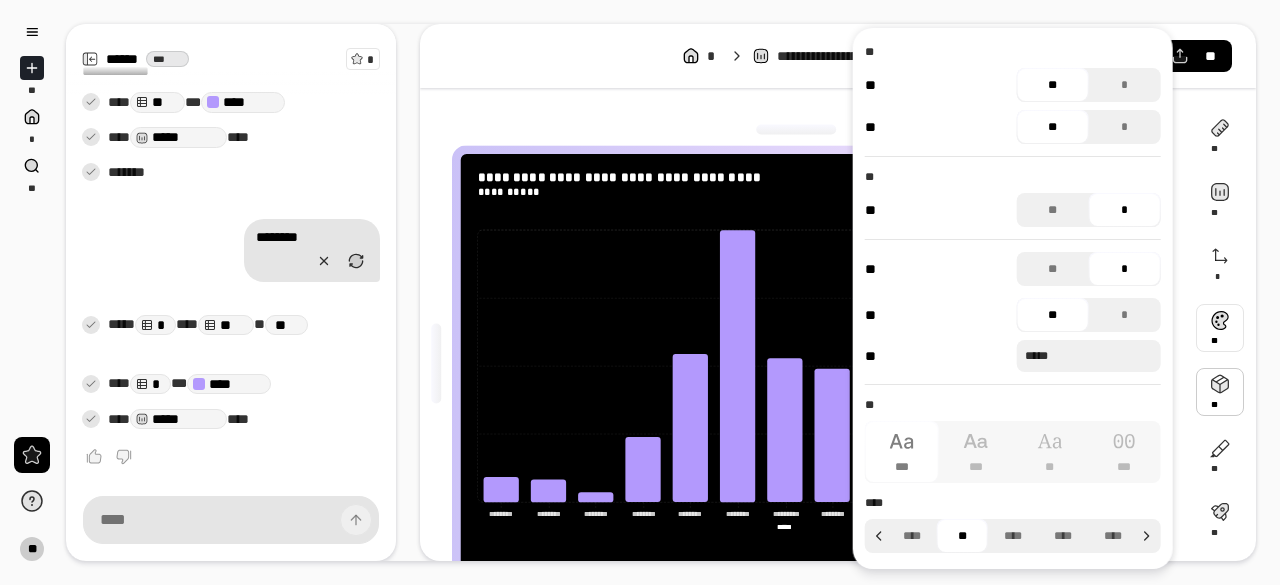 scroll, scrollTop: 309, scrollLeft: 0, axis: vertical 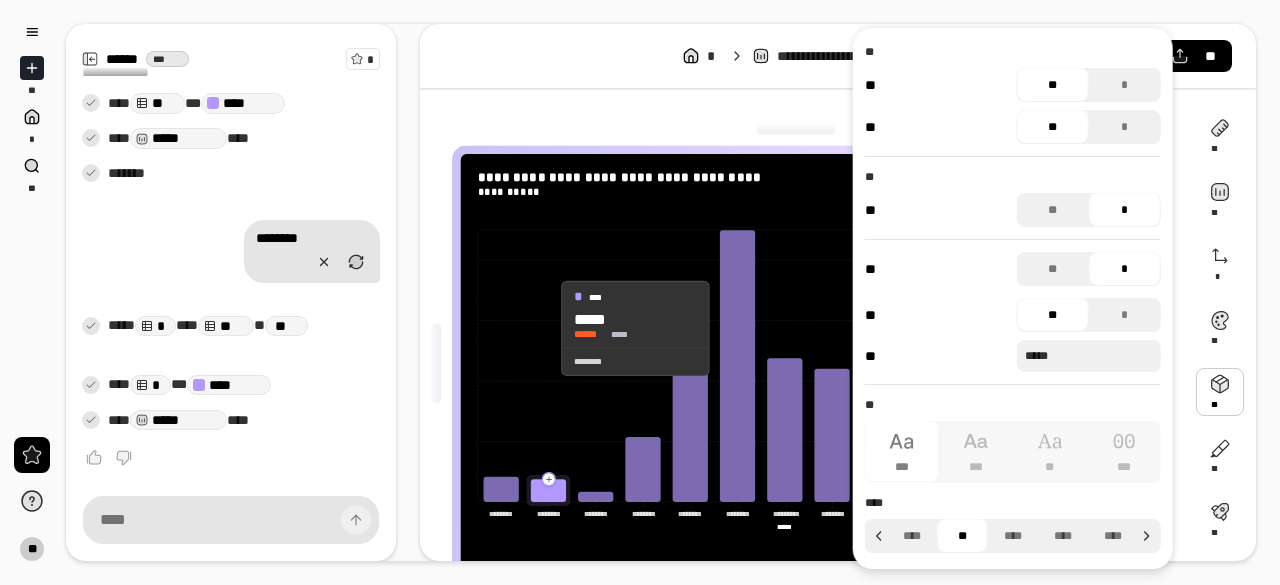 click 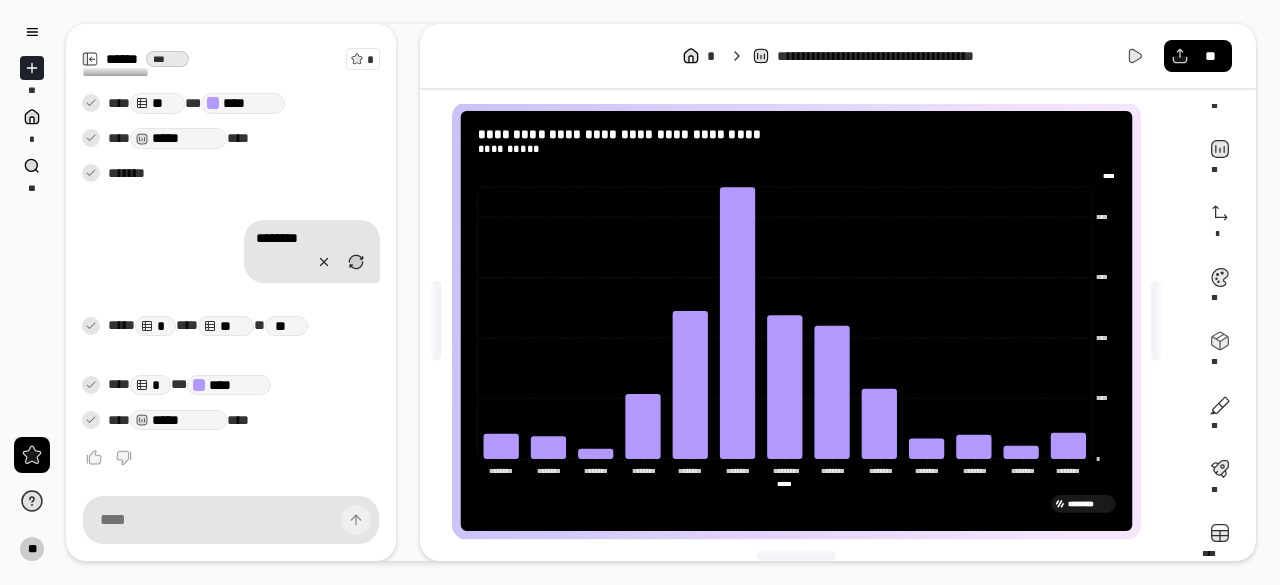 scroll, scrollTop: 62, scrollLeft: 0, axis: vertical 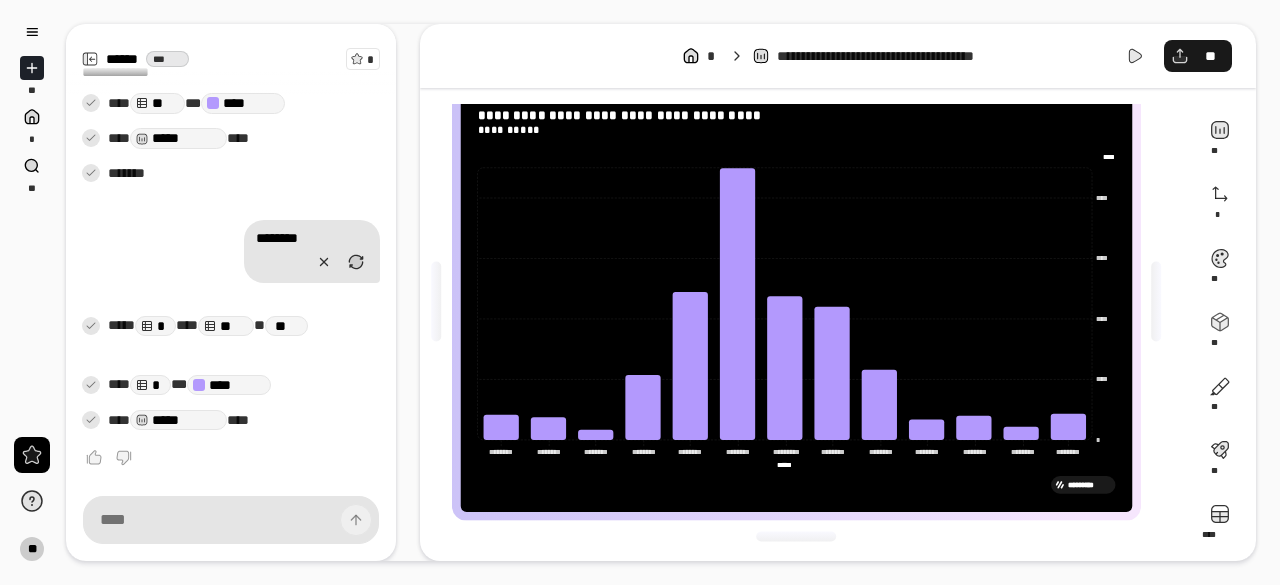 click on "**" at bounding box center (1198, 56) 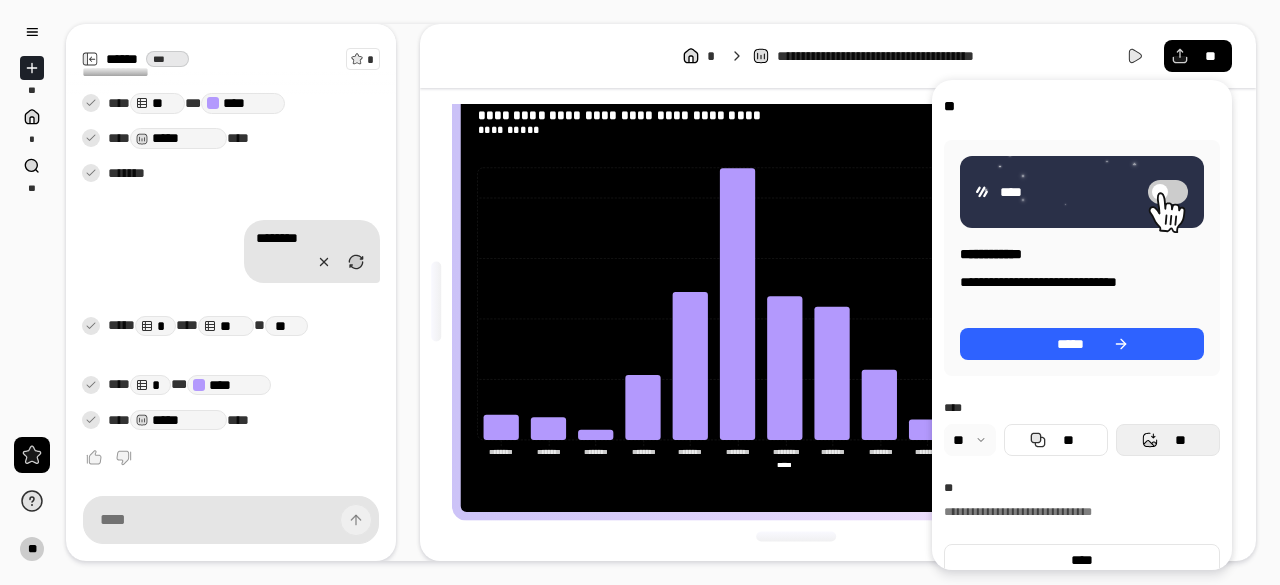 click on "**" at bounding box center [1180, 440] 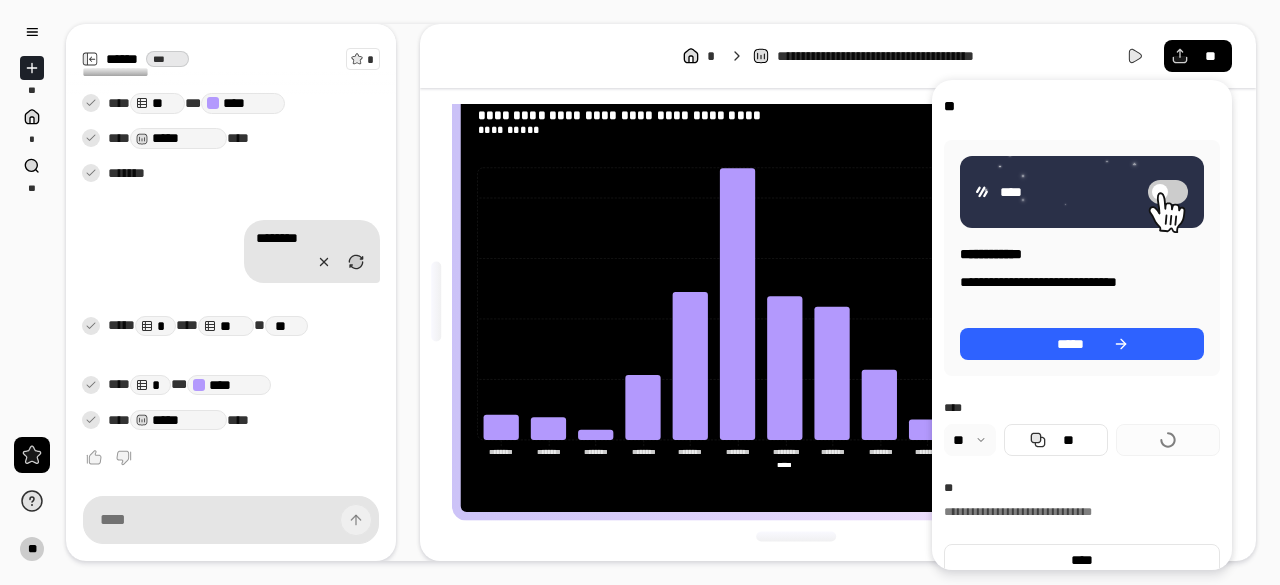 type on "**********" 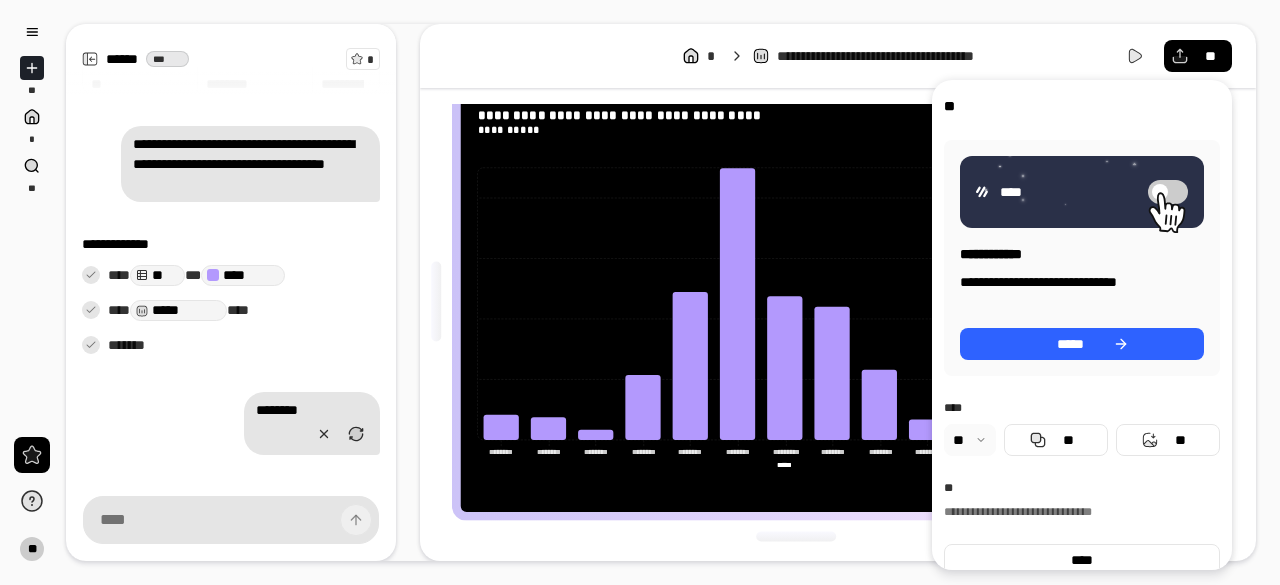 scroll, scrollTop: 0, scrollLeft: 0, axis: both 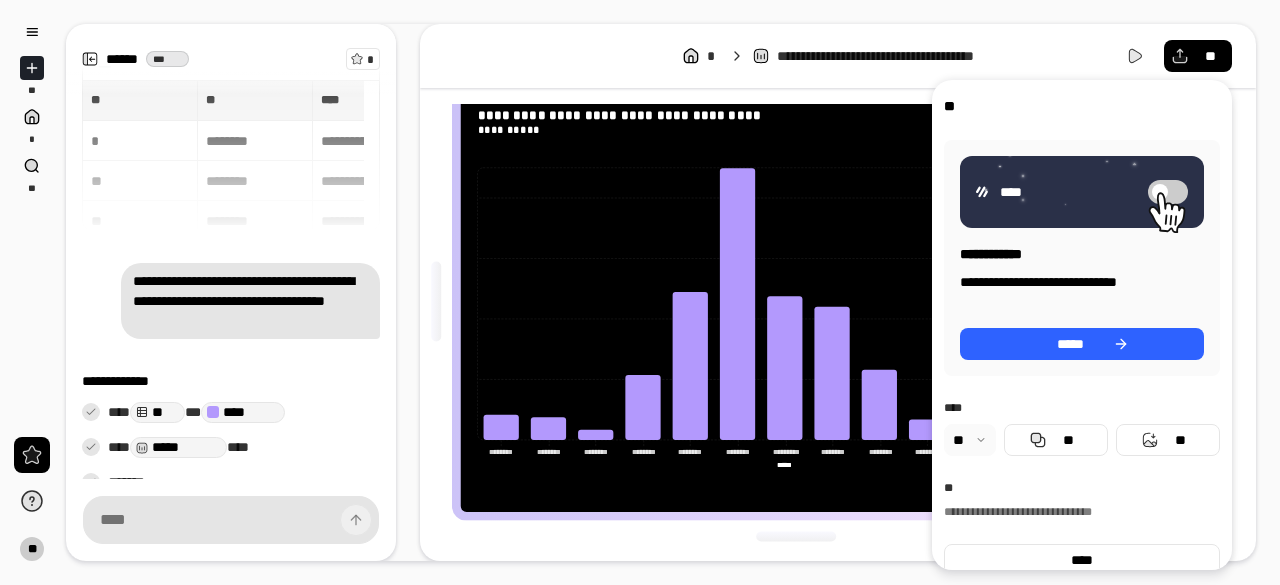 click 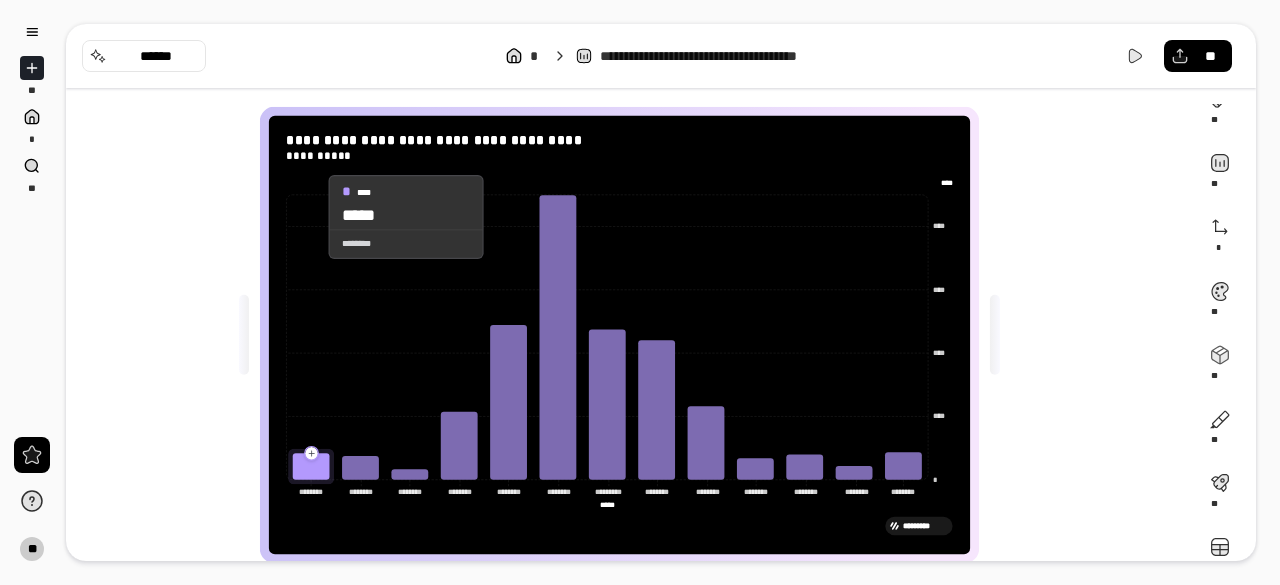 scroll, scrollTop: 0, scrollLeft: 0, axis: both 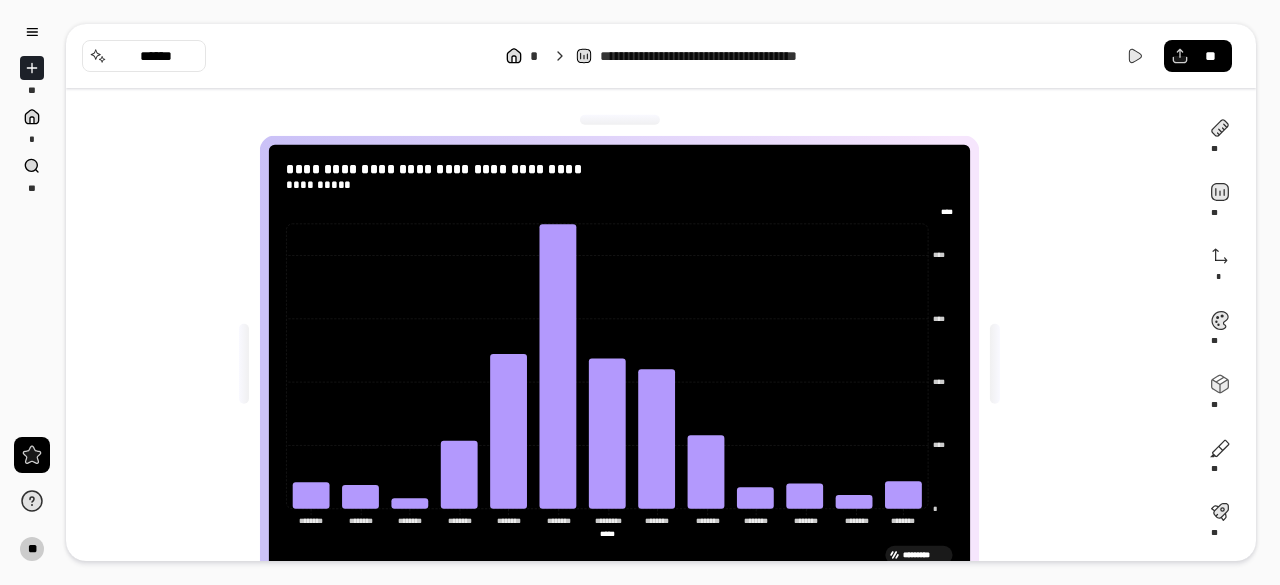 click 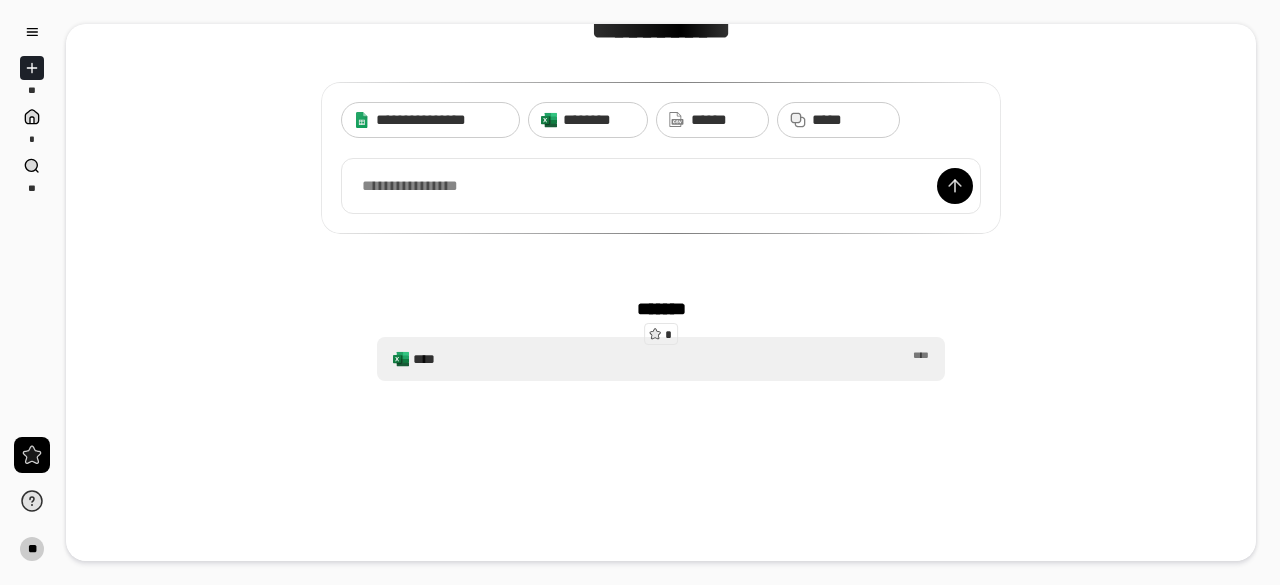 click on "****" at bounding box center [424, 359] 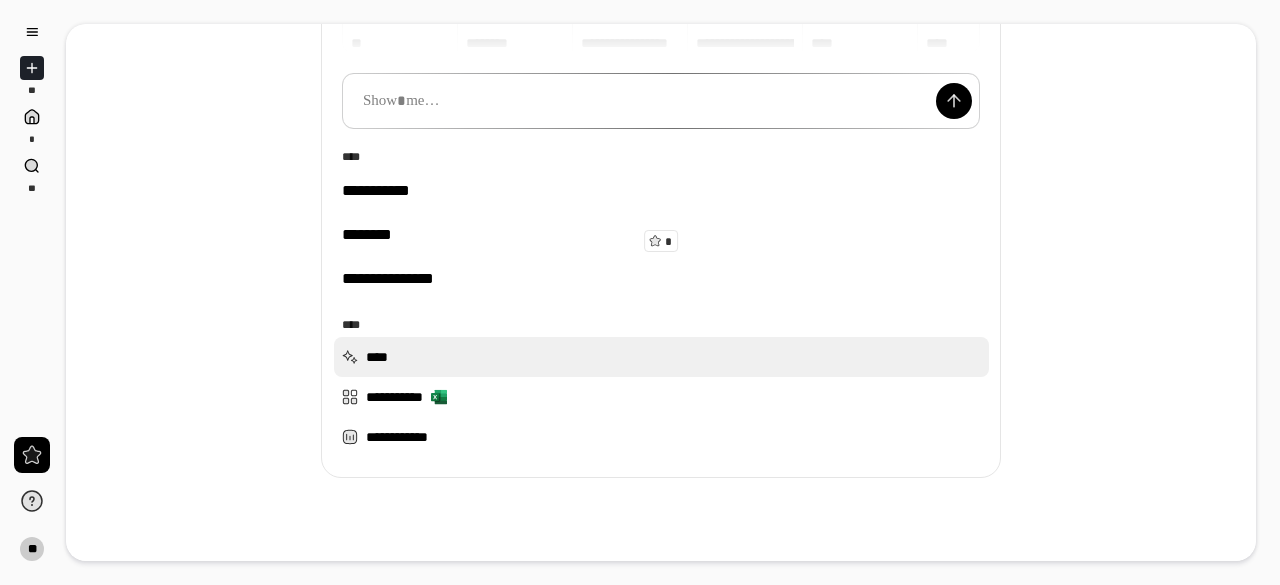 scroll, scrollTop: 300, scrollLeft: 0, axis: vertical 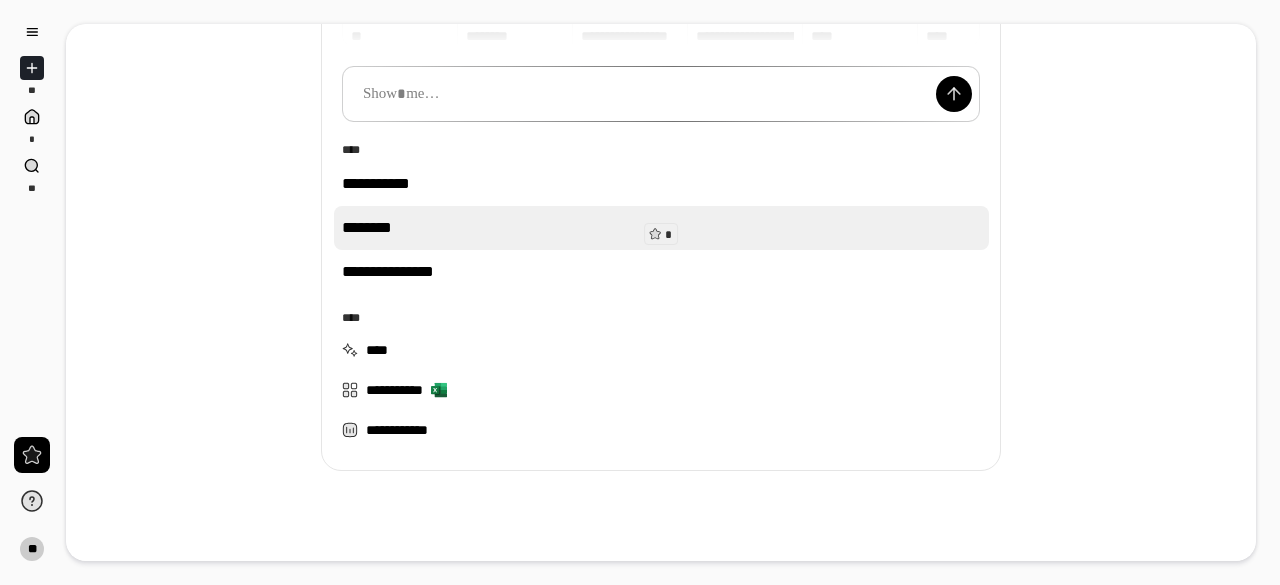 click on "********" at bounding box center [367, 227] 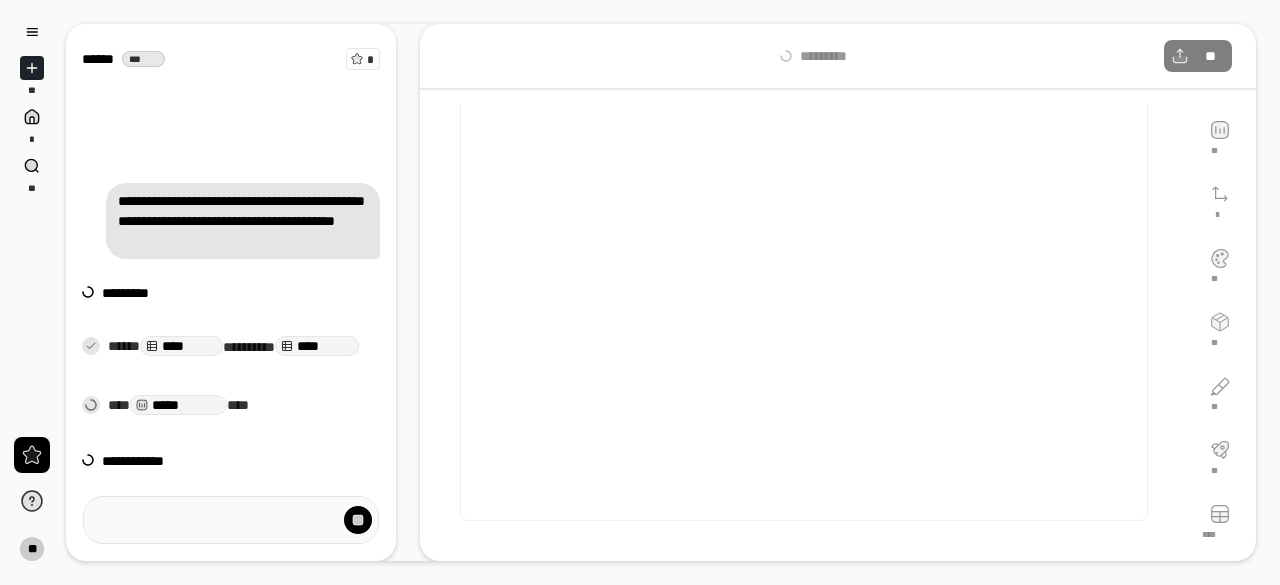 scroll, scrollTop: 0, scrollLeft: 0, axis: both 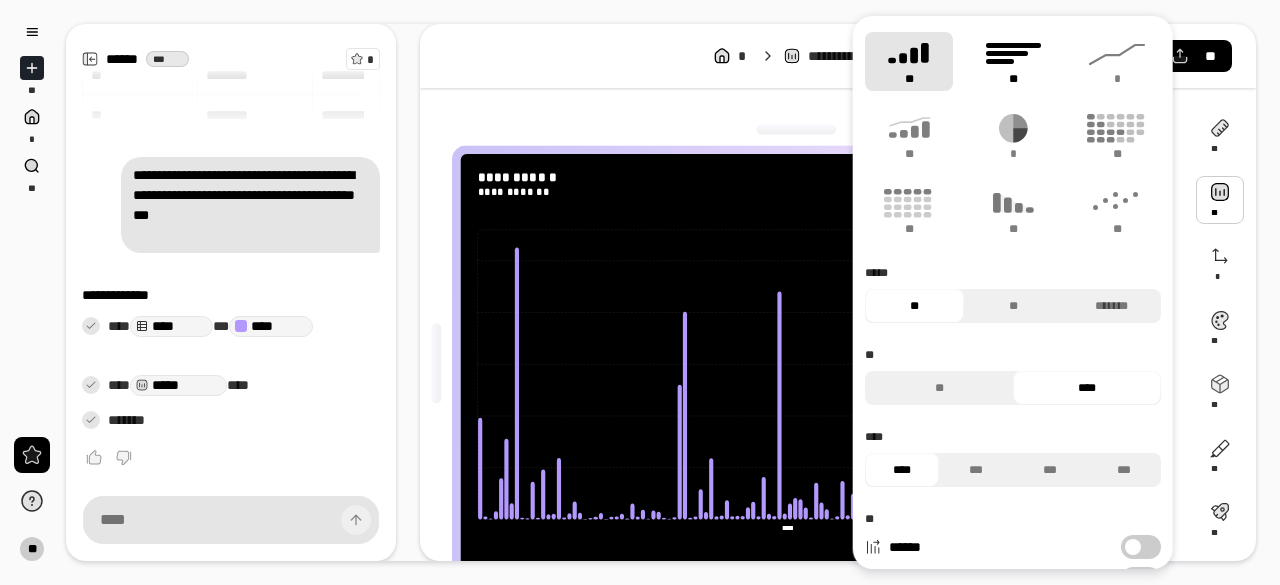 click 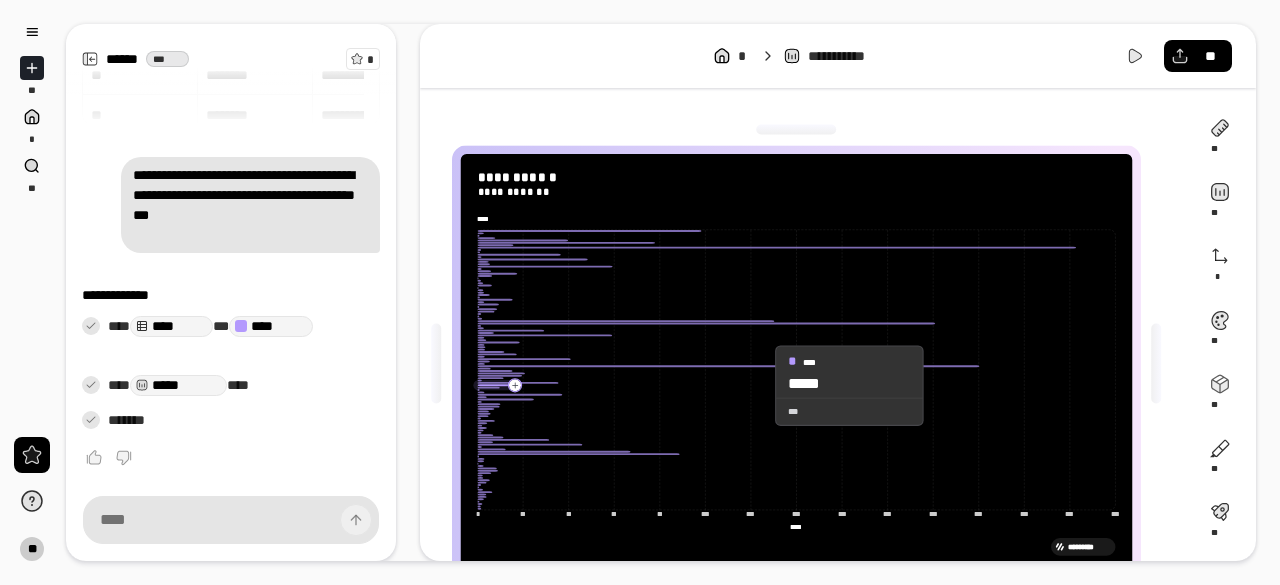 click 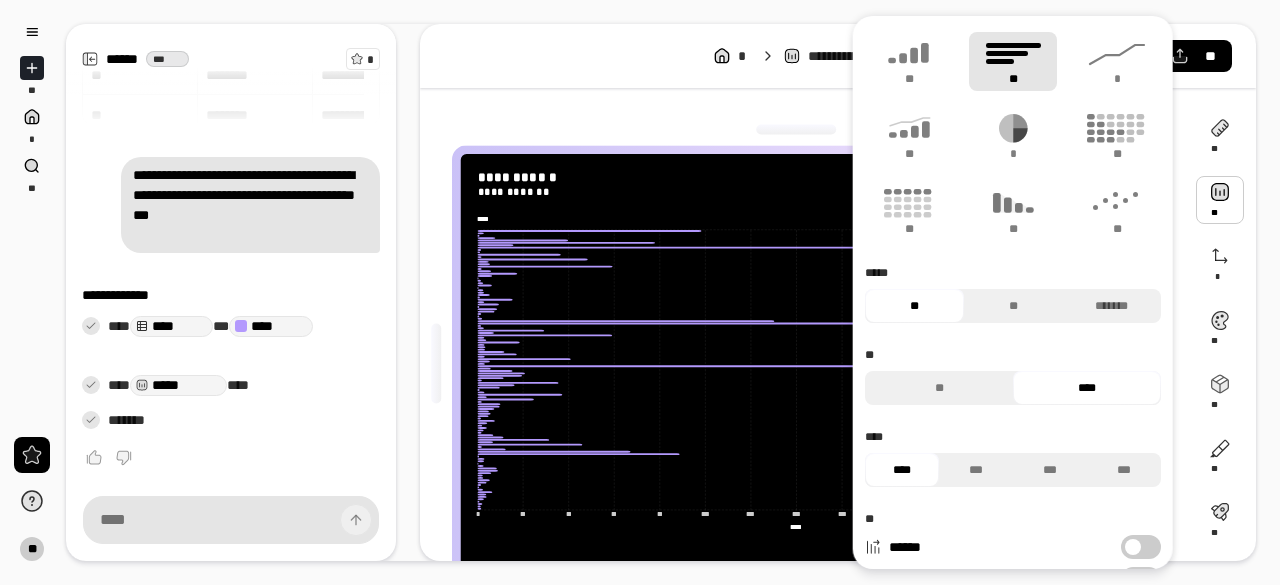 click at bounding box center [1133, 547] 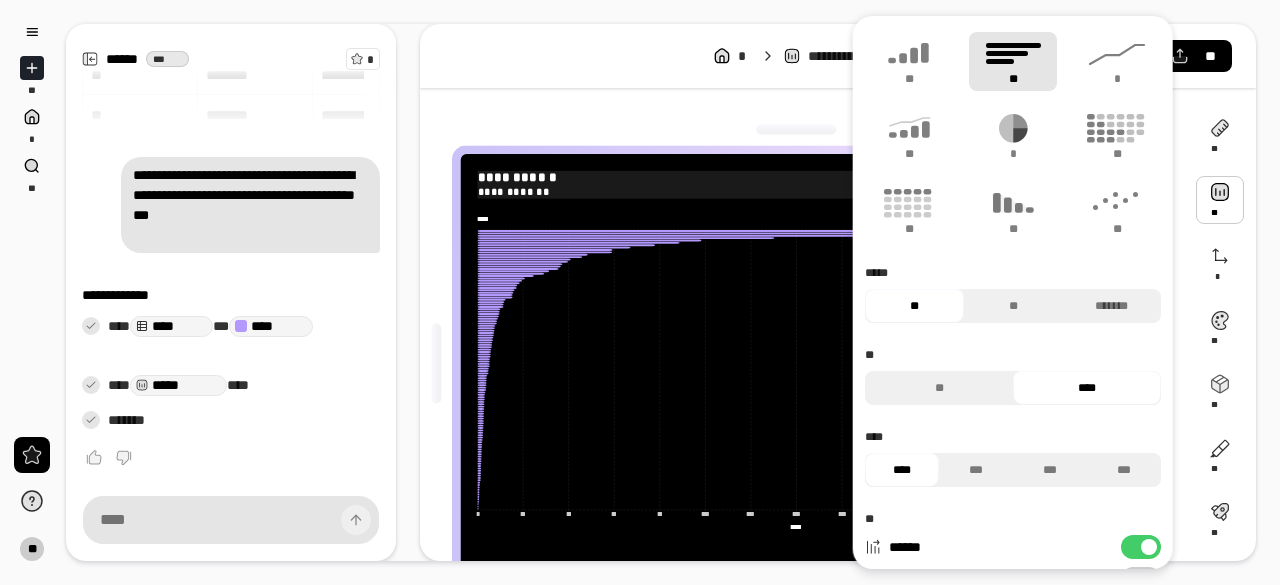 click on "**********" at bounding box center [796, 191] 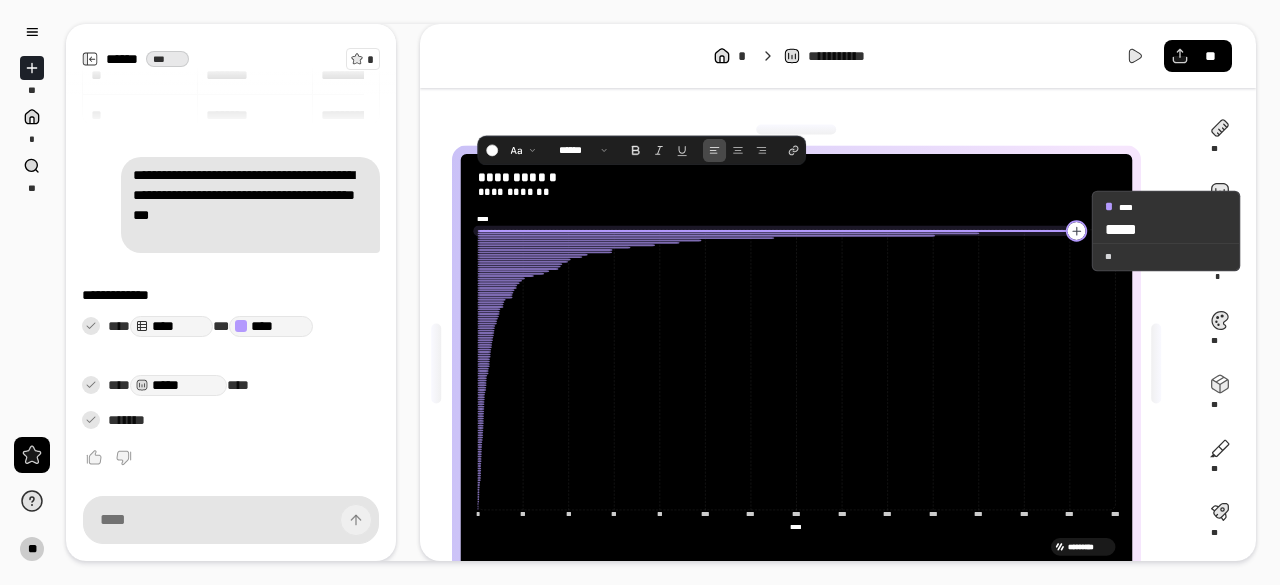 click 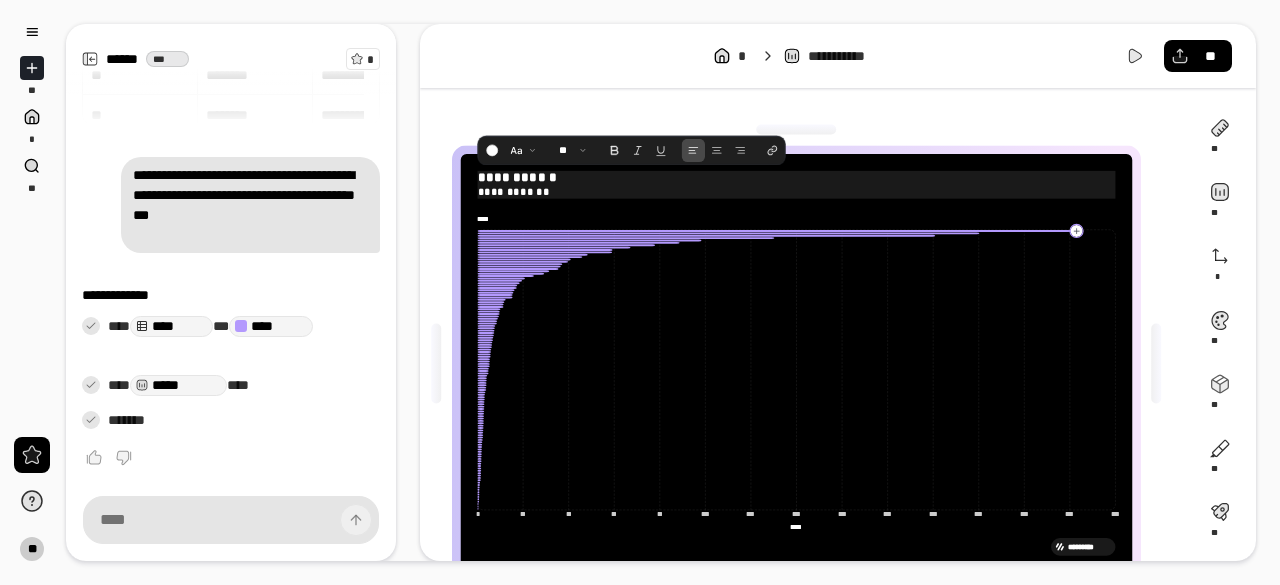 click on "**********" at bounding box center (796, 178) 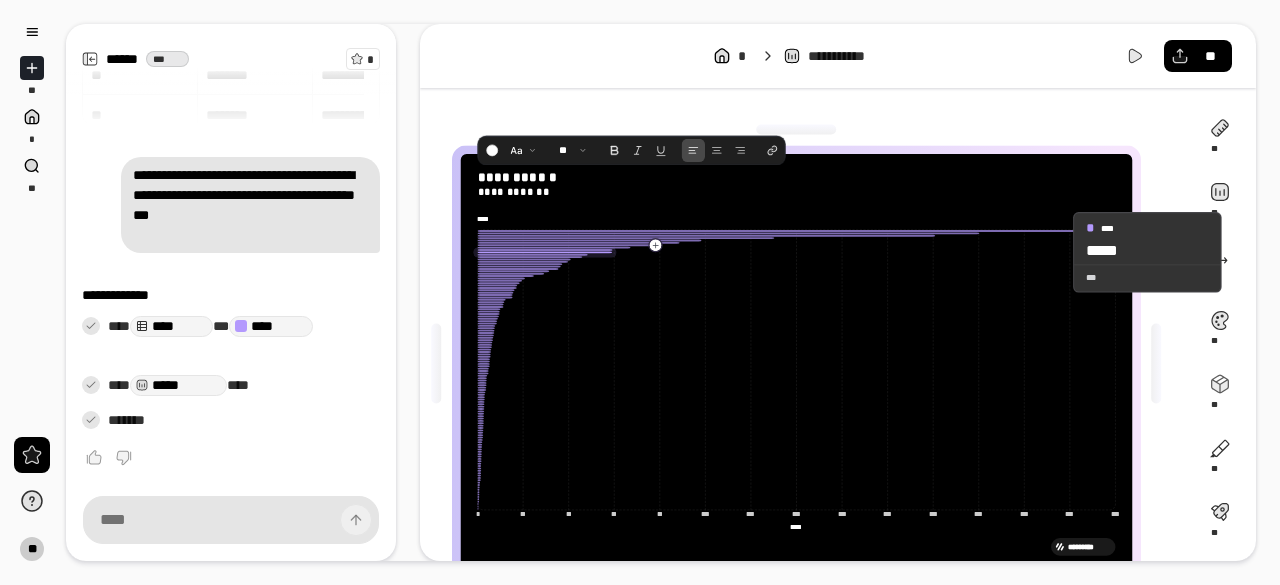 click 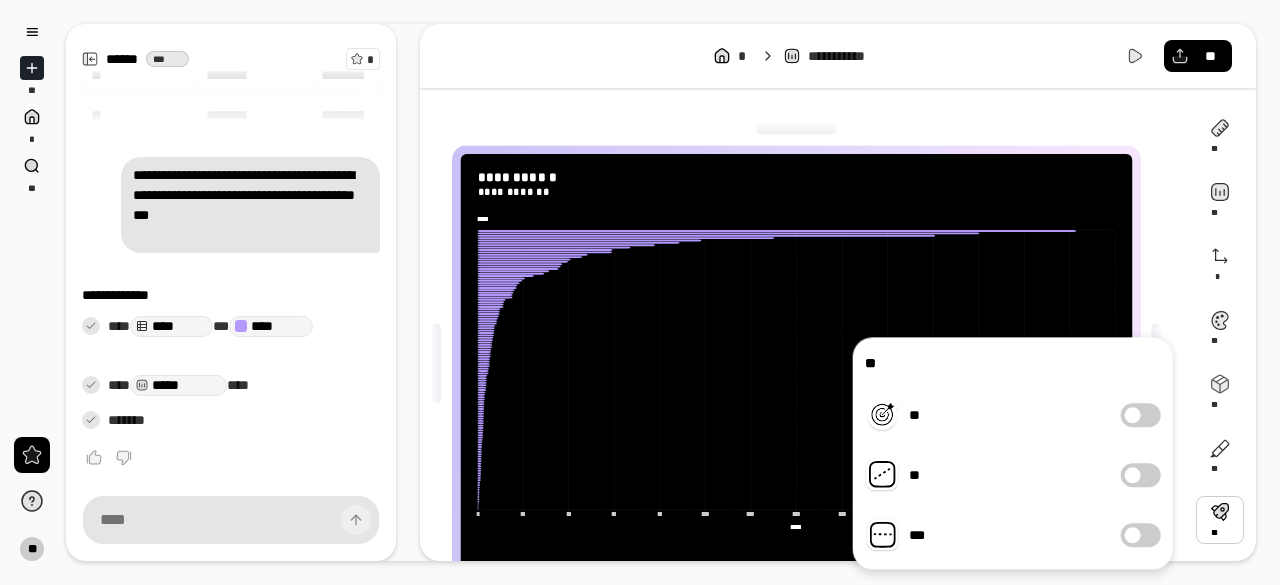 click on "**" at bounding box center [1141, 475] 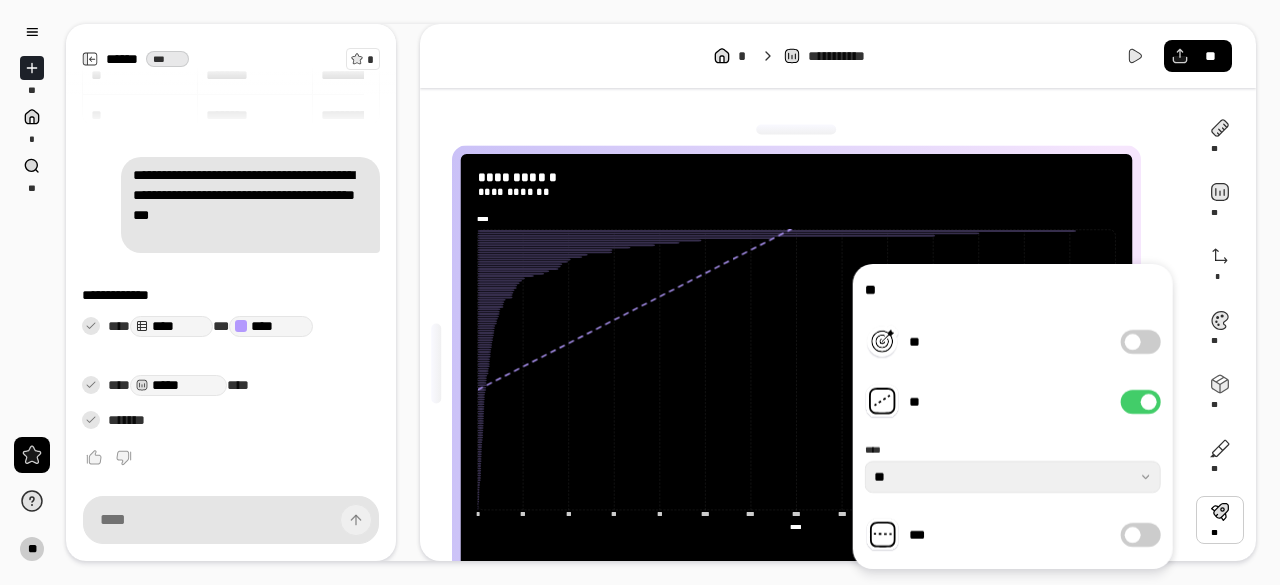 click on "** ** ** **** ** ***" at bounding box center (1013, 416) 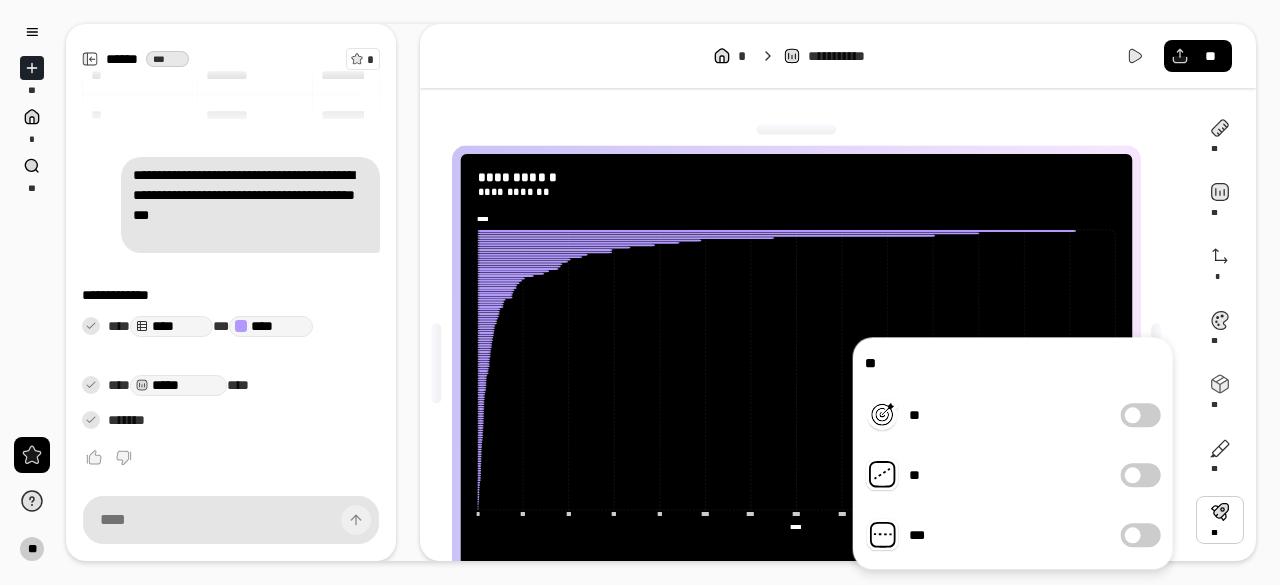 click on "**" at bounding box center [1141, 415] 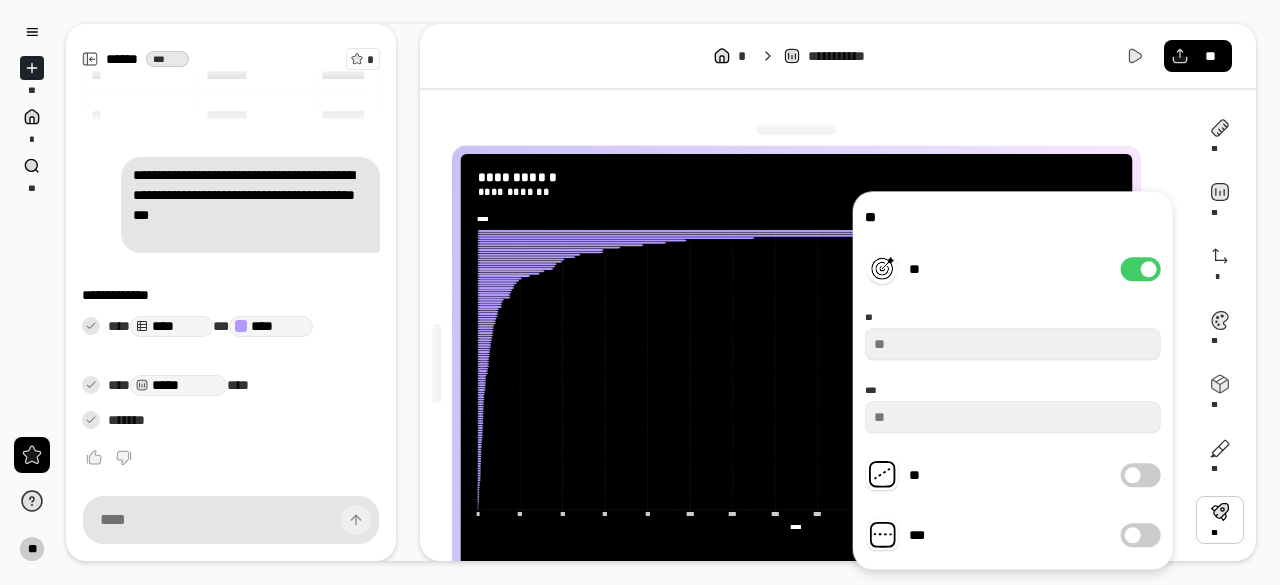 click on "**" at bounding box center (1141, 269) 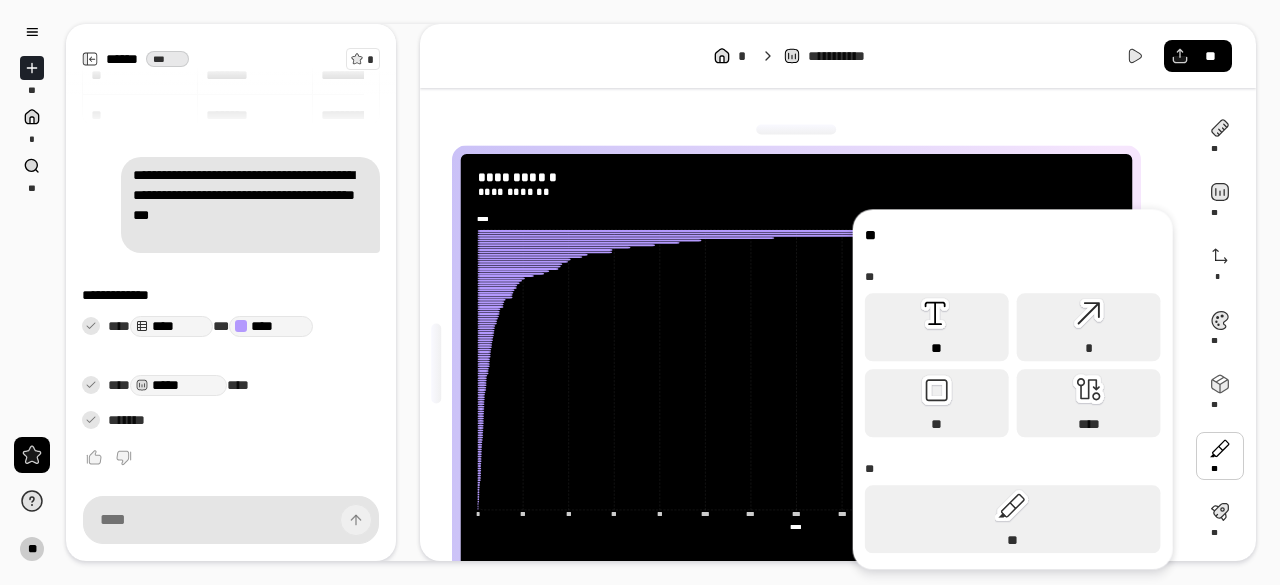 click on "**" at bounding box center (937, 327) 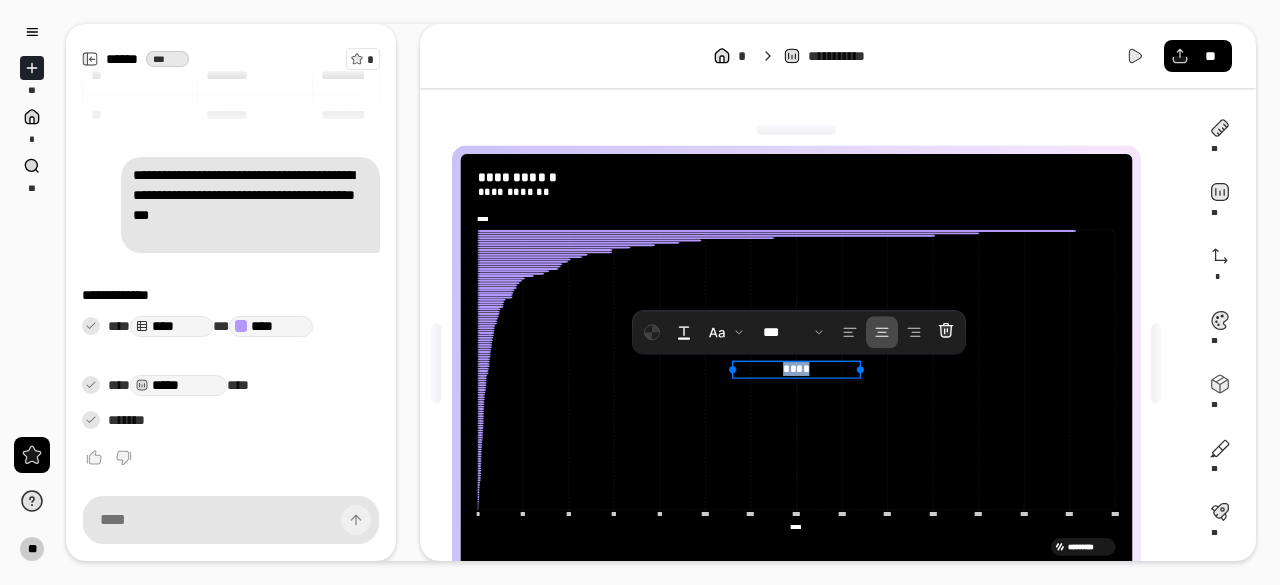 copy on "****" 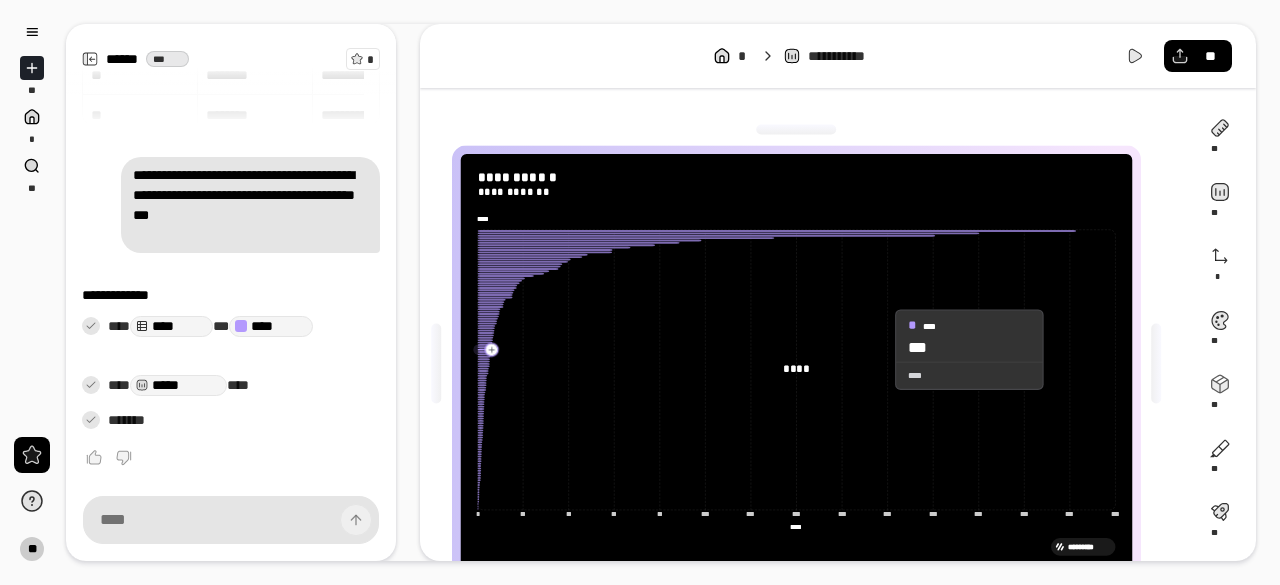 drag, startPoint x: 840, startPoint y: 379, endPoint x: 878, endPoint y: 349, distance: 48.414875 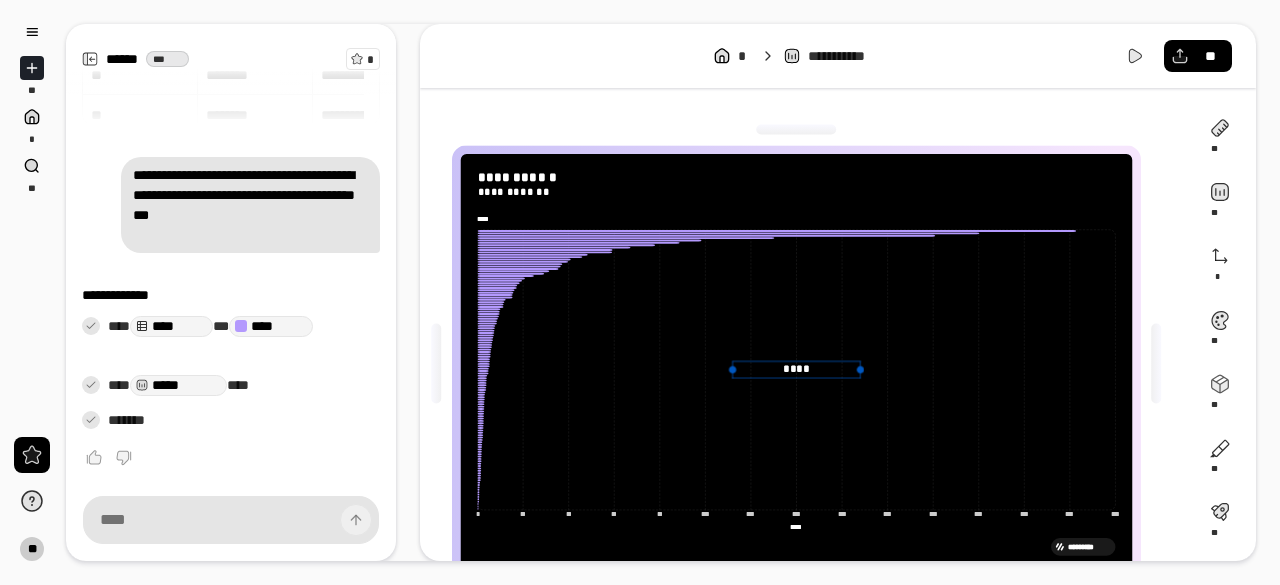click on "****" at bounding box center (796, 369) 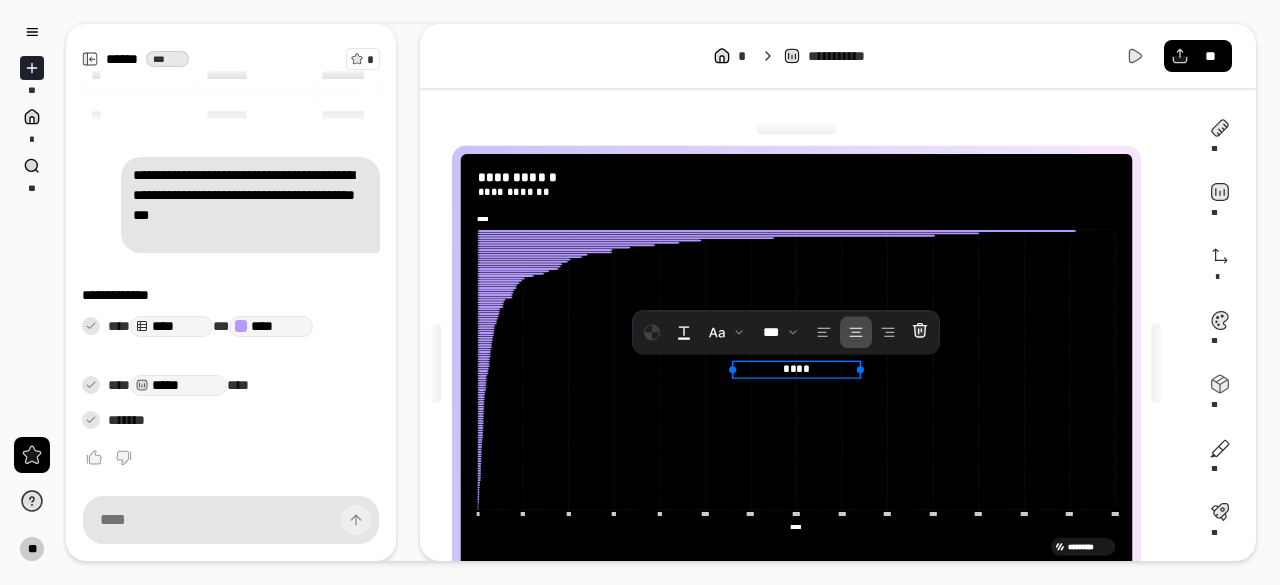 drag, startPoint x: 819, startPoint y: 369, endPoint x: 780, endPoint y: 367, distance: 39.051247 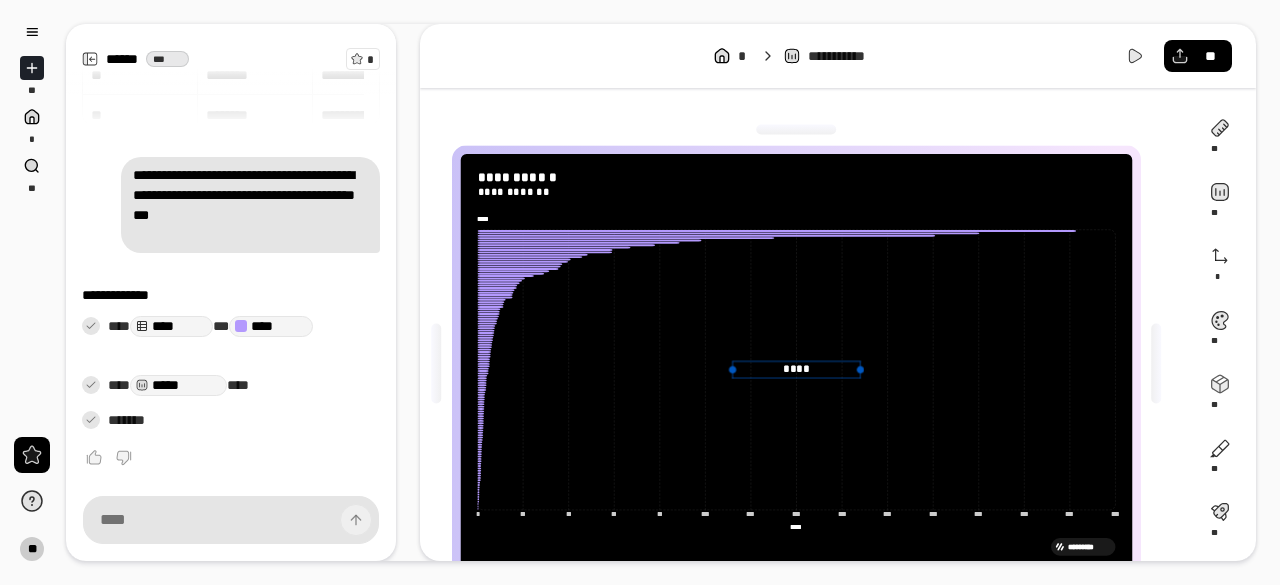click at bounding box center (796, 378) 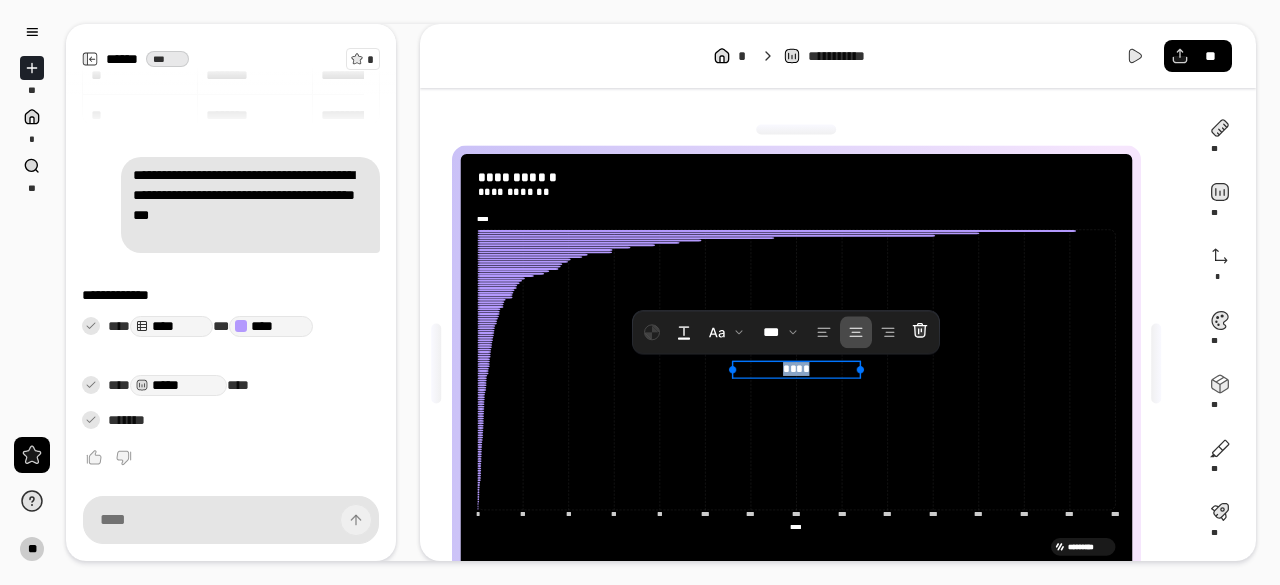click on "****" at bounding box center [795, 369] 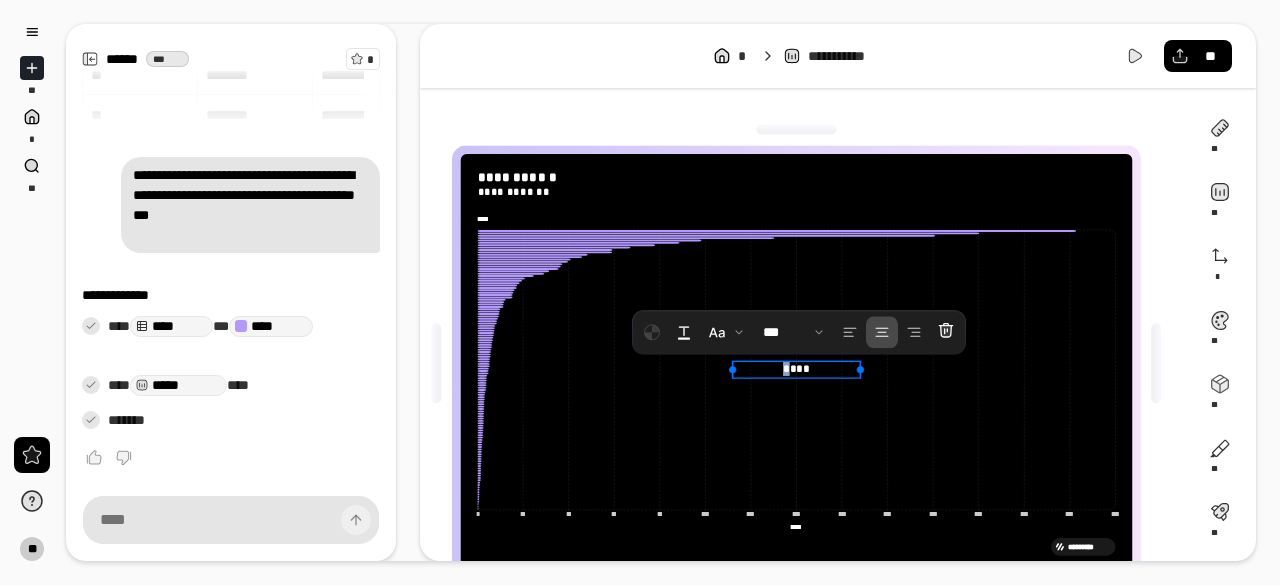 click on "****" at bounding box center [795, 369] 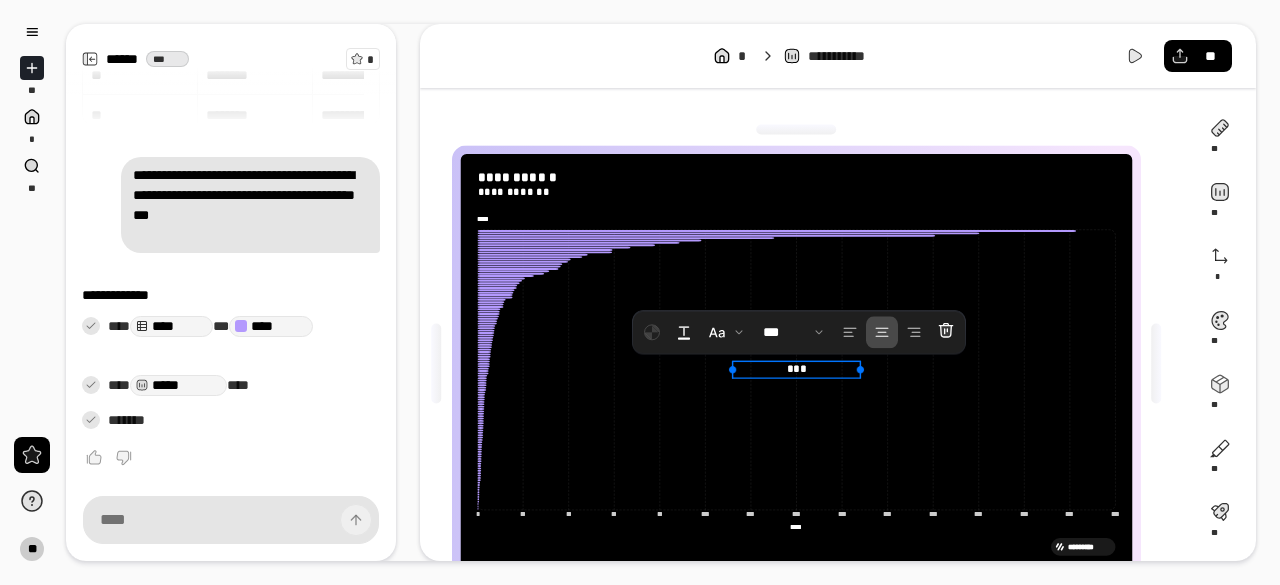 type on "**********" 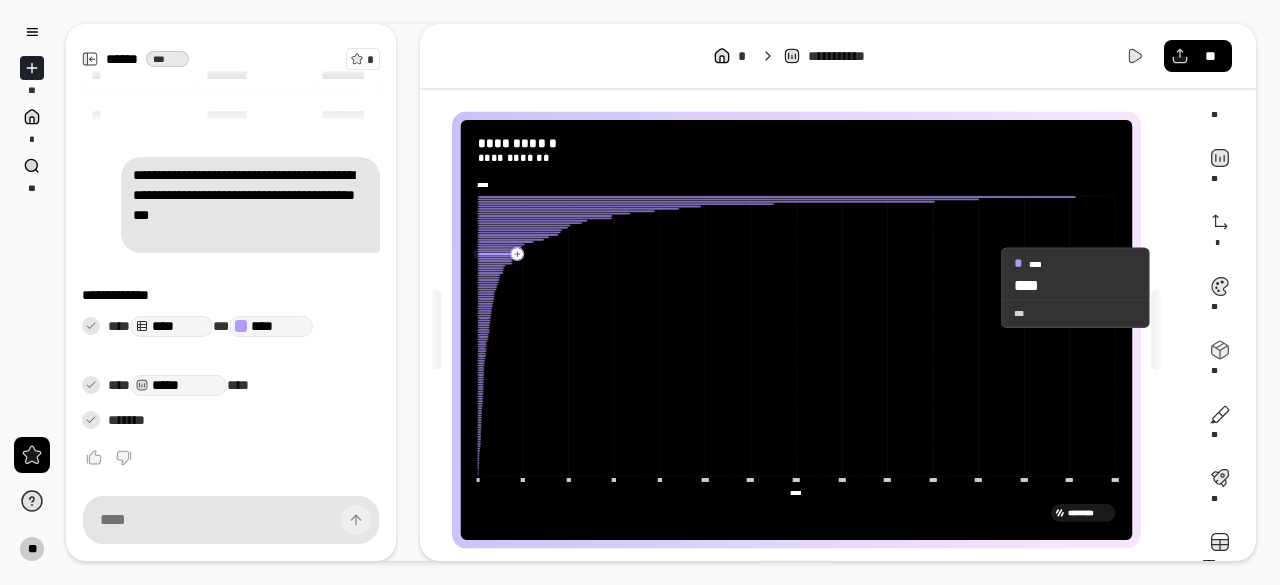 scroll, scrollTop: 62, scrollLeft: 0, axis: vertical 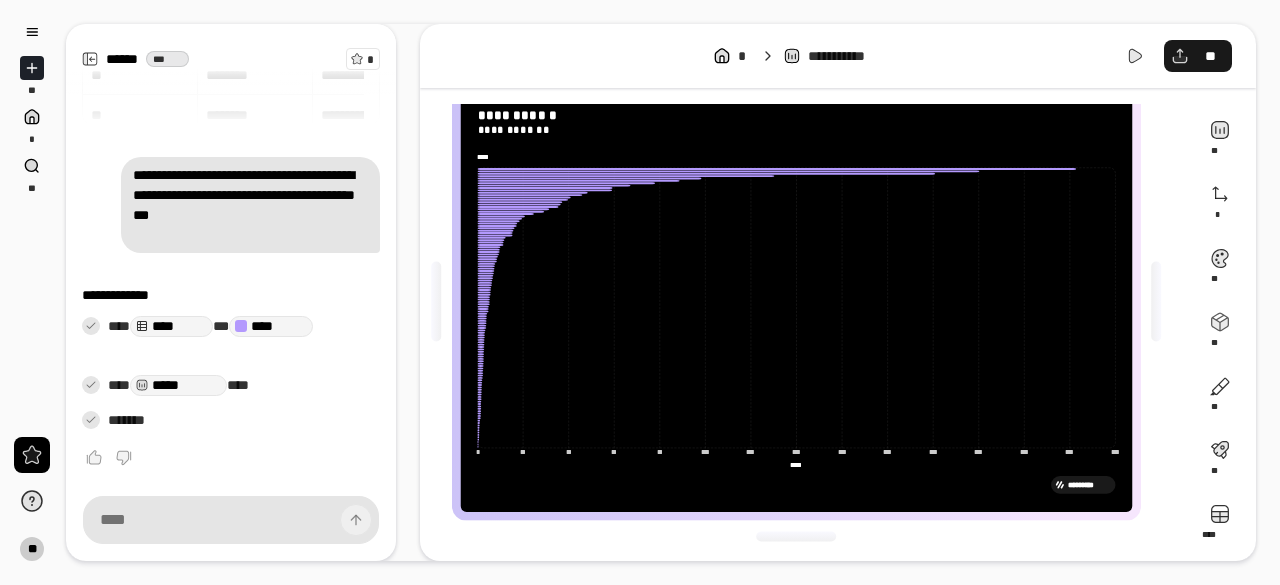 click on "**" at bounding box center (1198, 56) 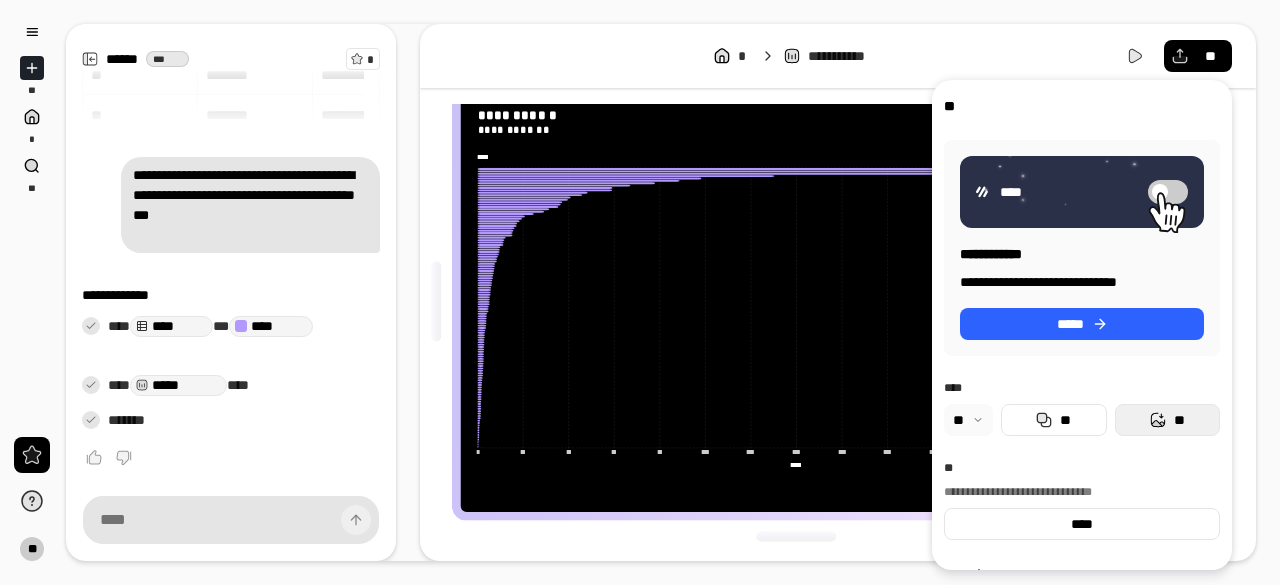 click on "**" at bounding box center (1179, 420) 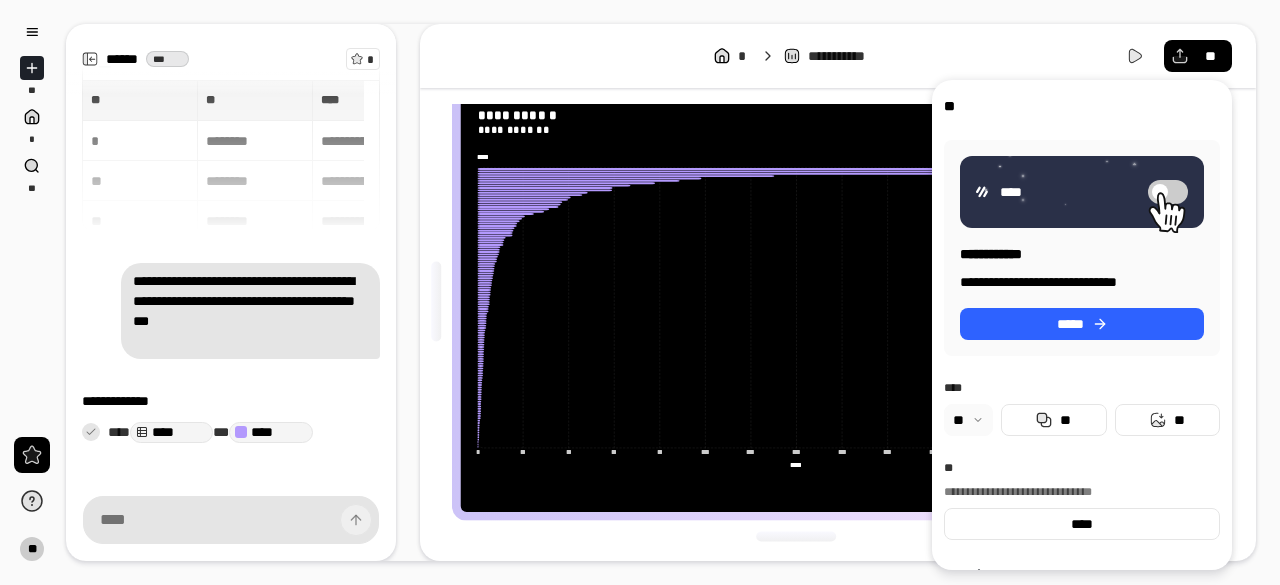 scroll, scrollTop: 106, scrollLeft: 0, axis: vertical 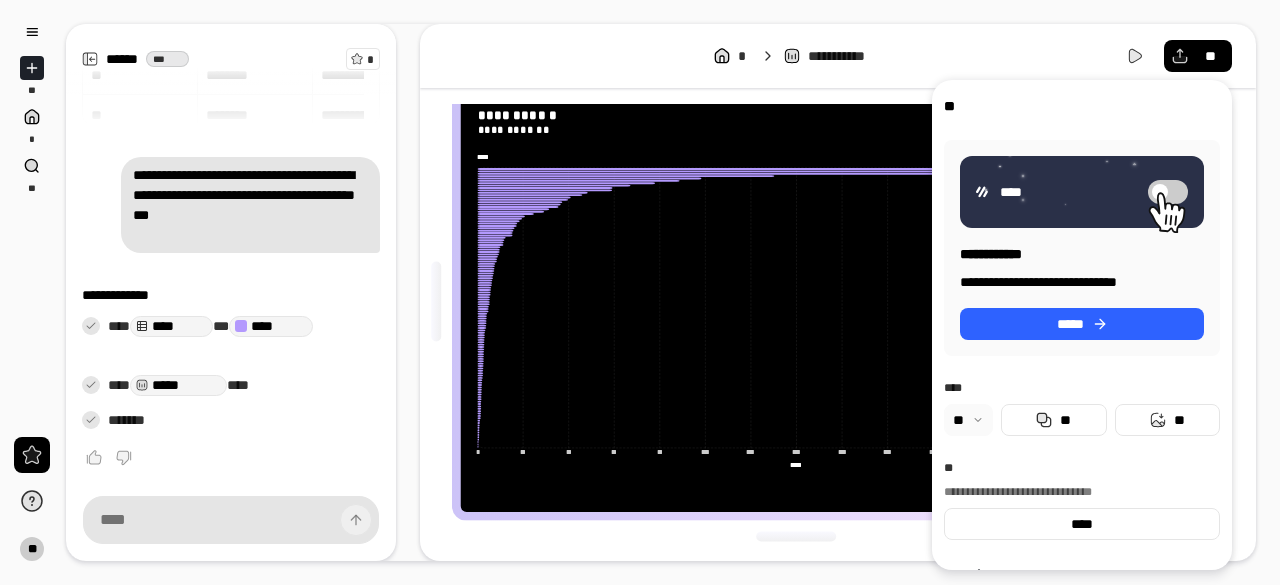 click at bounding box center [968, 420] 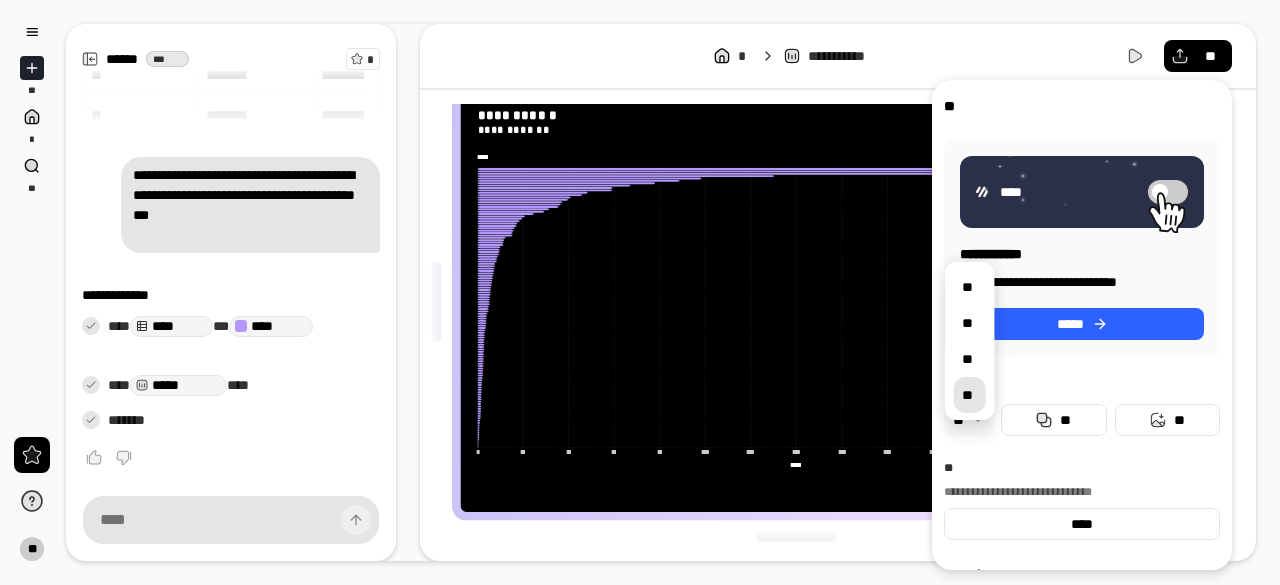 click on "**" at bounding box center (967, 395) 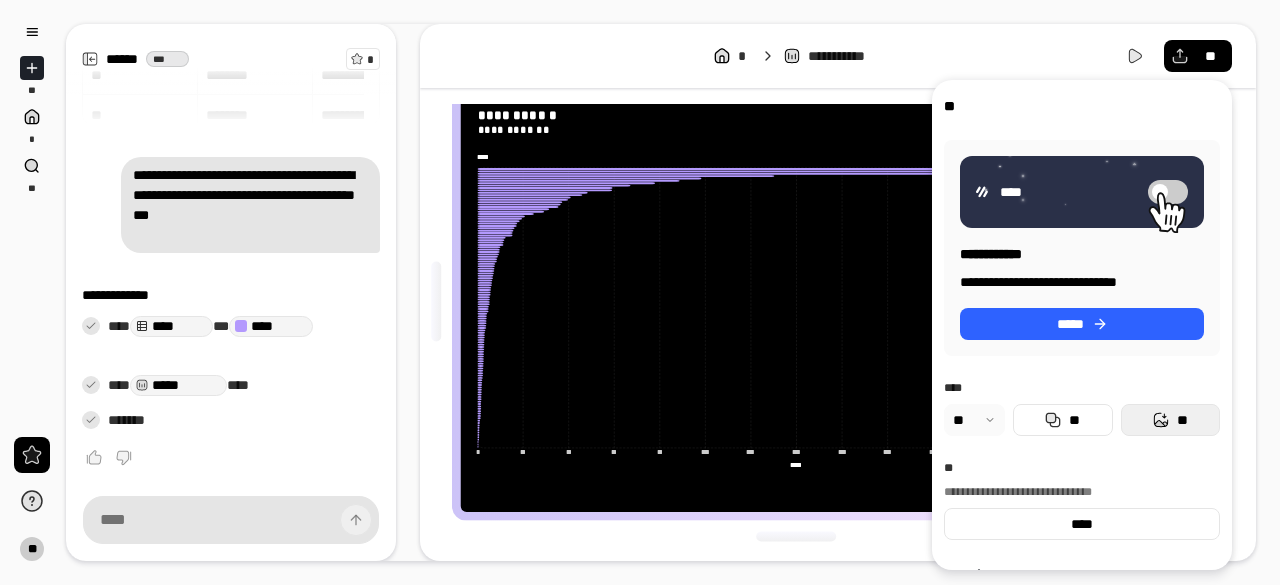 click on "**" at bounding box center [1182, 420] 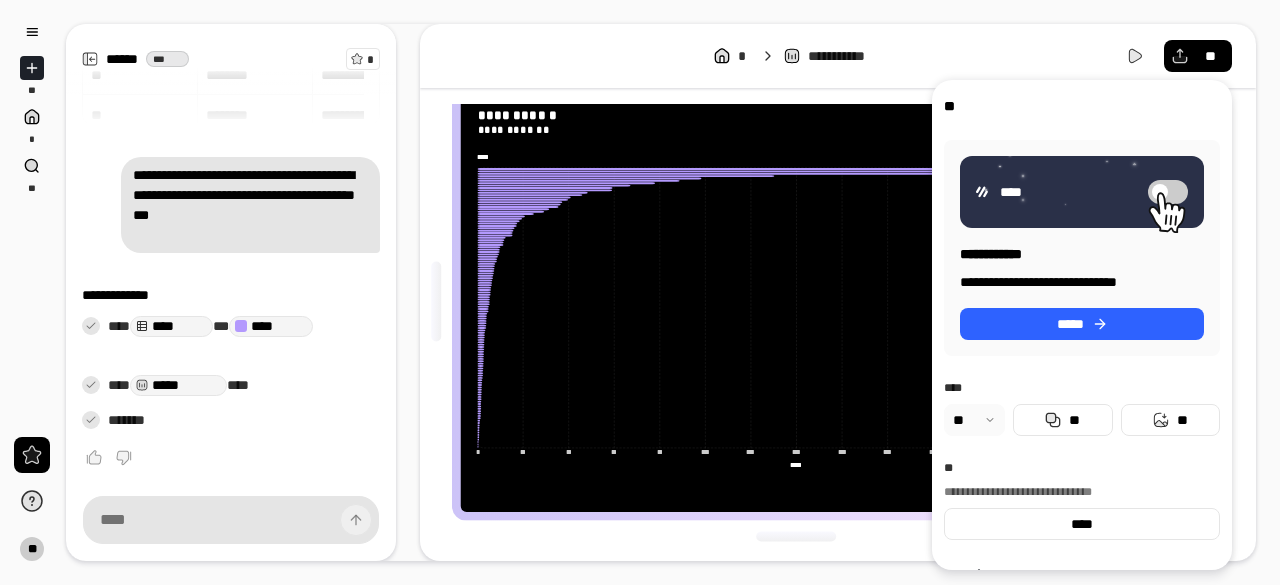 click 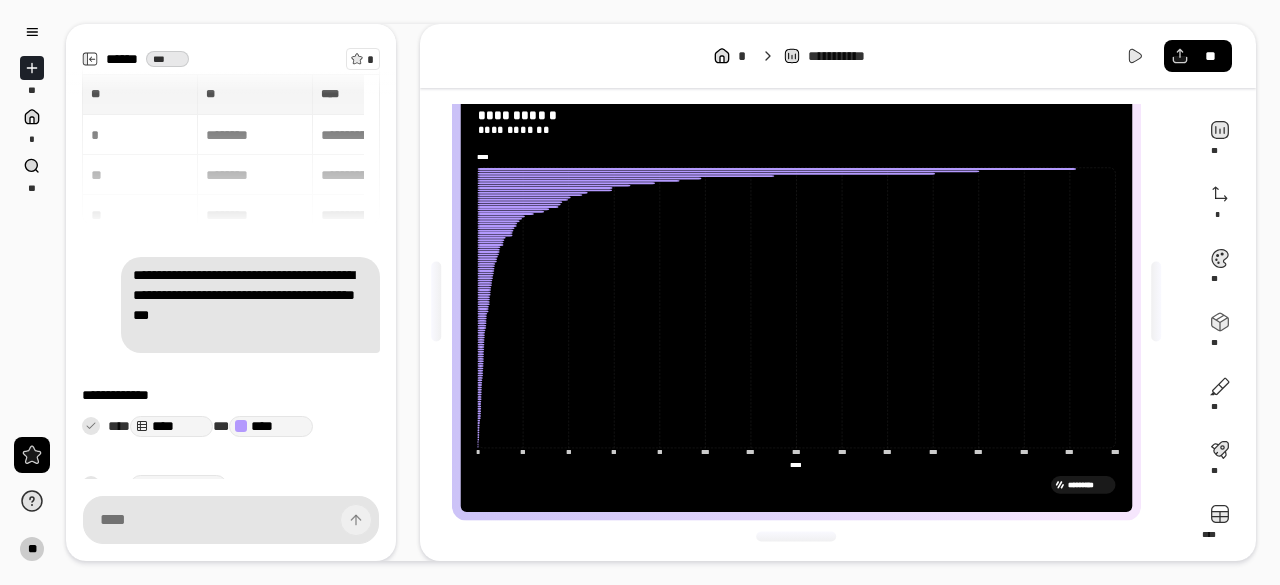 scroll, scrollTop: 0, scrollLeft: 0, axis: both 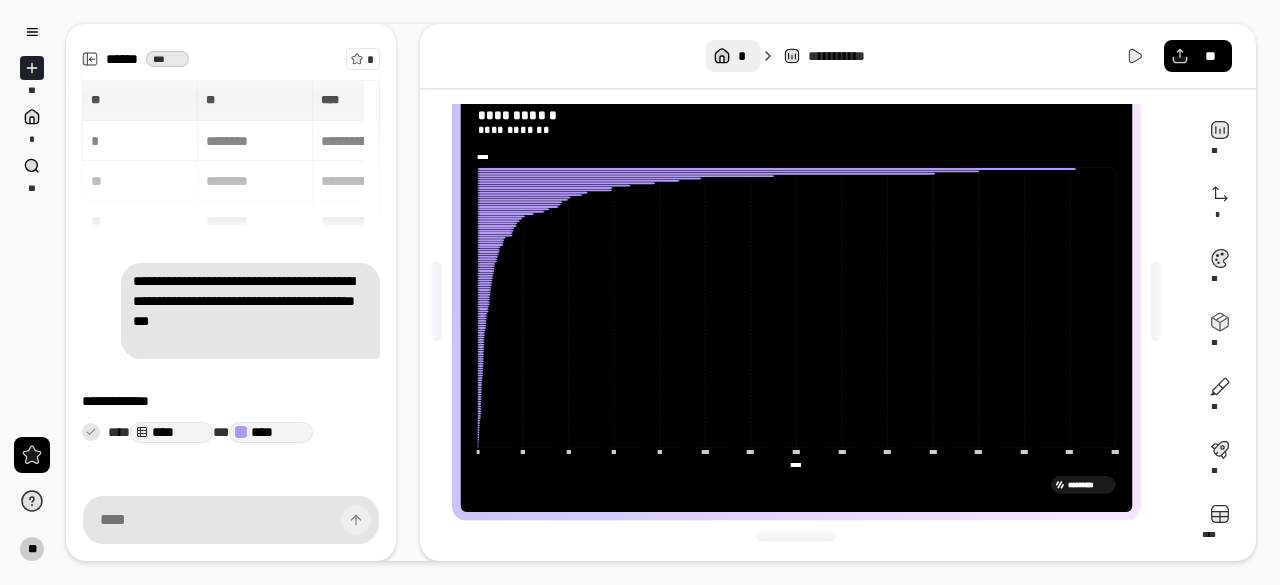 click on "*" at bounding box center (742, 56) 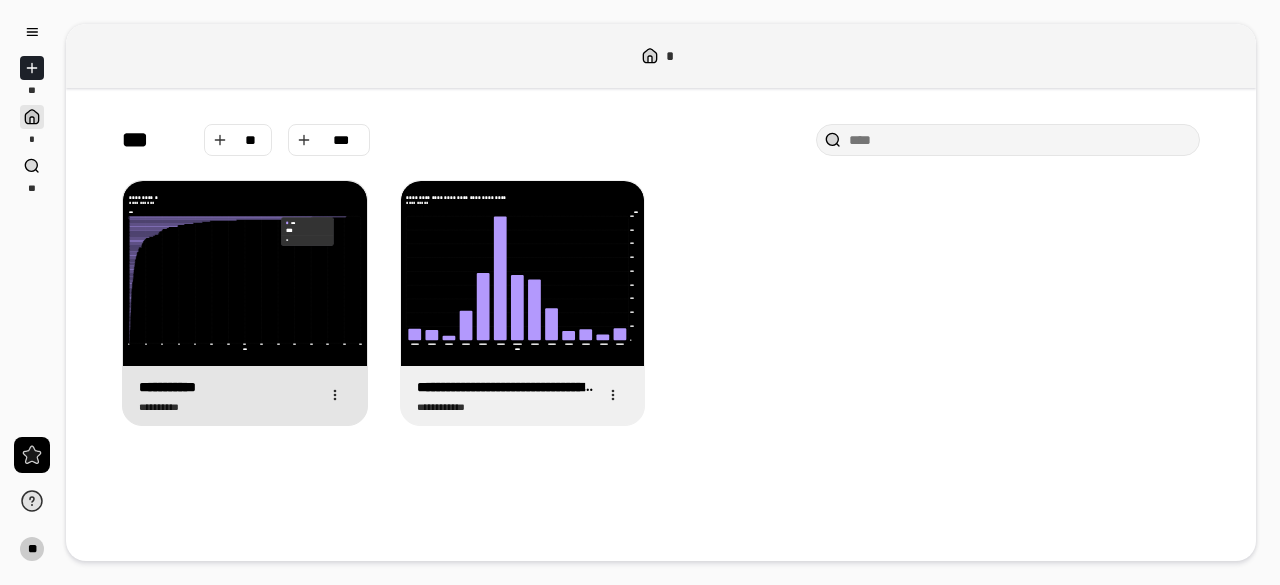 click 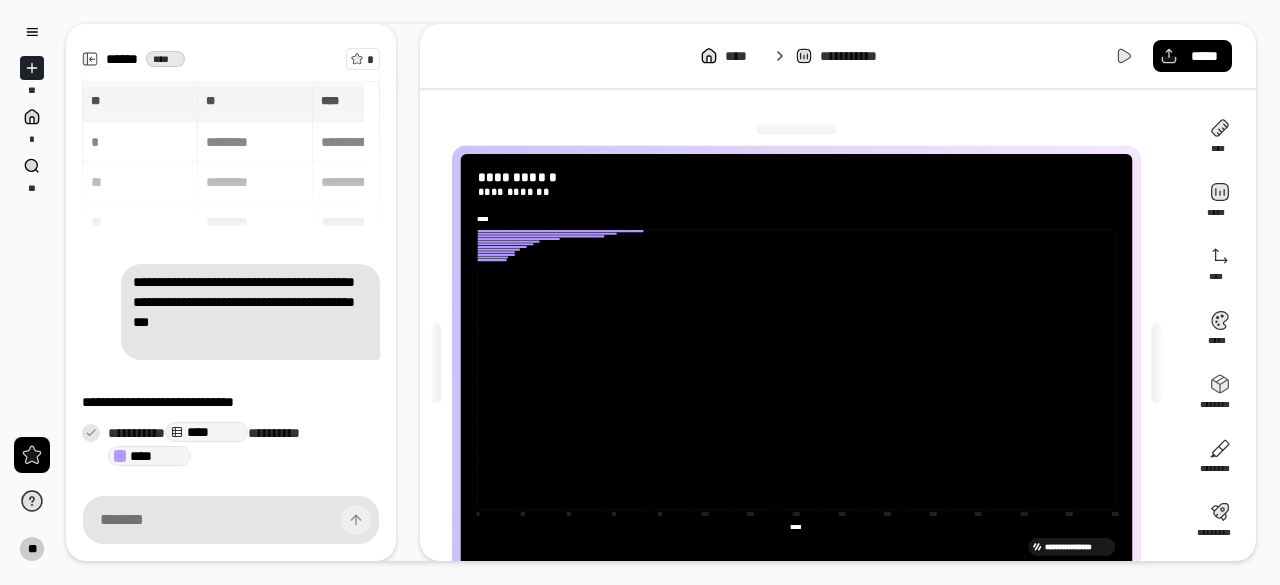 scroll, scrollTop: 106, scrollLeft: 0, axis: vertical 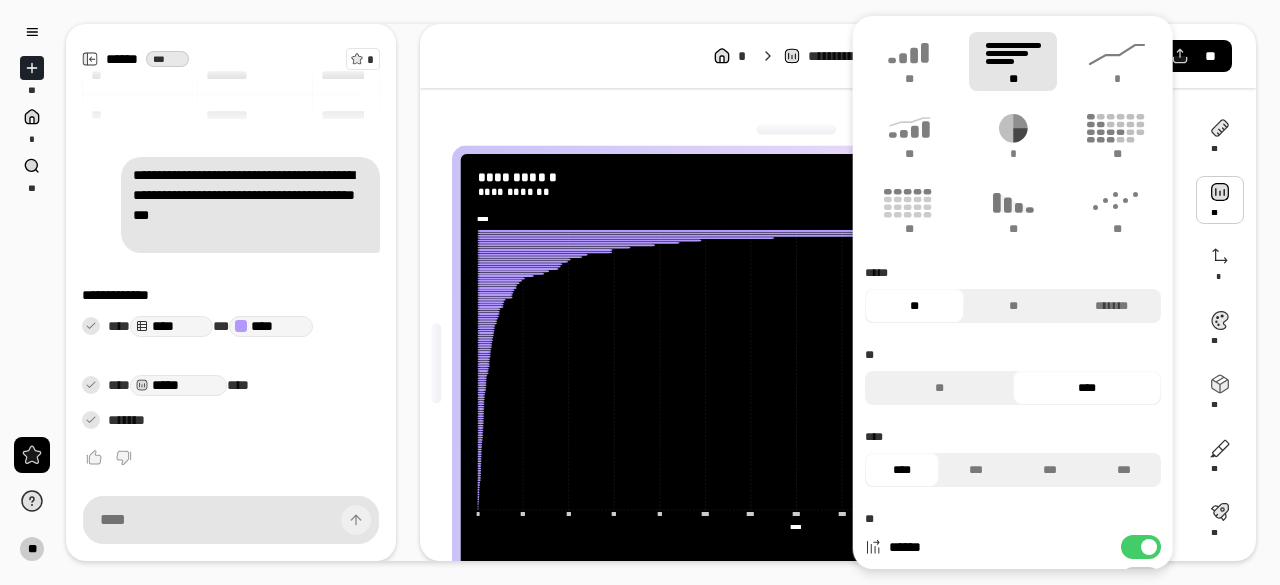 click at bounding box center [1220, 200] 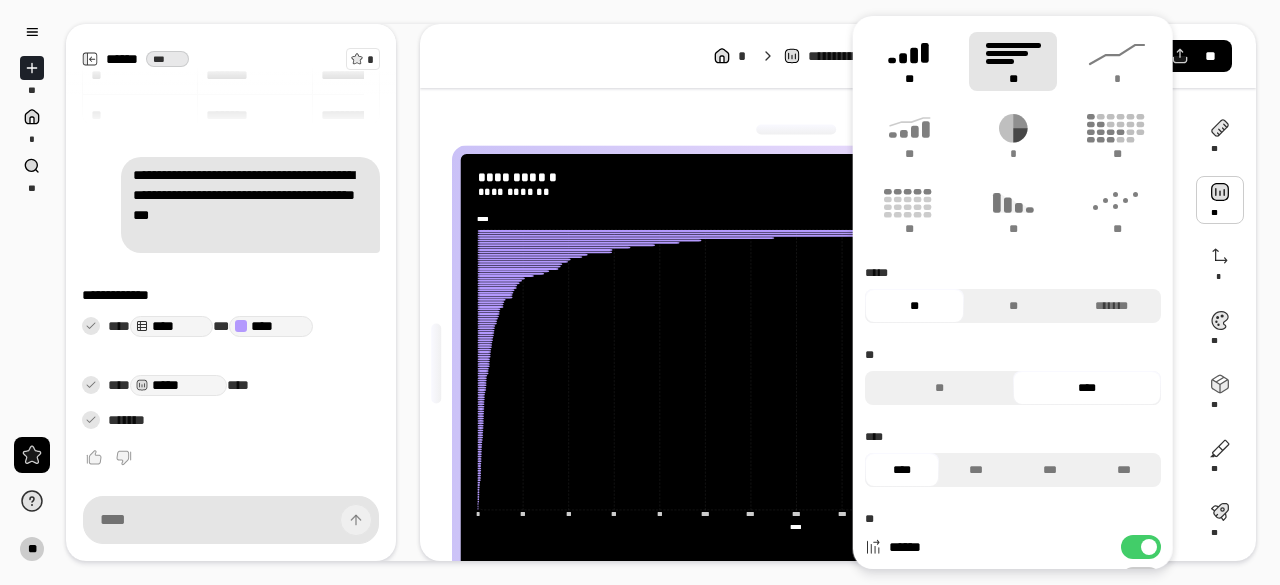 click 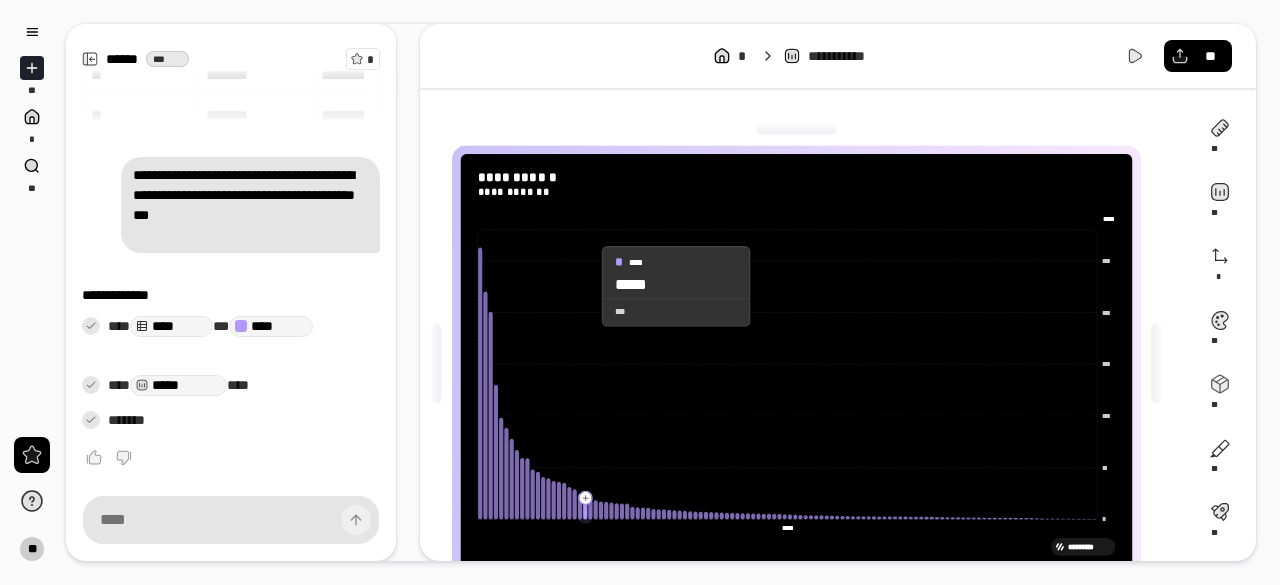 click 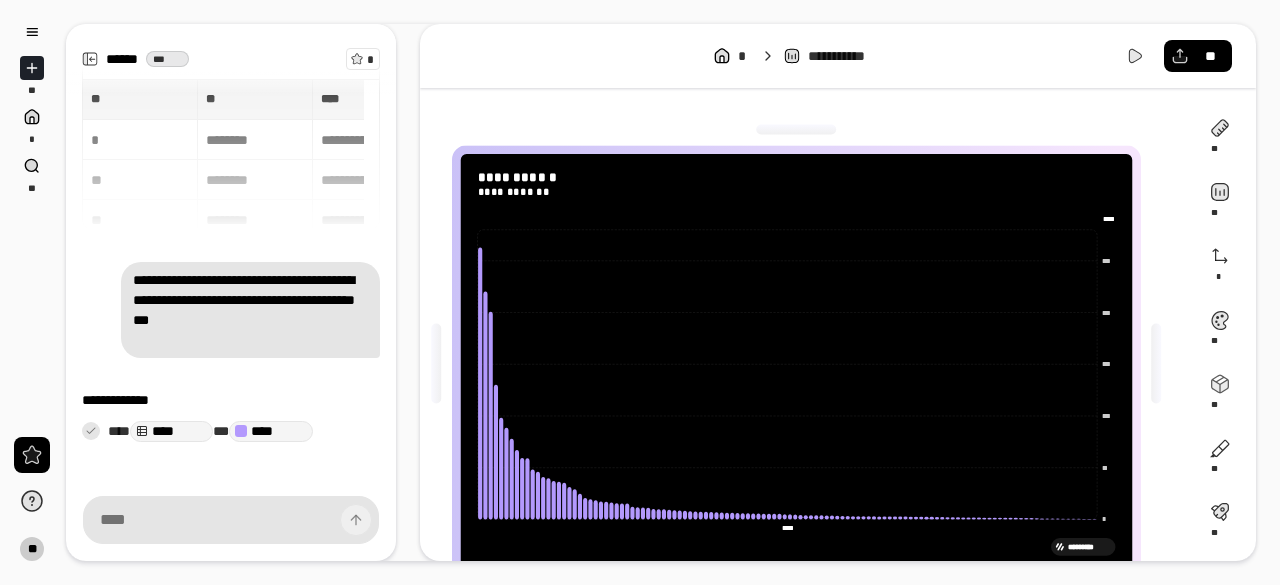 scroll, scrollTop: 0, scrollLeft: 0, axis: both 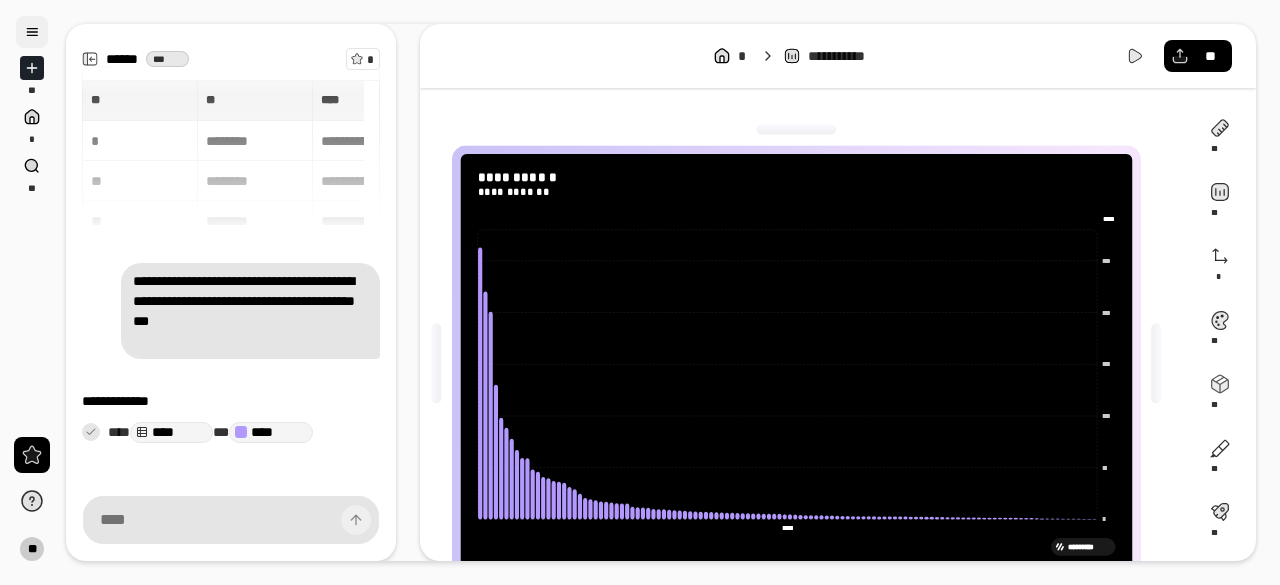 click at bounding box center (32, 32) 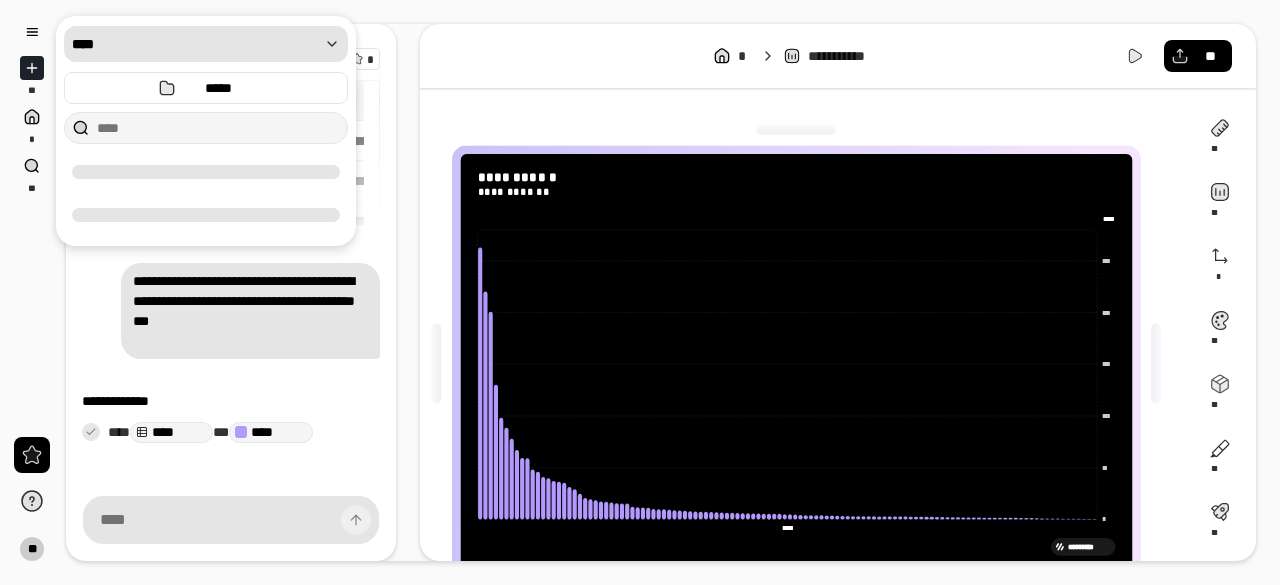 click 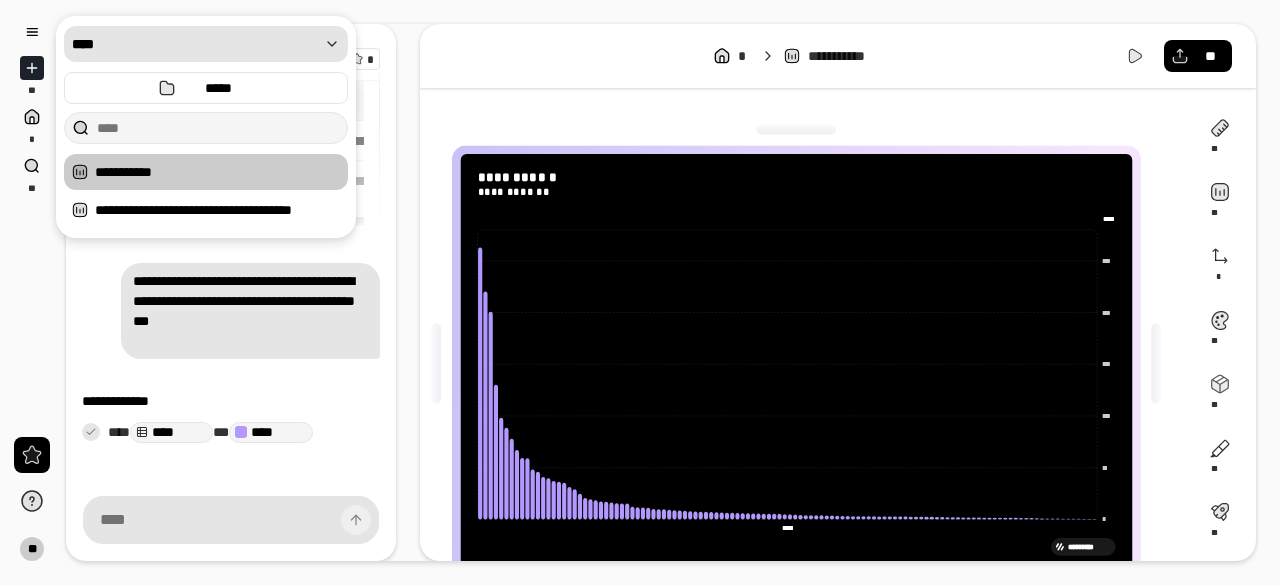 click on "** * ** **" at bounding box center [32, 292] 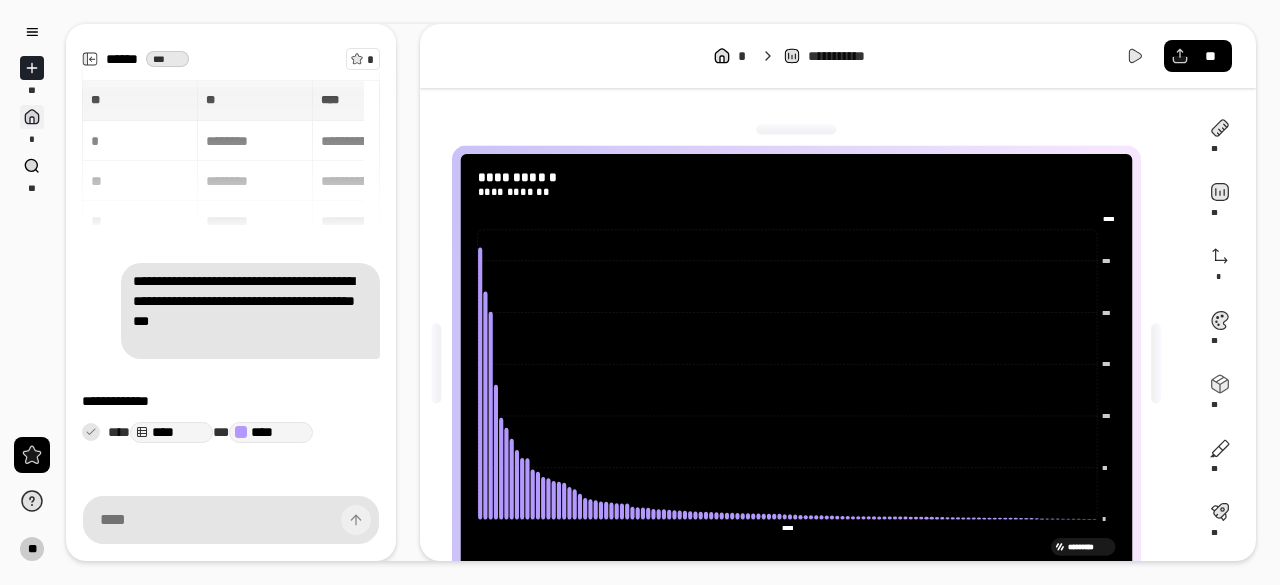 click 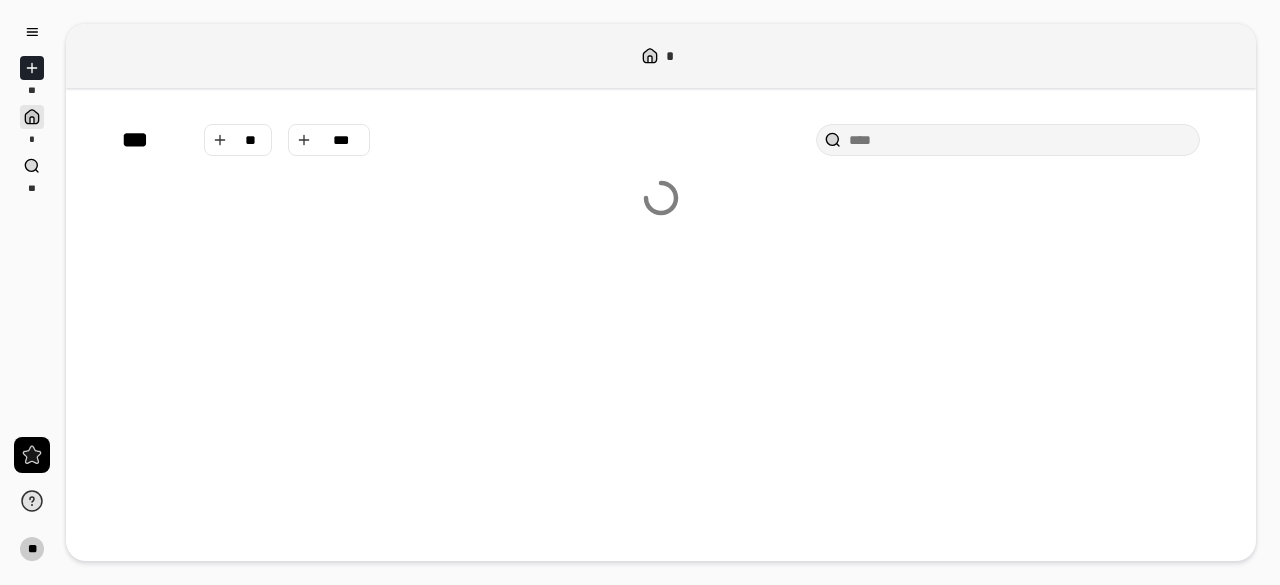 click 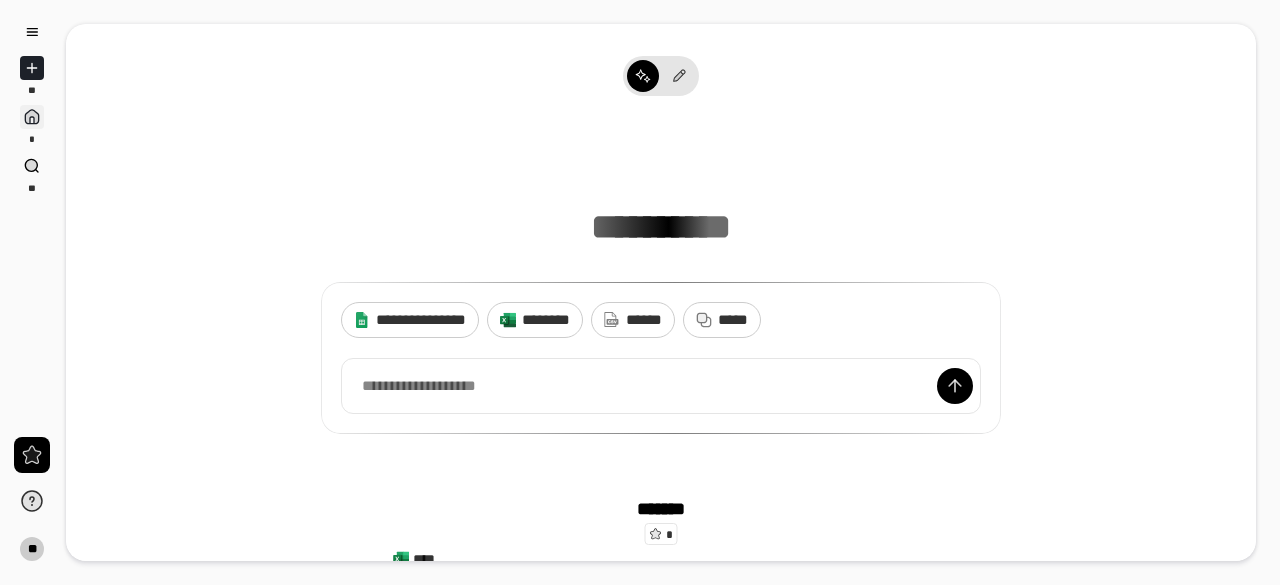 click 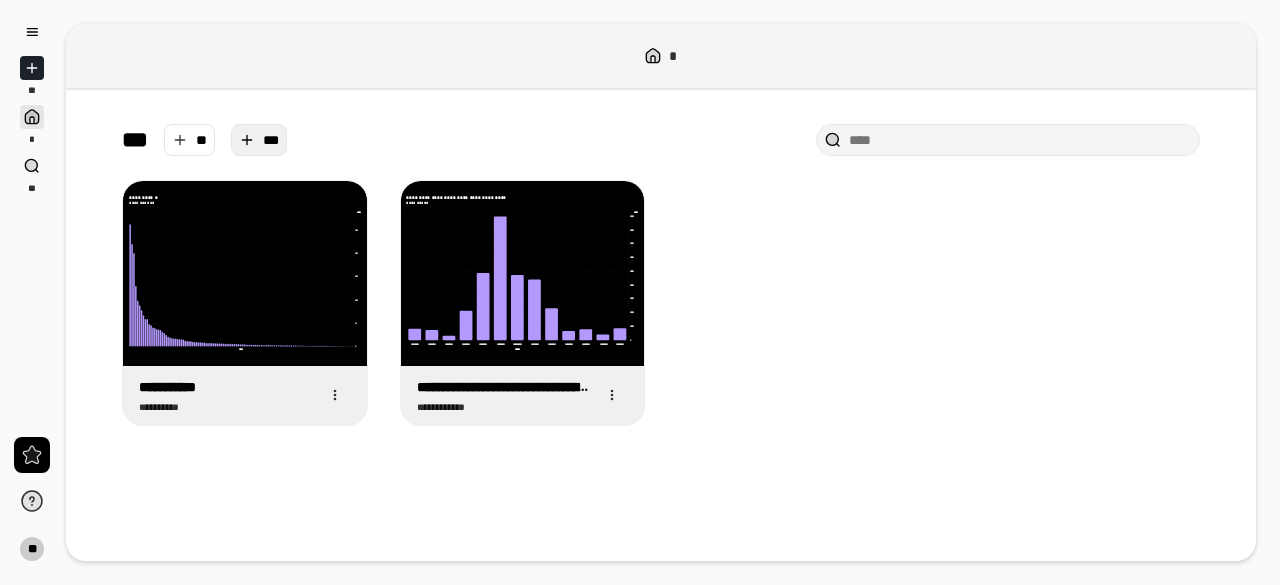 click on "***" at bounding box center [271, 140] 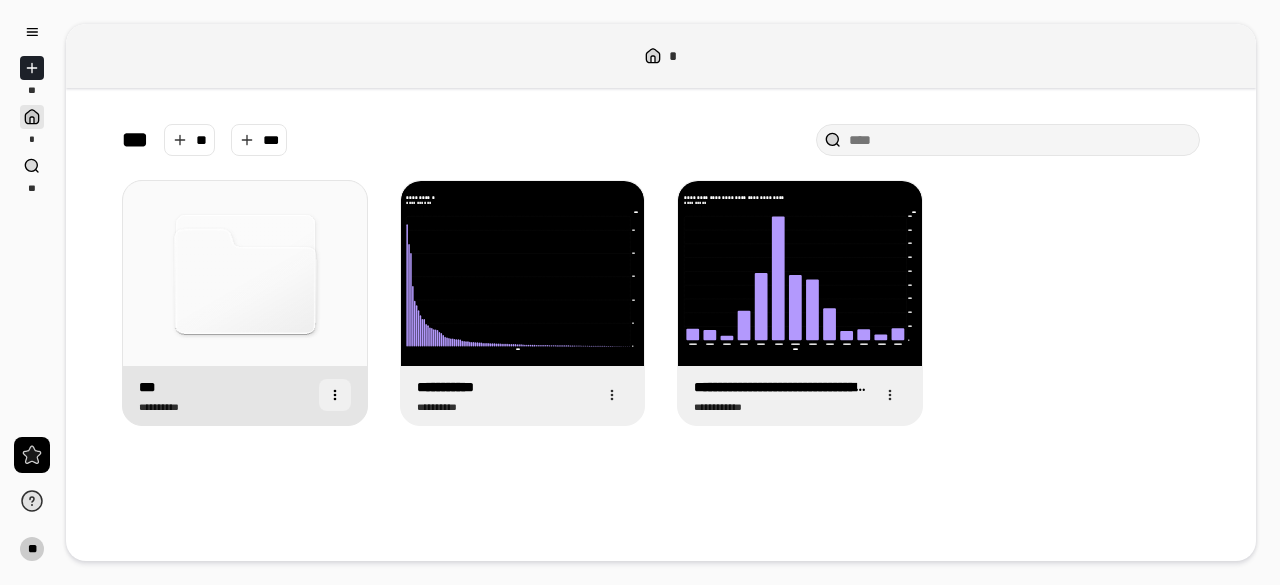 click at bounding box center [335, 395] 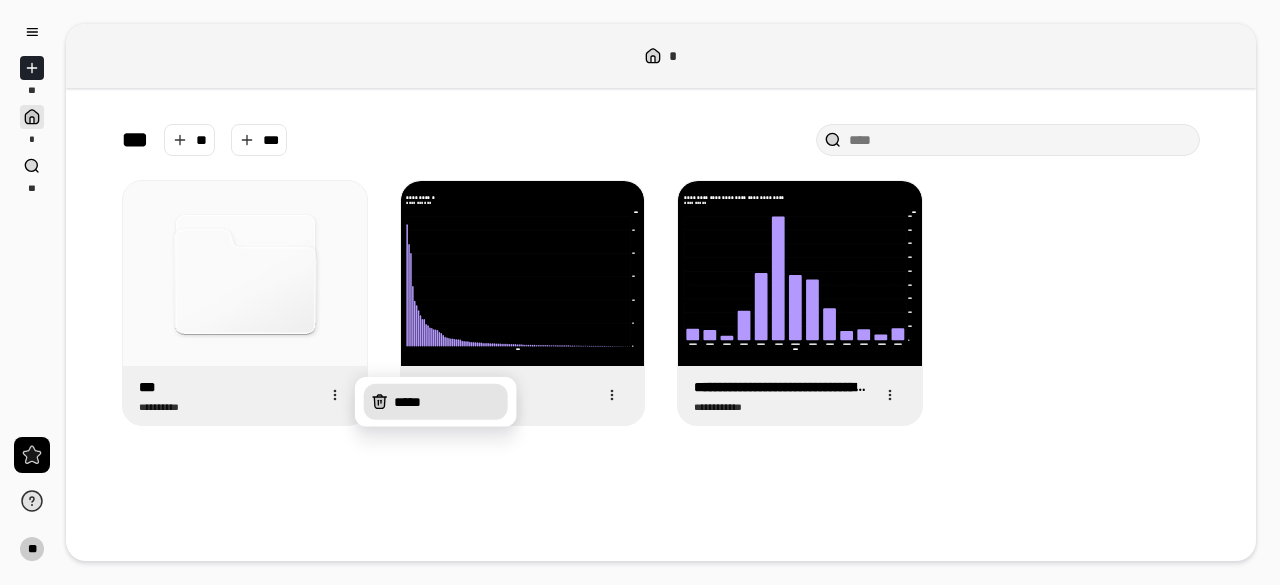 click on "*****" at bounding box center (407, 402) 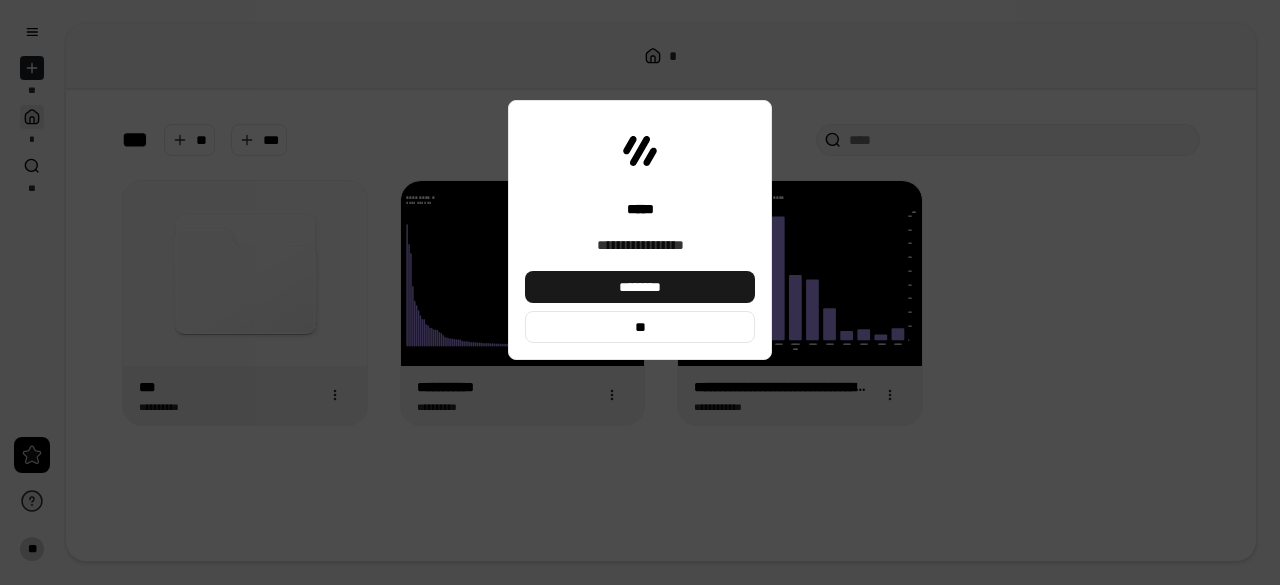 click on "********" at bounding box center [640, 287] 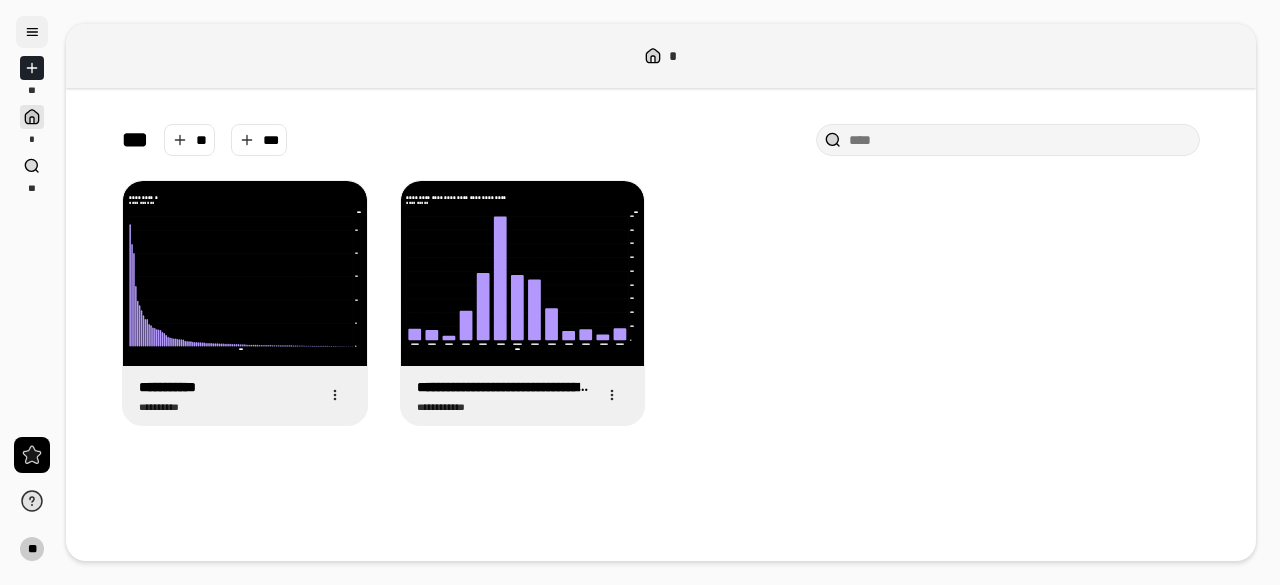 click at bounding box center (32, 32) 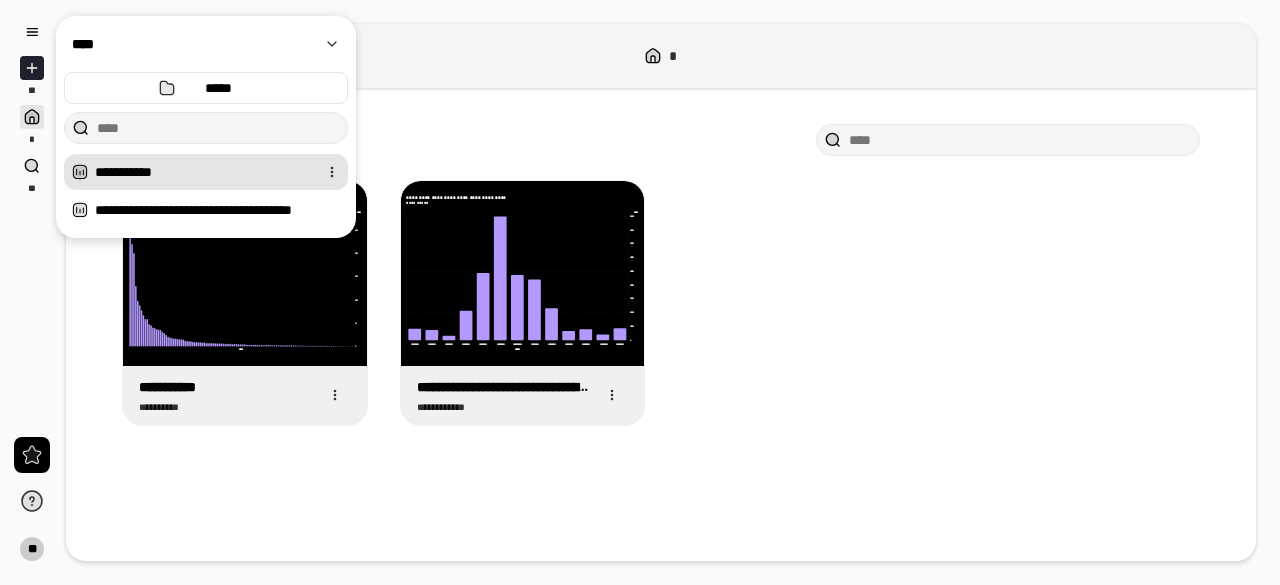 click on "**********" at bounding box center [202, 172] 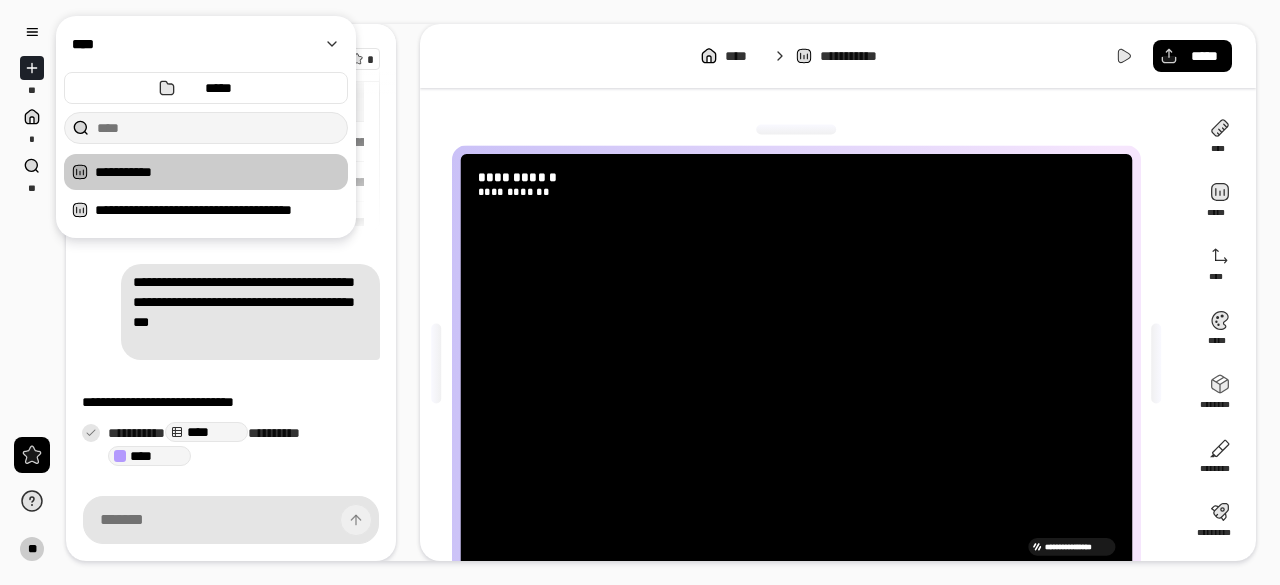 scroll, scrollTop: 106, scrollLeft: 0, axis: vertical 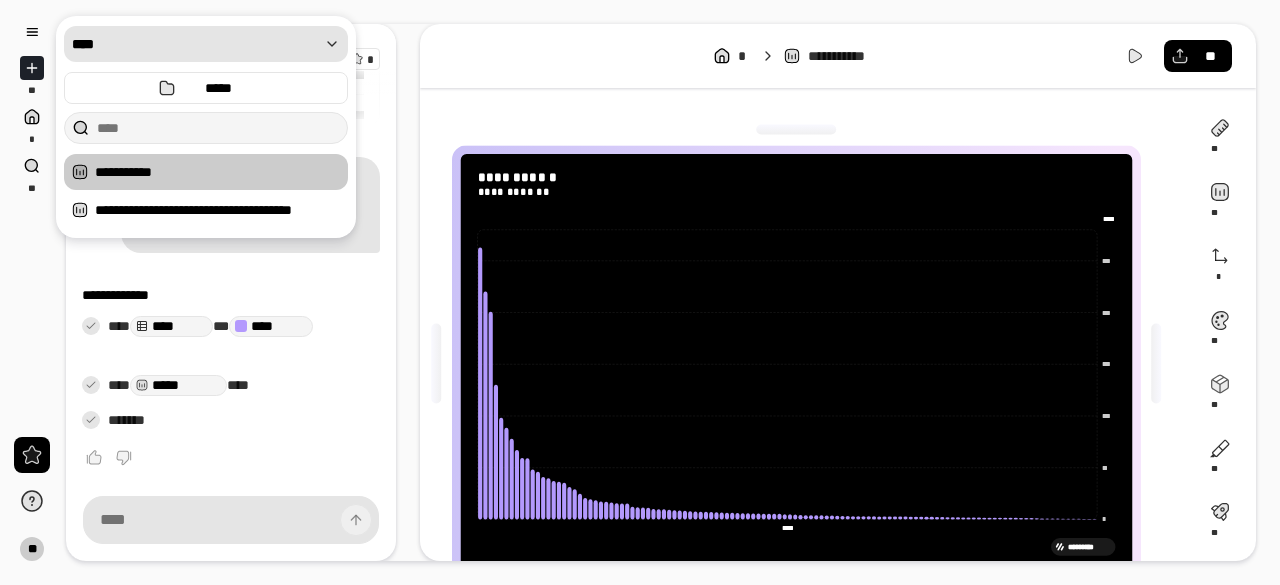 click 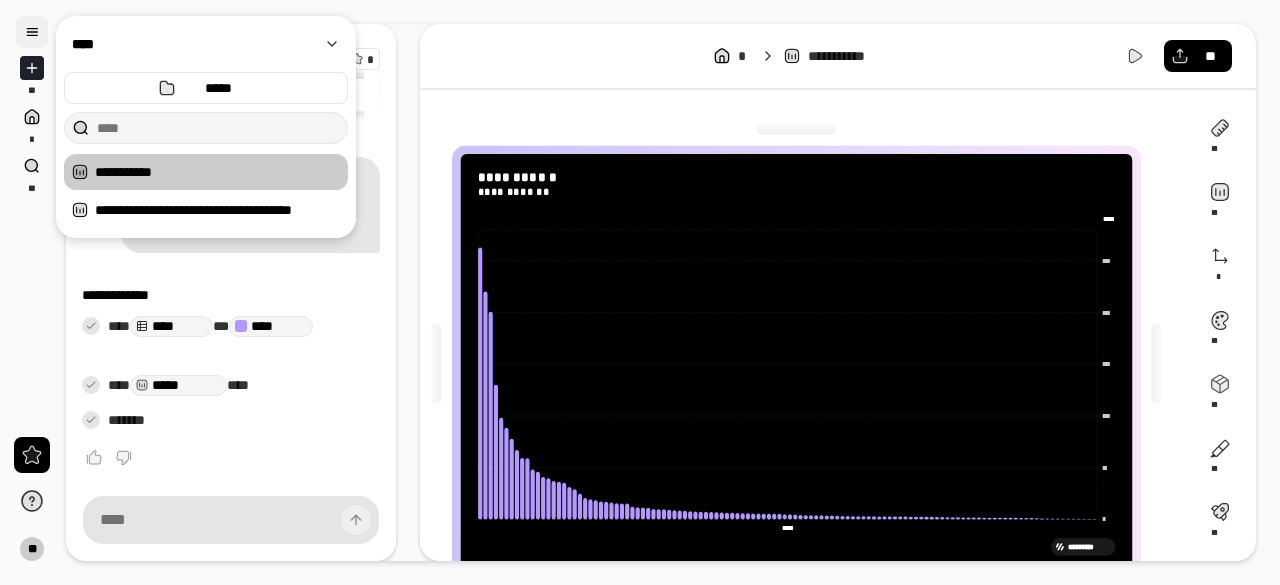 click at bounding box center (32, 32) 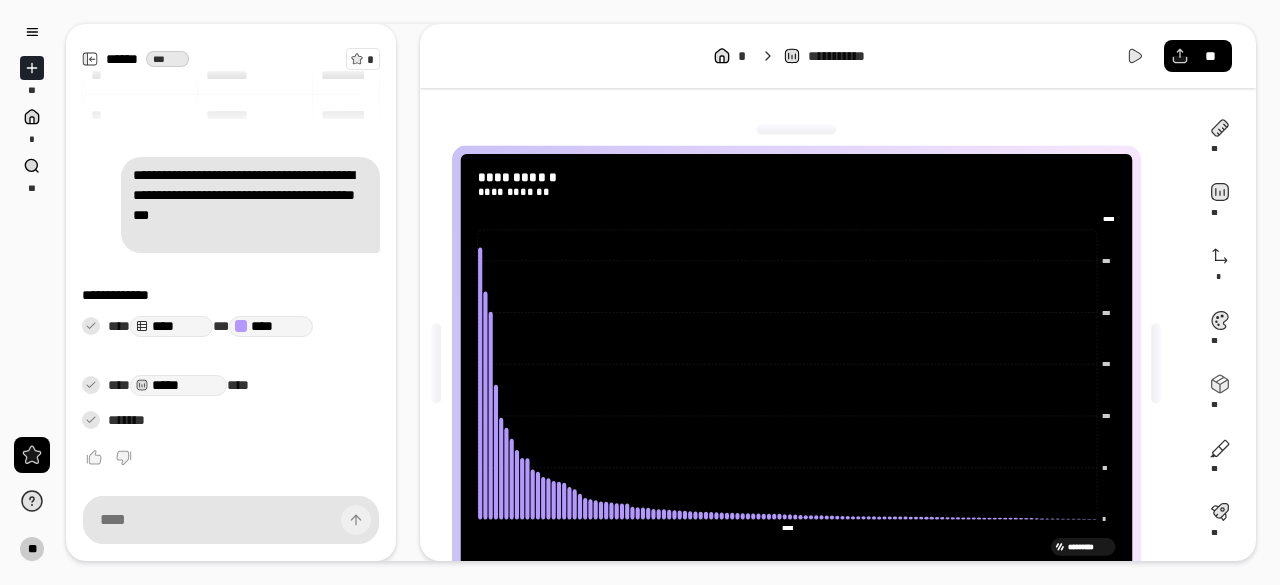 click at bounding box center (32, 68) 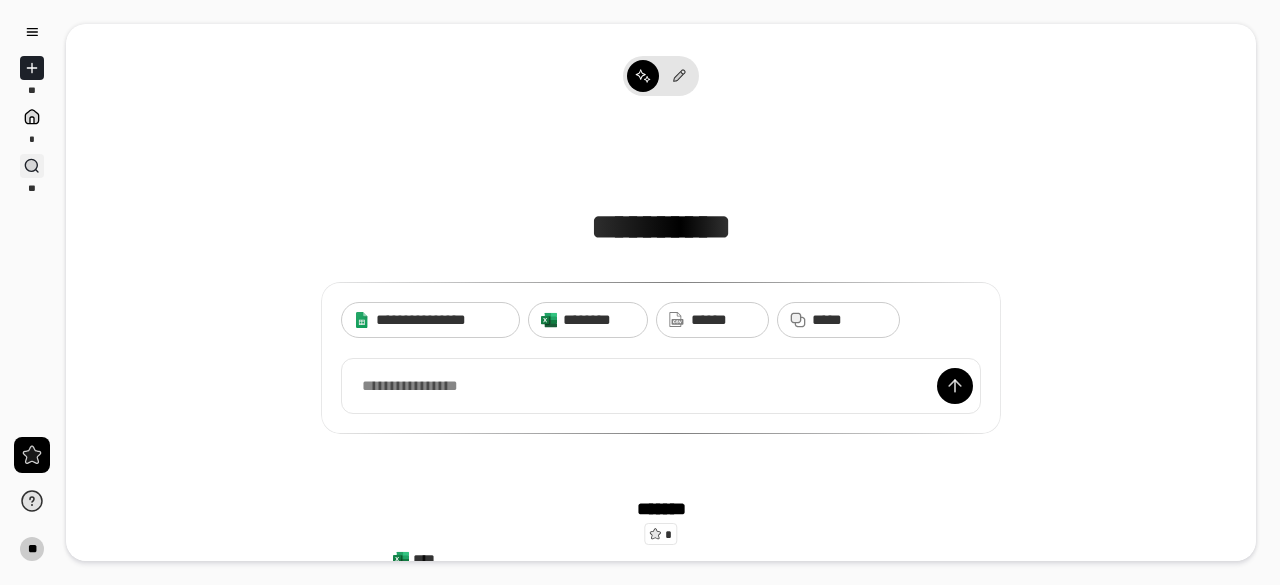 click 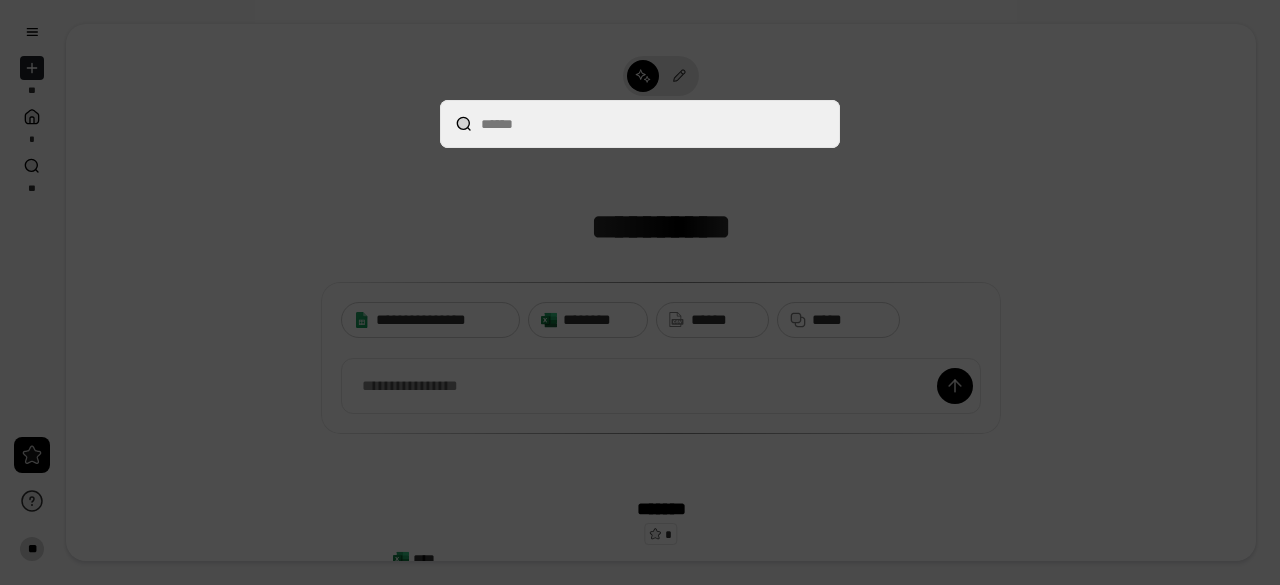 drag, startPoint x: 246, startPoint y: 170, endPoint x: 84, endPoint y: 132, distance: 166.39711 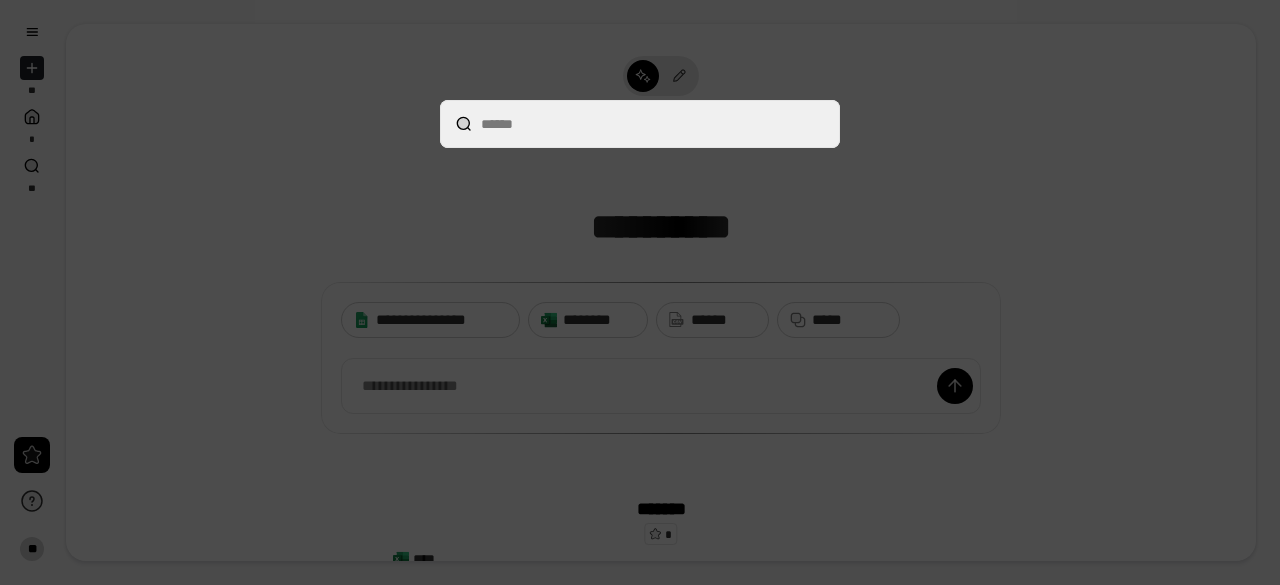 click at bounding box center (640, 292) 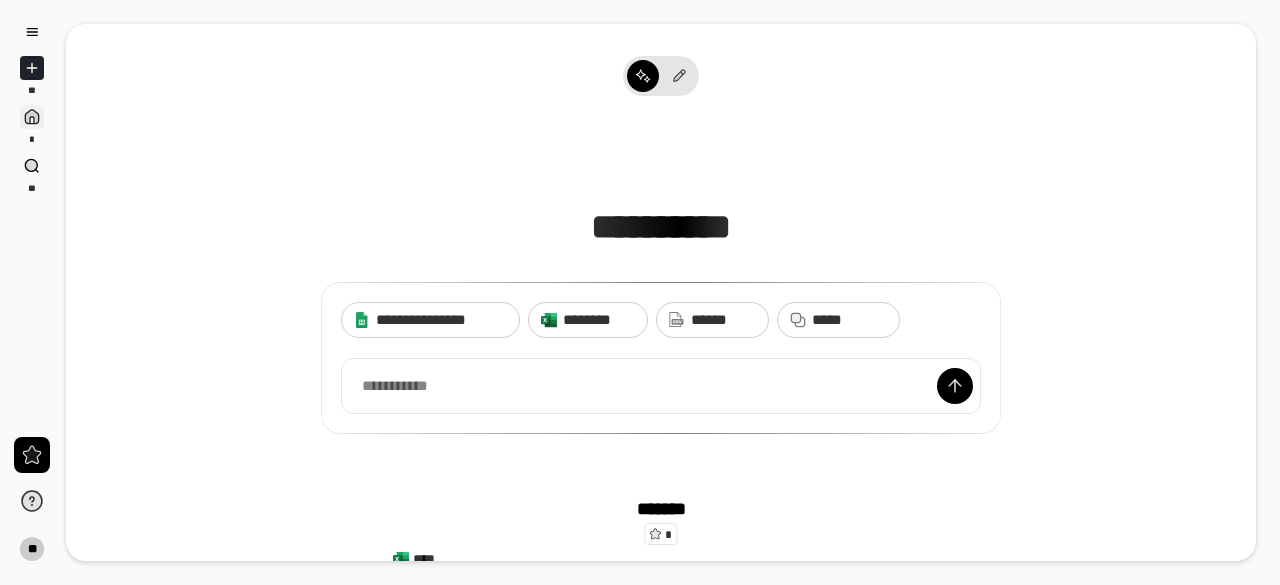 click 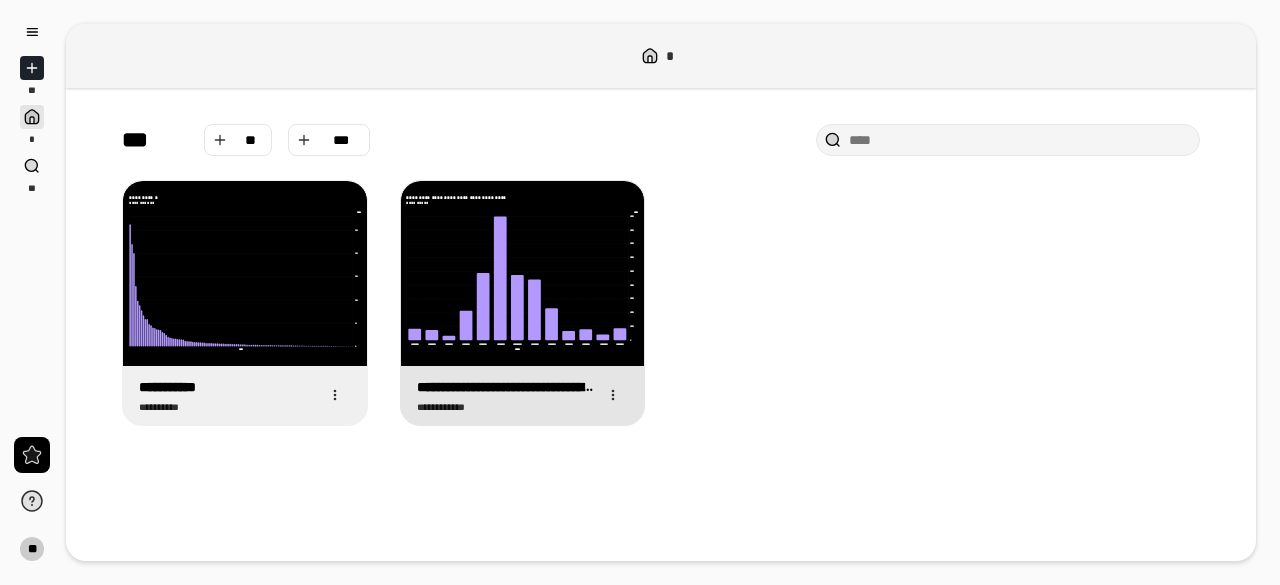 click 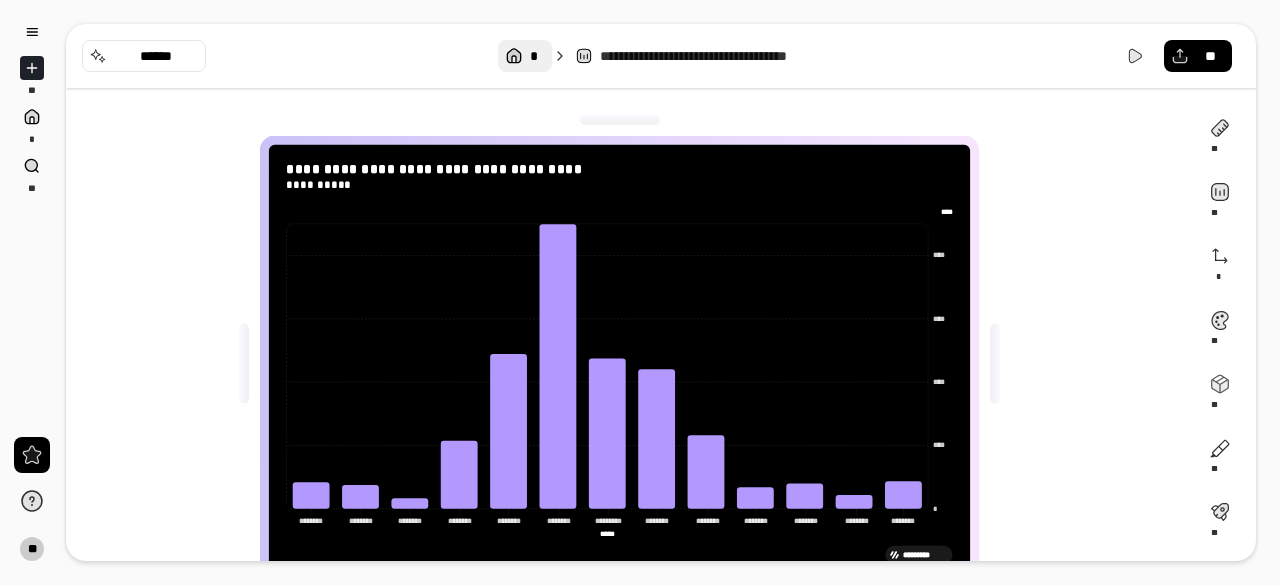 click on "*" at bounding box center [525, 56] 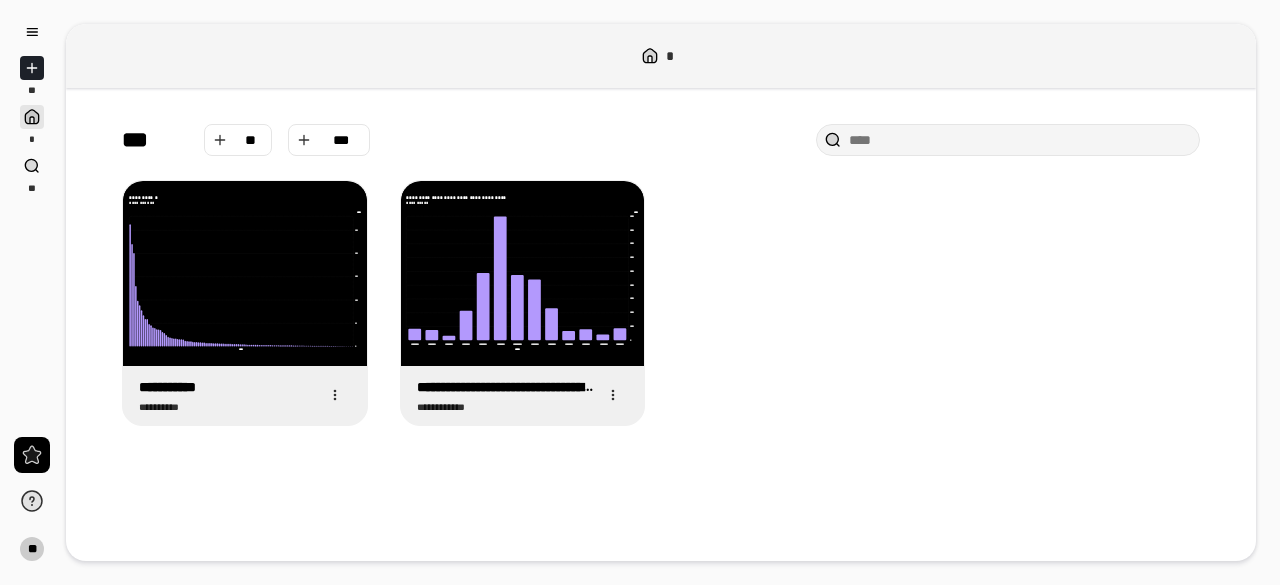 click at bounding box center [32, 68] 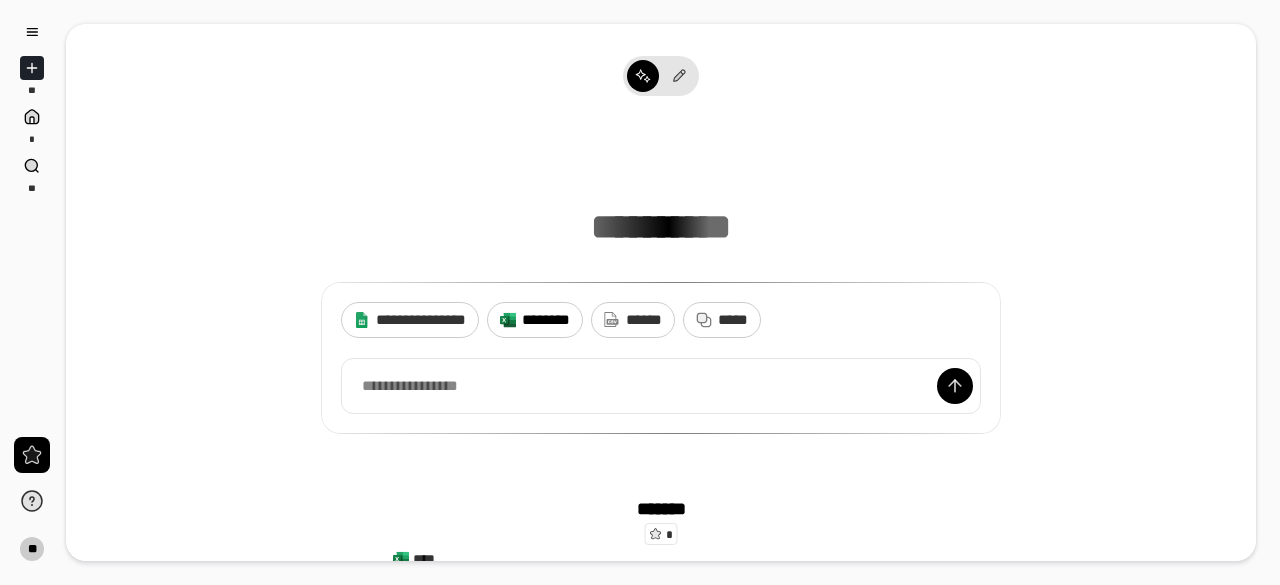 click on "********" at bounding box center (546, 319) 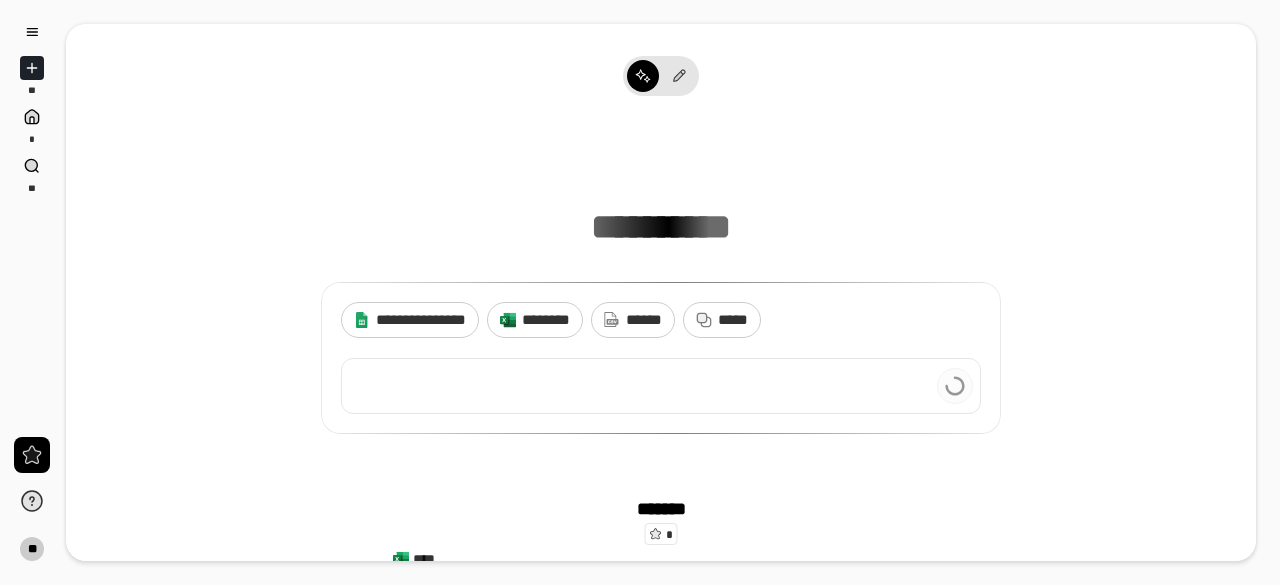 type 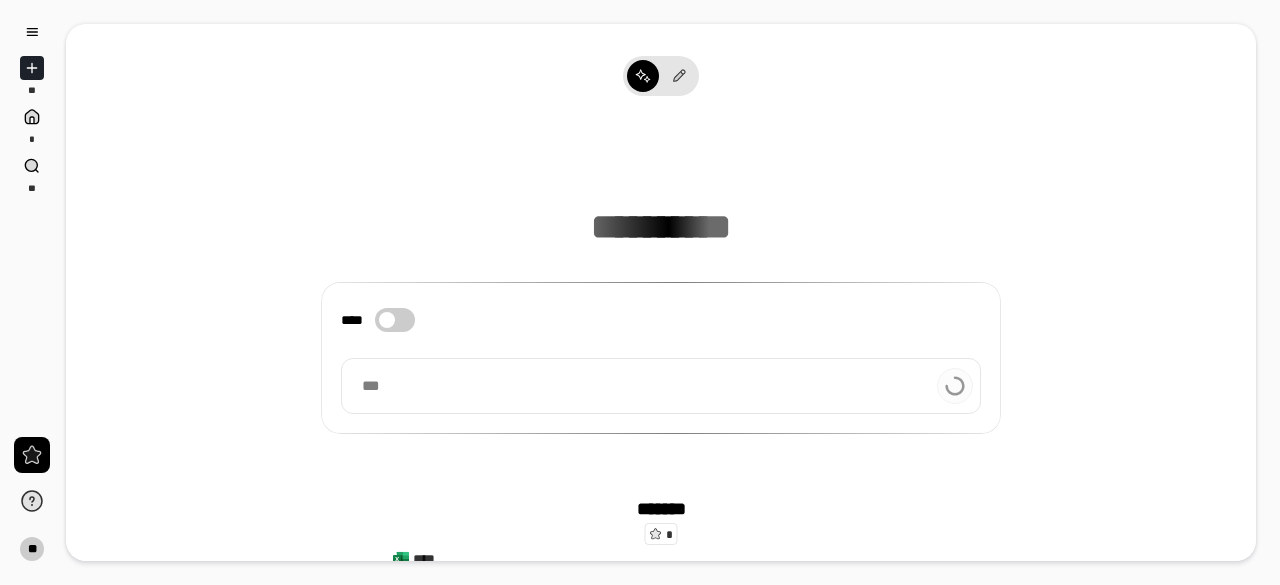 drag, startPoint x: 360, startPoint y: 381, endPoint x: 344, endPoint y: 381, distance: 16 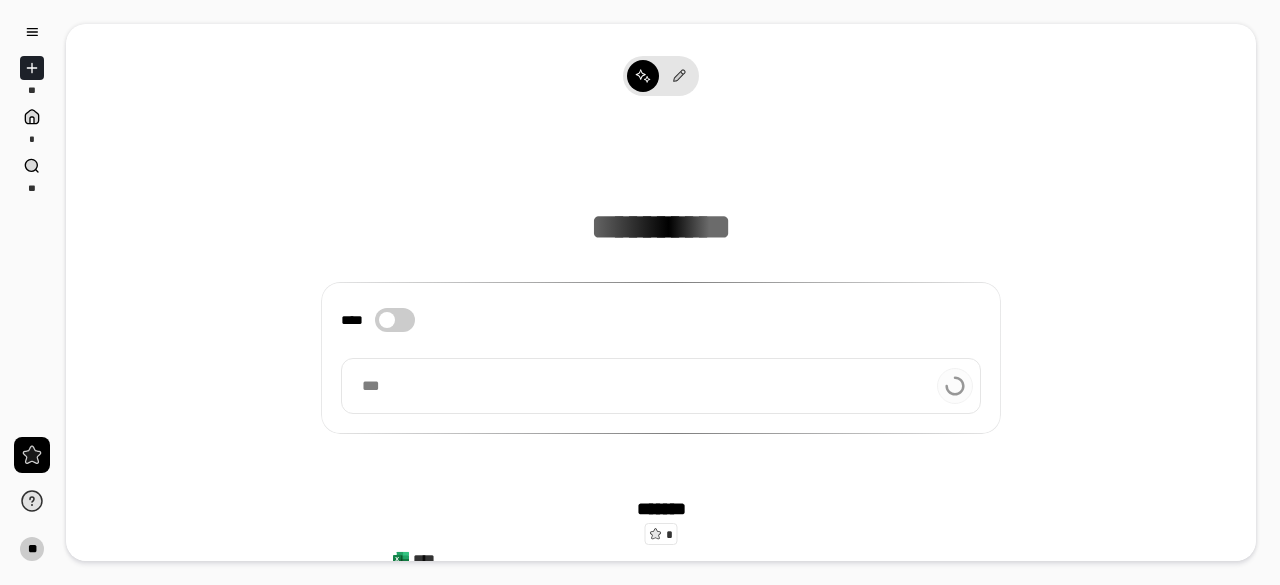 click on "***" at bounding box center [661, 386] 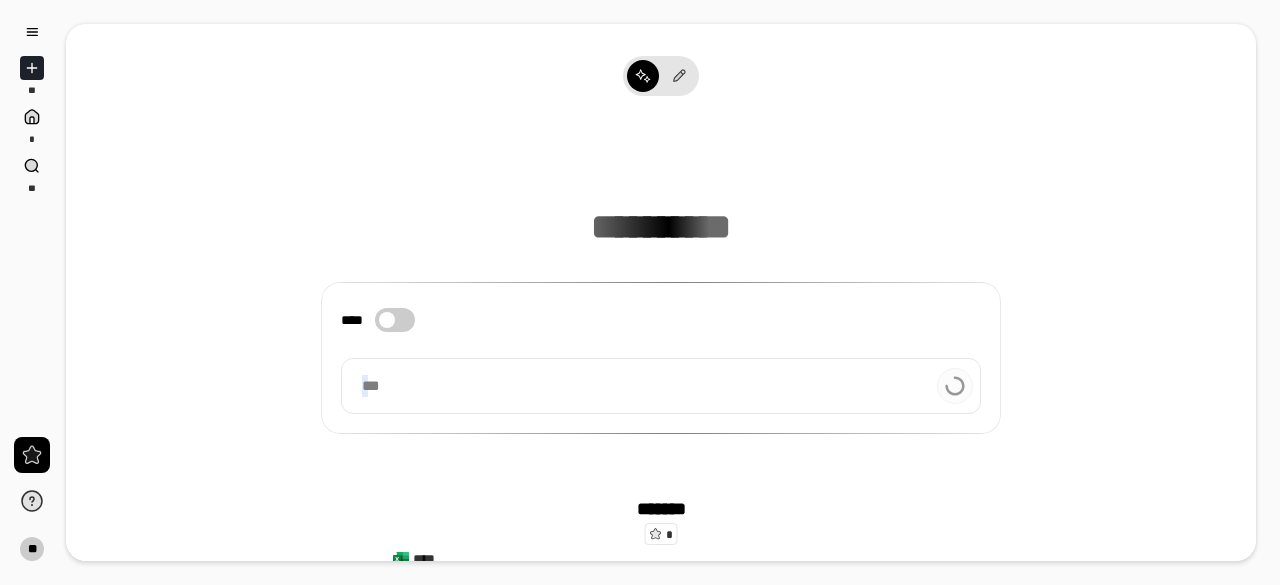 copy on "*" 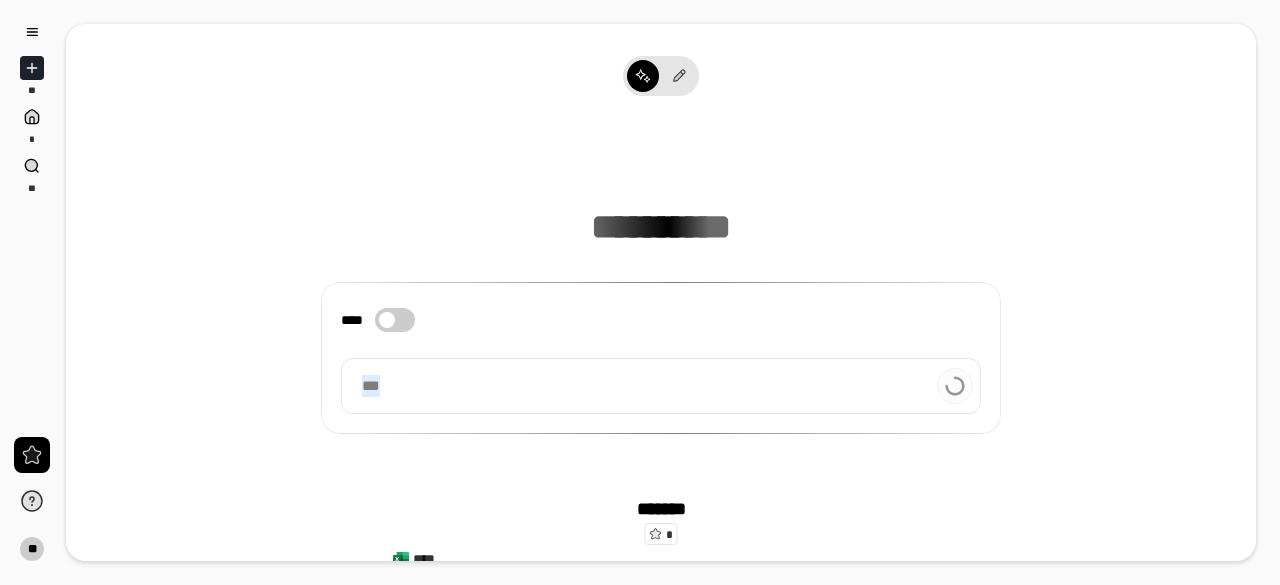 drag, startPoint x: 420, startPoint y: 379, endPoint x: 310, endPoint y: 383, distance: 110.0727 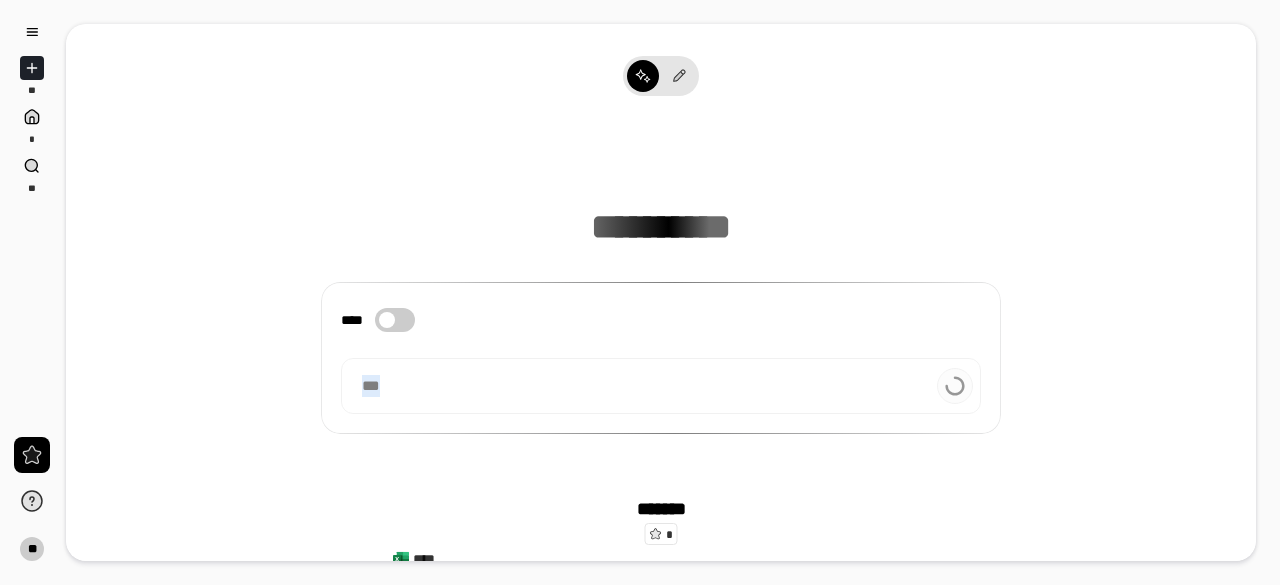 copy on "***" 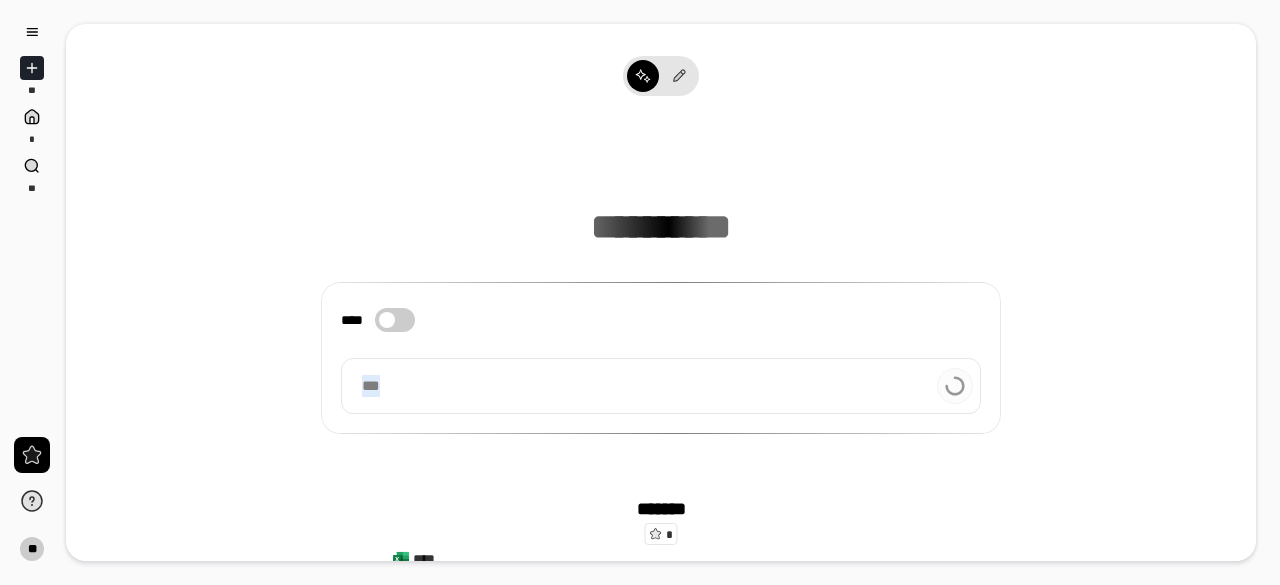 click on "***" at bounding box center (661, 386) 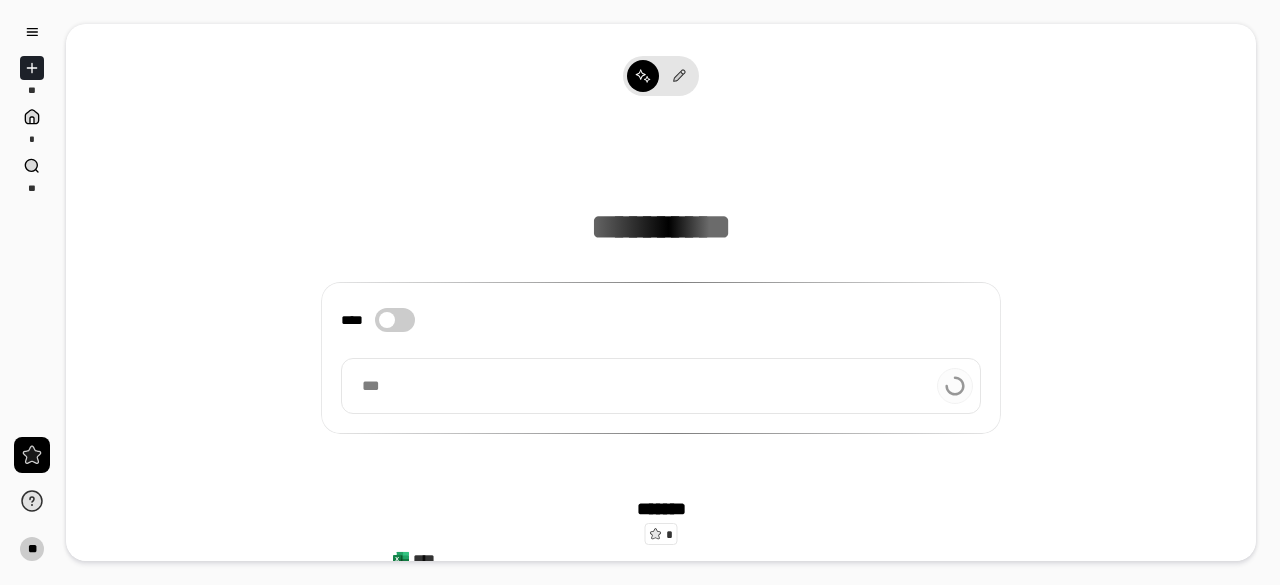 drag, startPoint x: 412, startPoint y: 393, endPoint x: 401, endPoint y: 391, distance: 11.18034 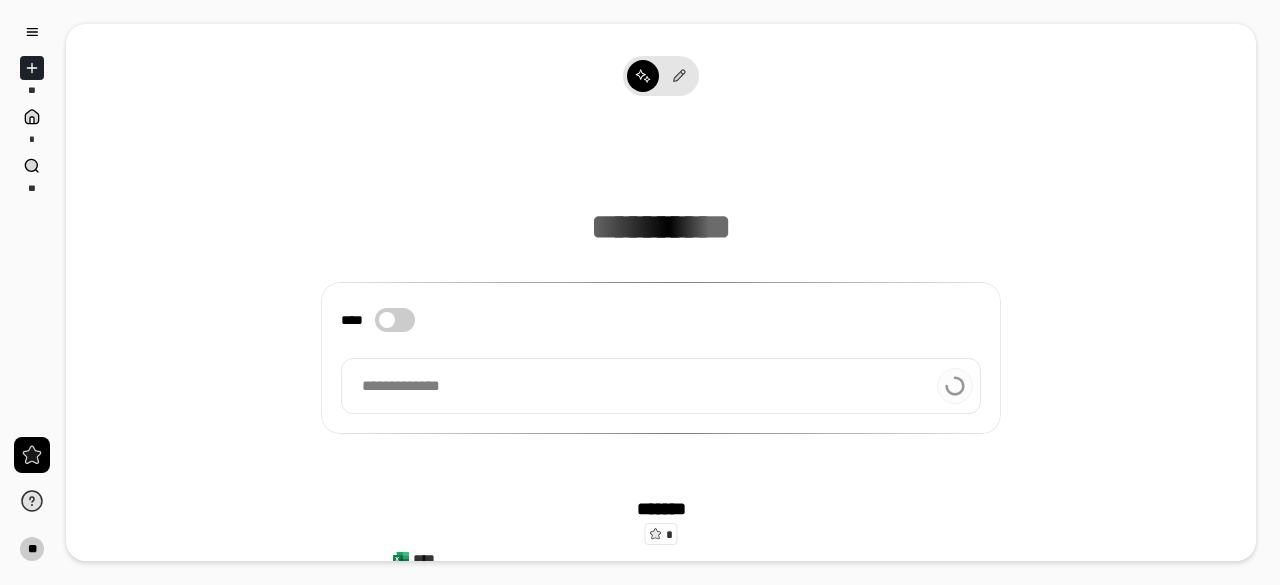click on "**********" at bounding box center [401, 385] 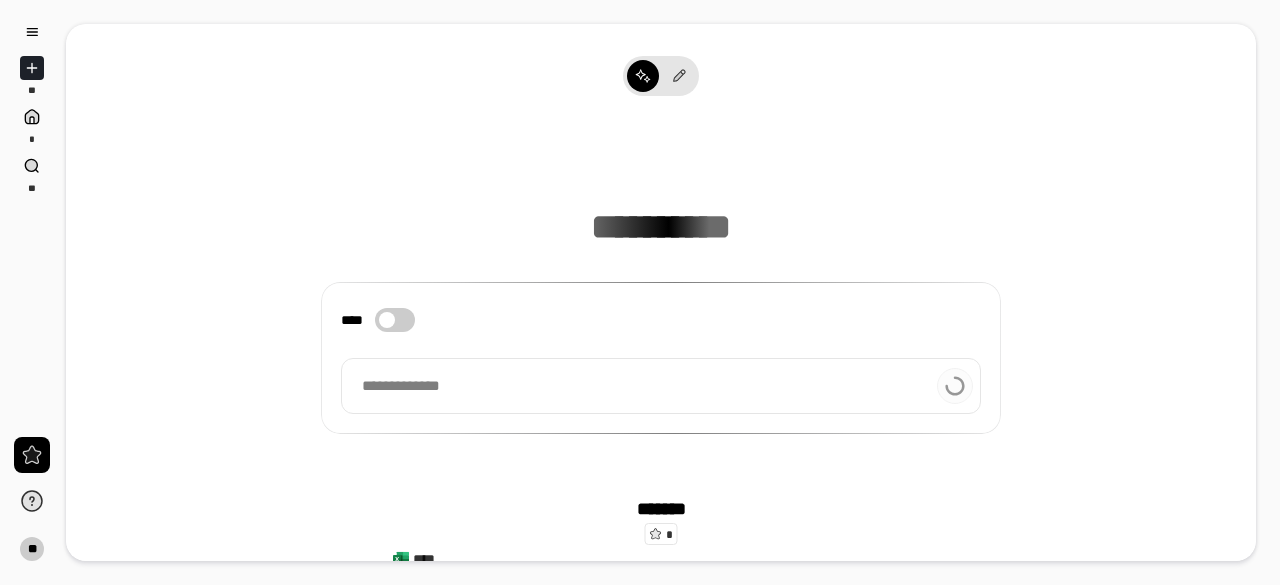 click on "**********" at bounding box center (401, 385) 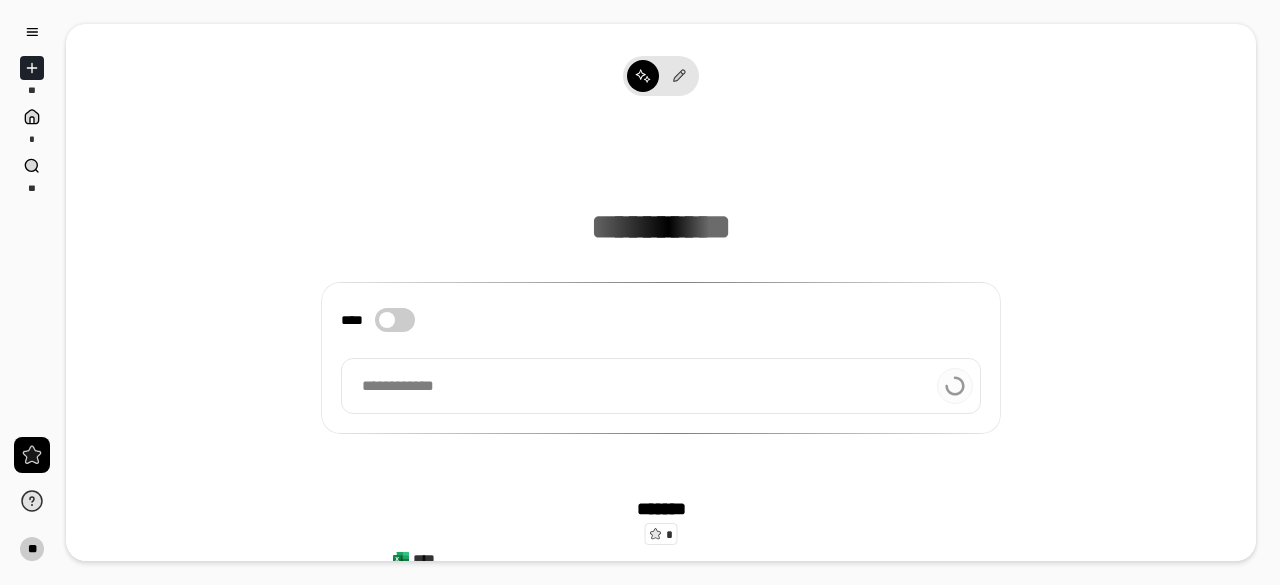 click on "**********" at bounding box center (661, 386) 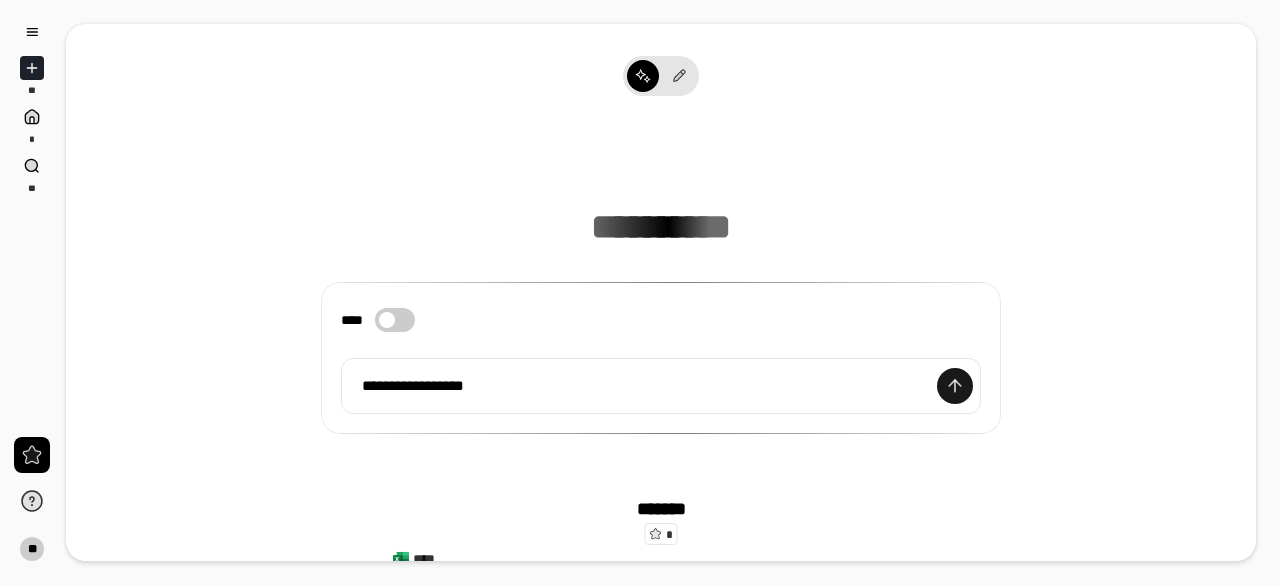 click at bounding box center [955, 386] 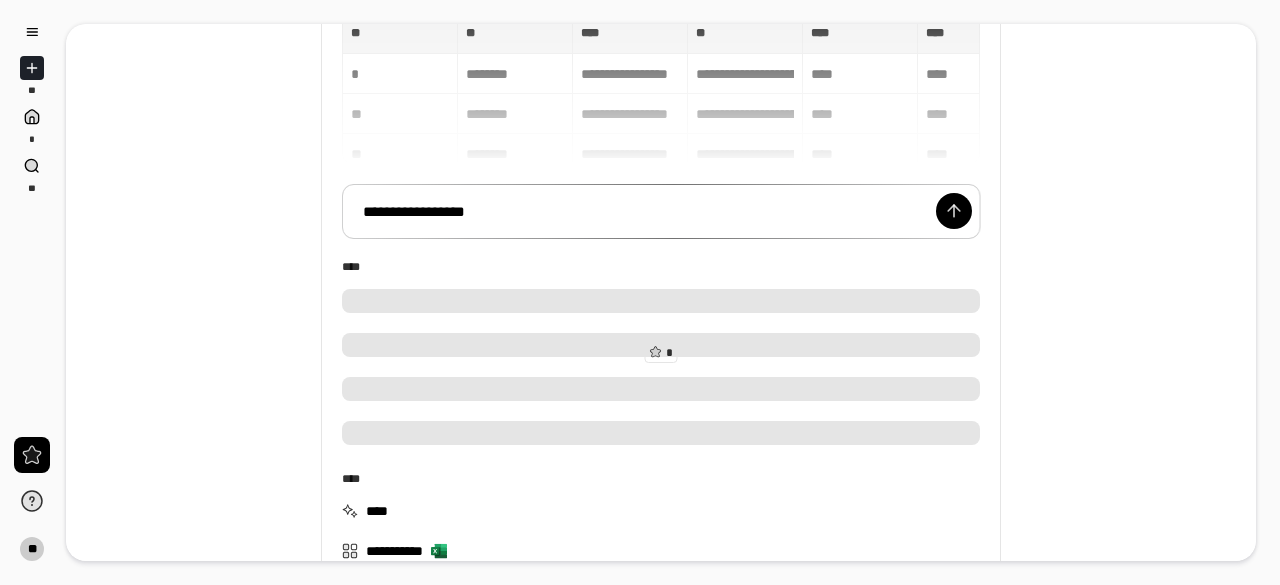 scroll, scrollTop: 200, scrollLeft: 0, axis: vertical 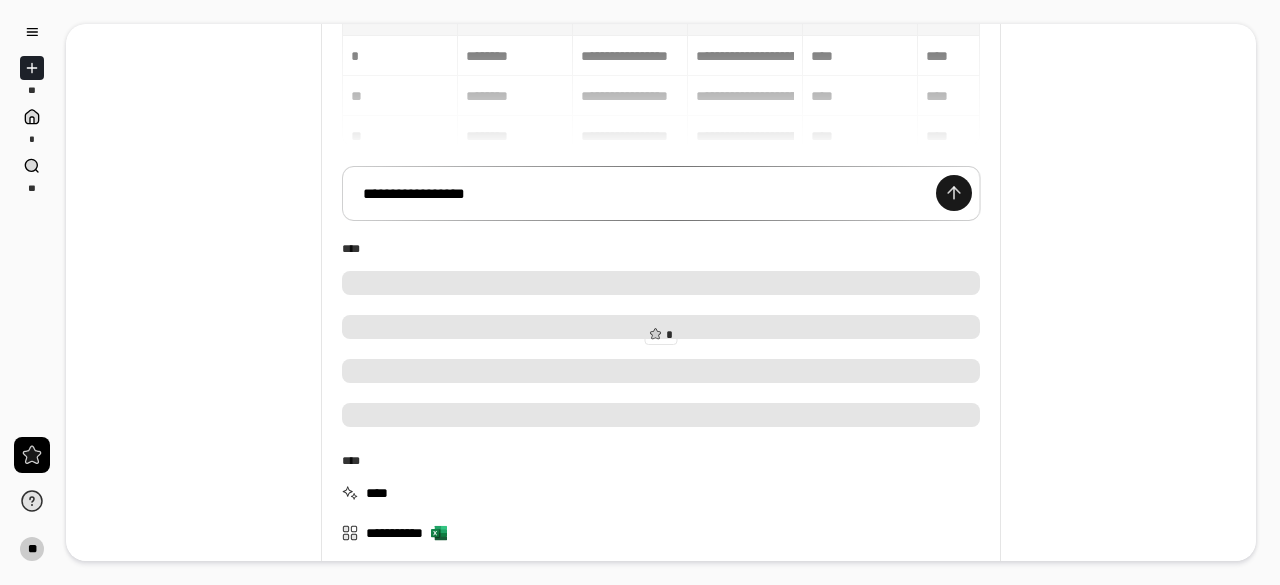 type on "****" 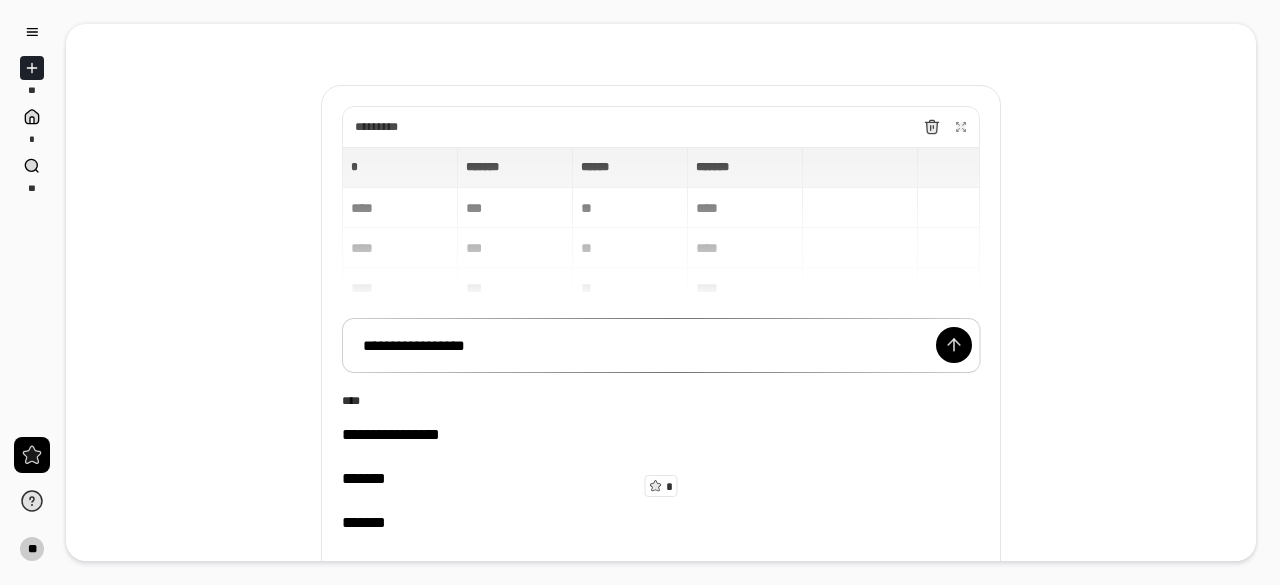 scroll, scrollTop: 200, scrollLeft: 0, axis: vertical 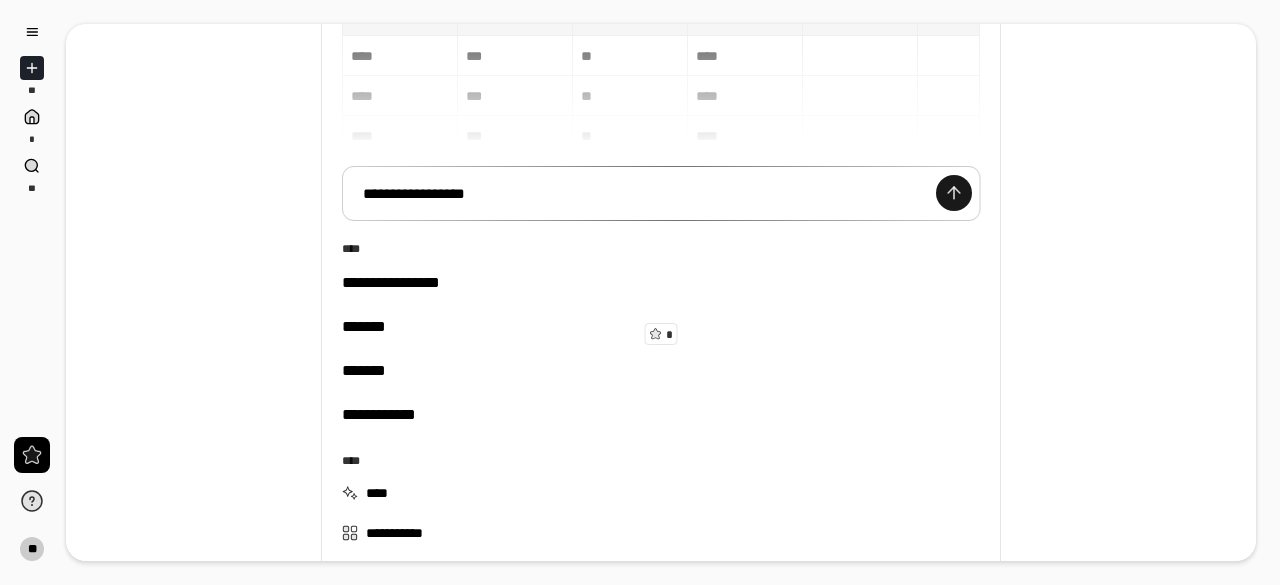click at bounding box center (954, 193) 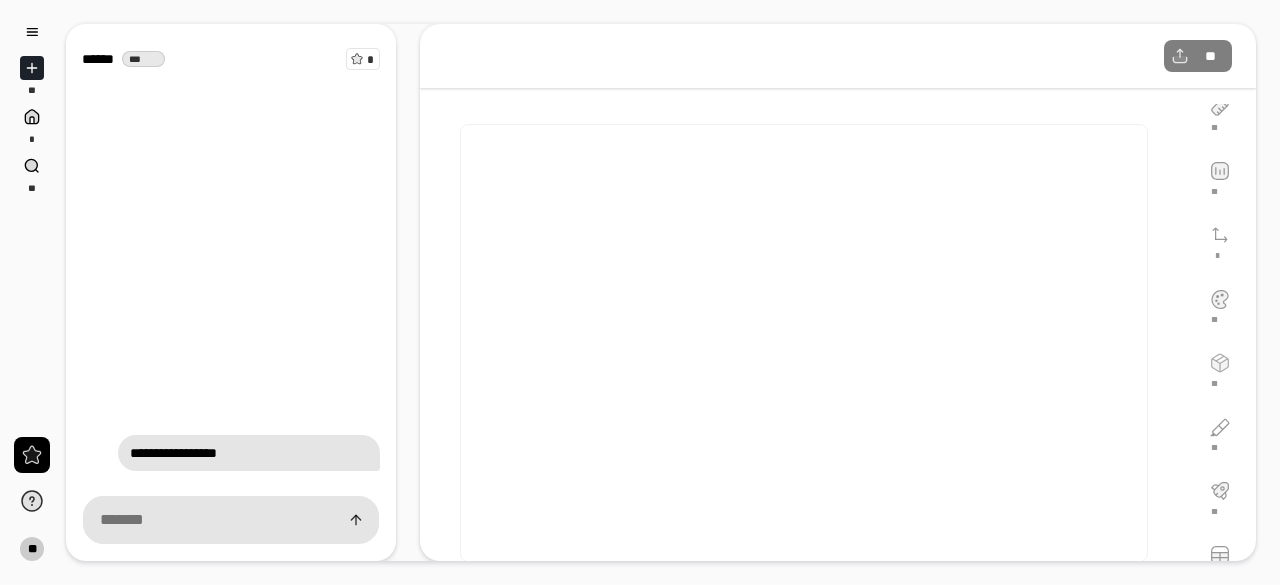 scroll, scrollTop: 0, scrollLeft: 0, axis: both 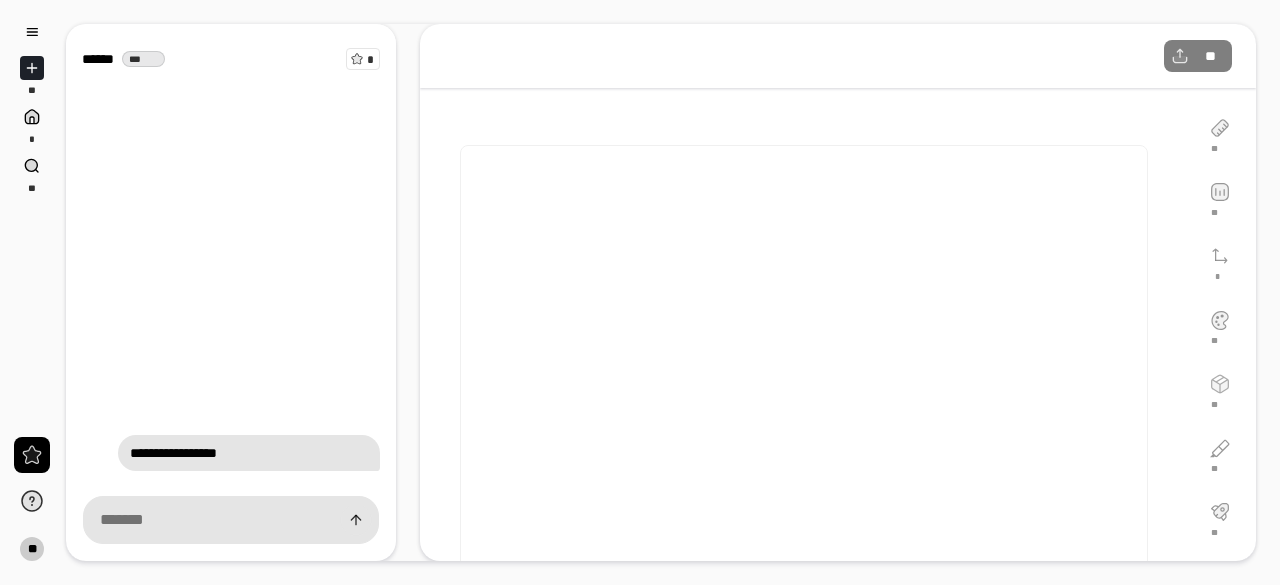 click on "***" at bounding box center (143, 58) 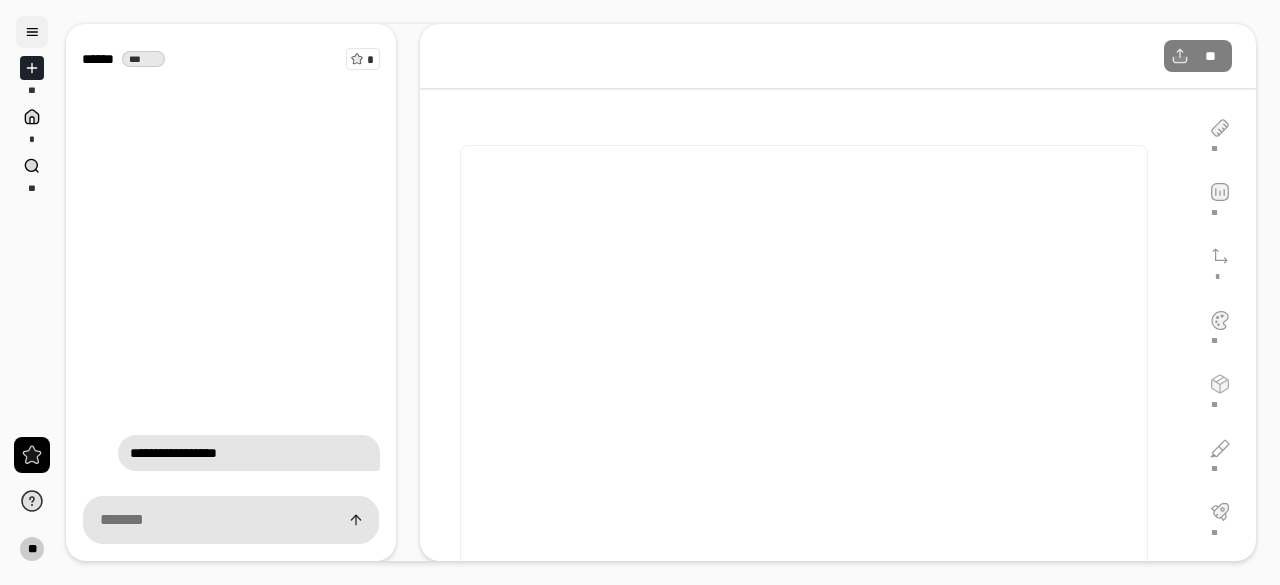 click at bounding box center [32, 32] 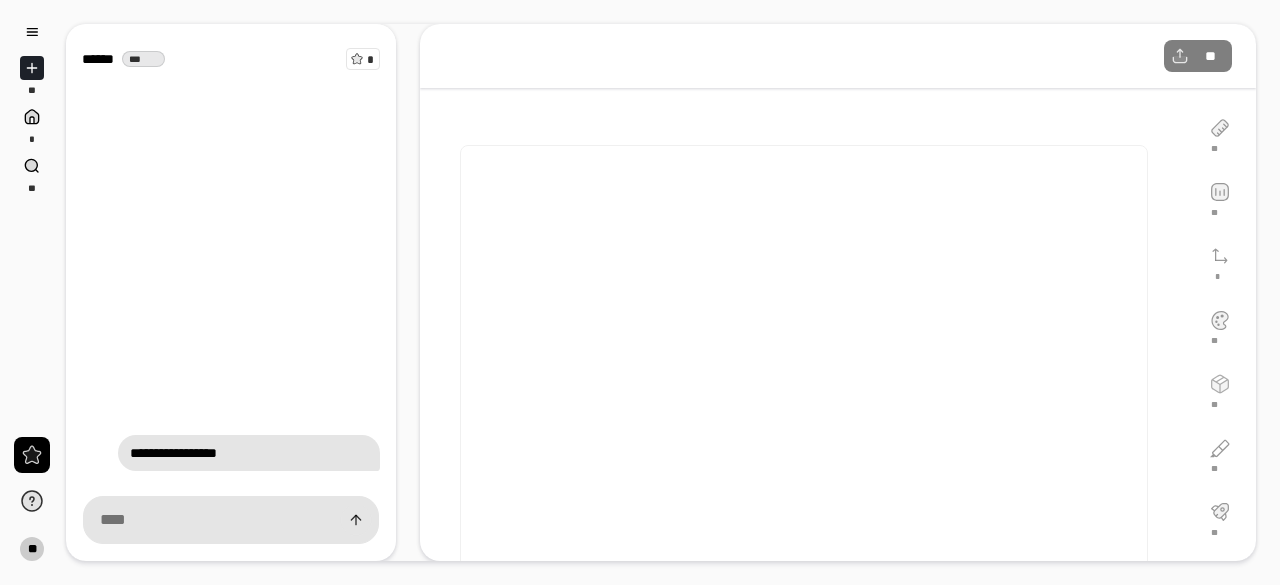 click on "**********" at bounding box center (231, 255) 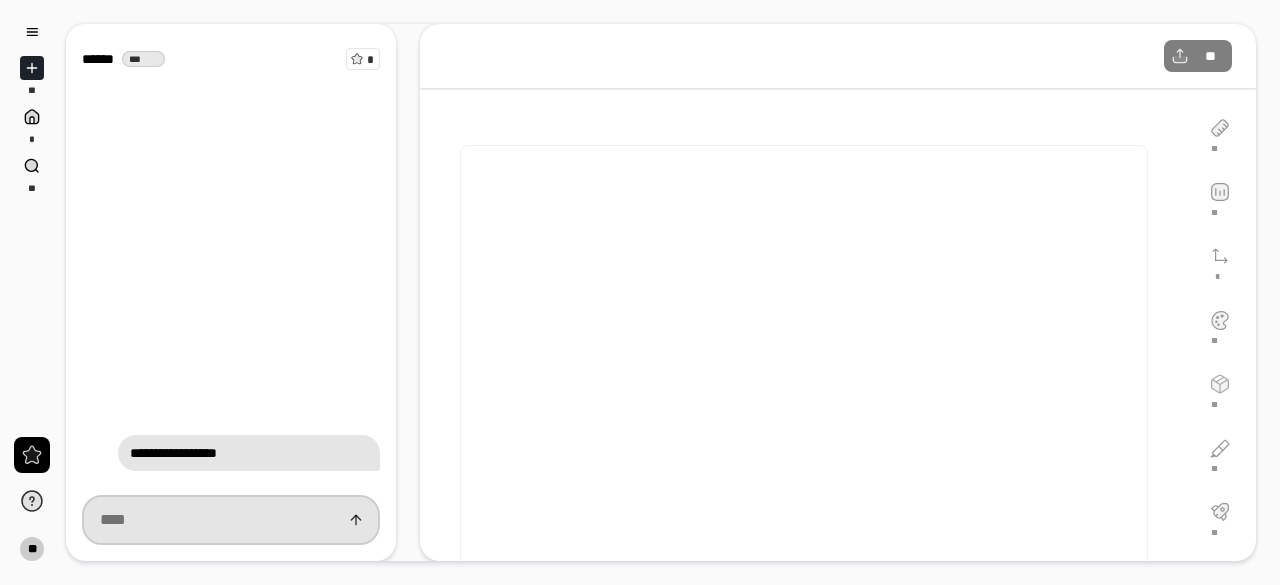 click at bounding box center (231, 520) 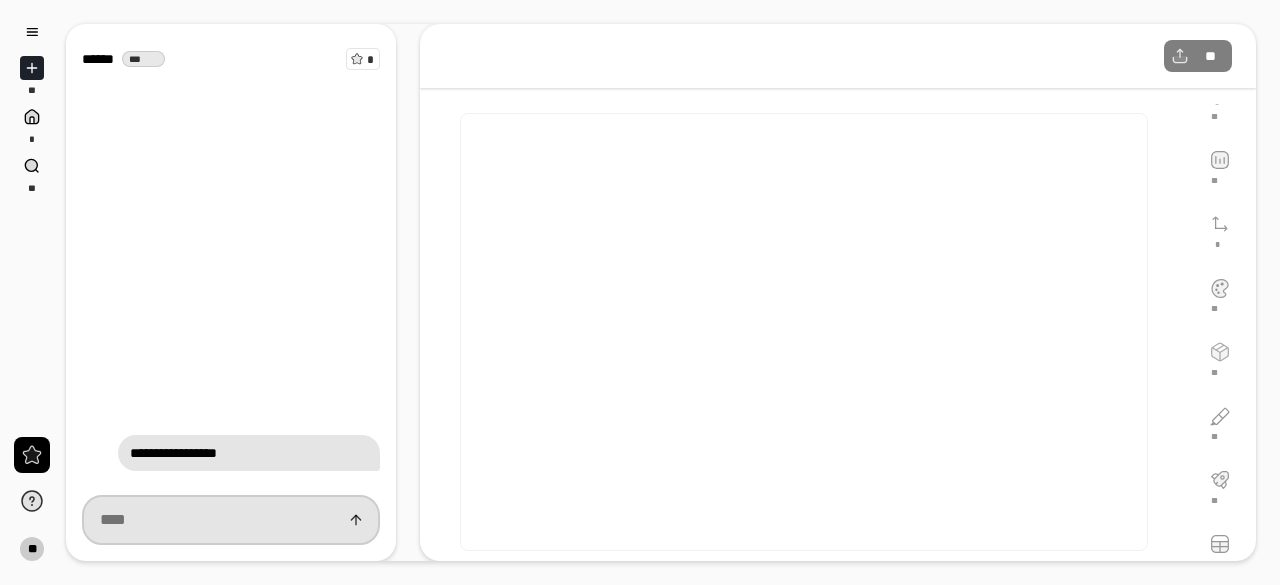 scroll, scrollTop: 62, scrollLeft: 0, axis: vertical 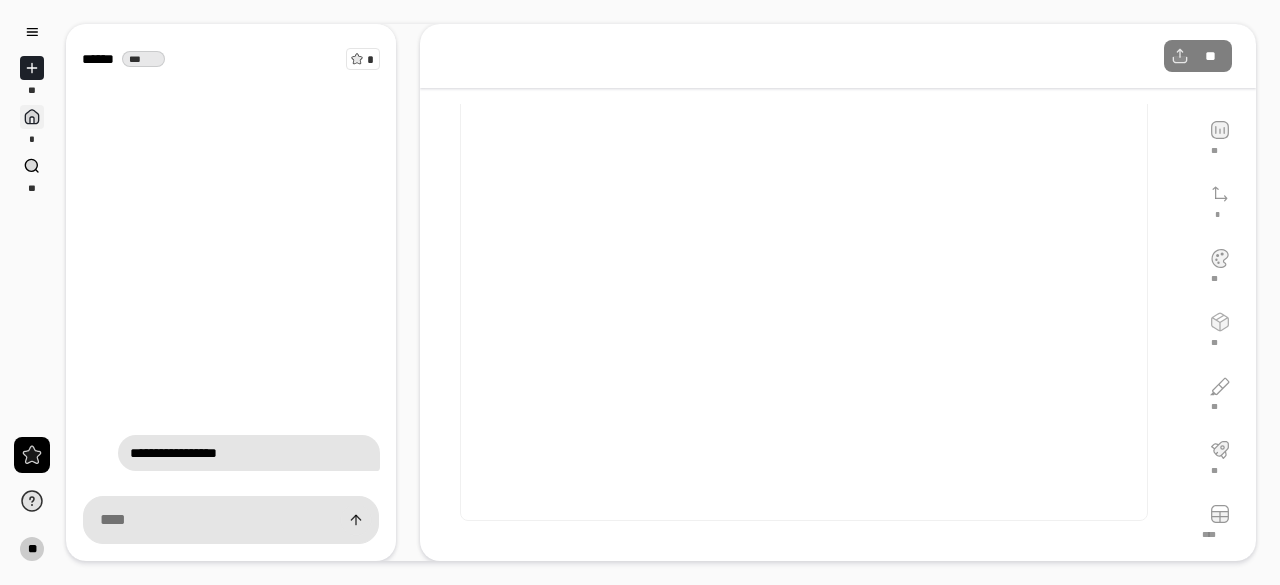click at bounding box center [32, 117] 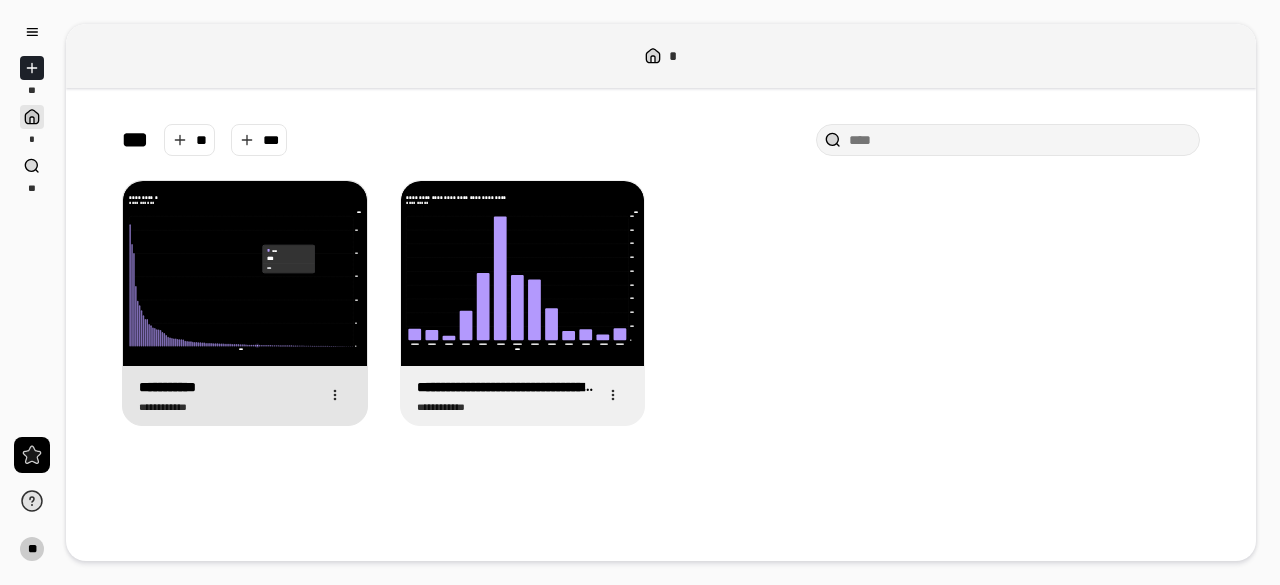 click 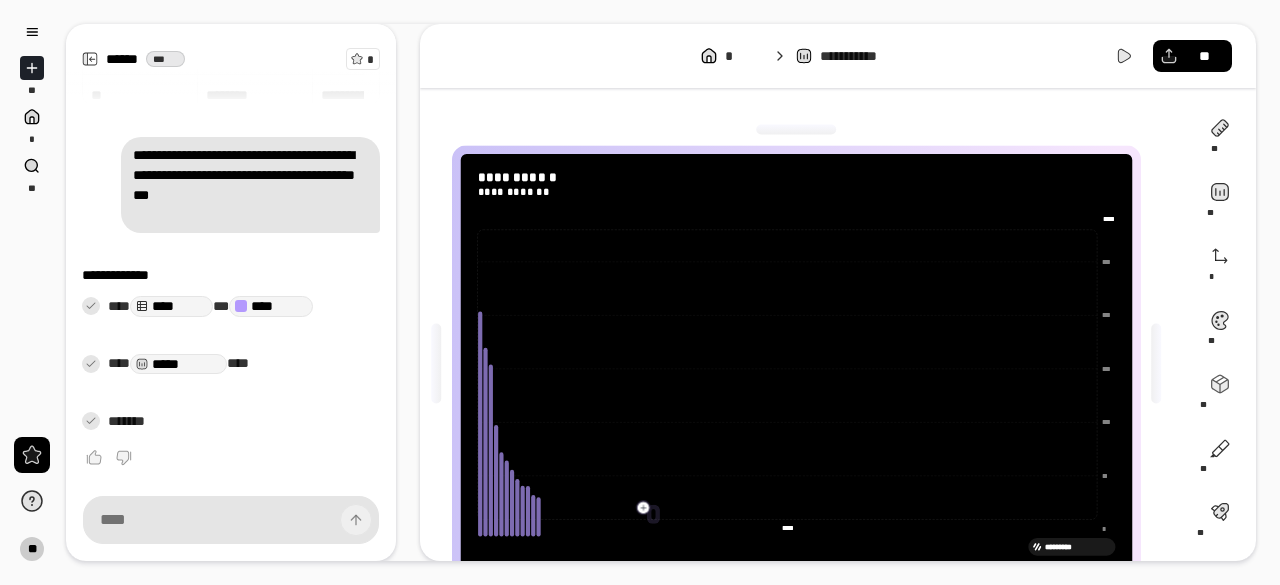 scroll, scrollTop: 106, scrollLeft: 0, axis: vertical 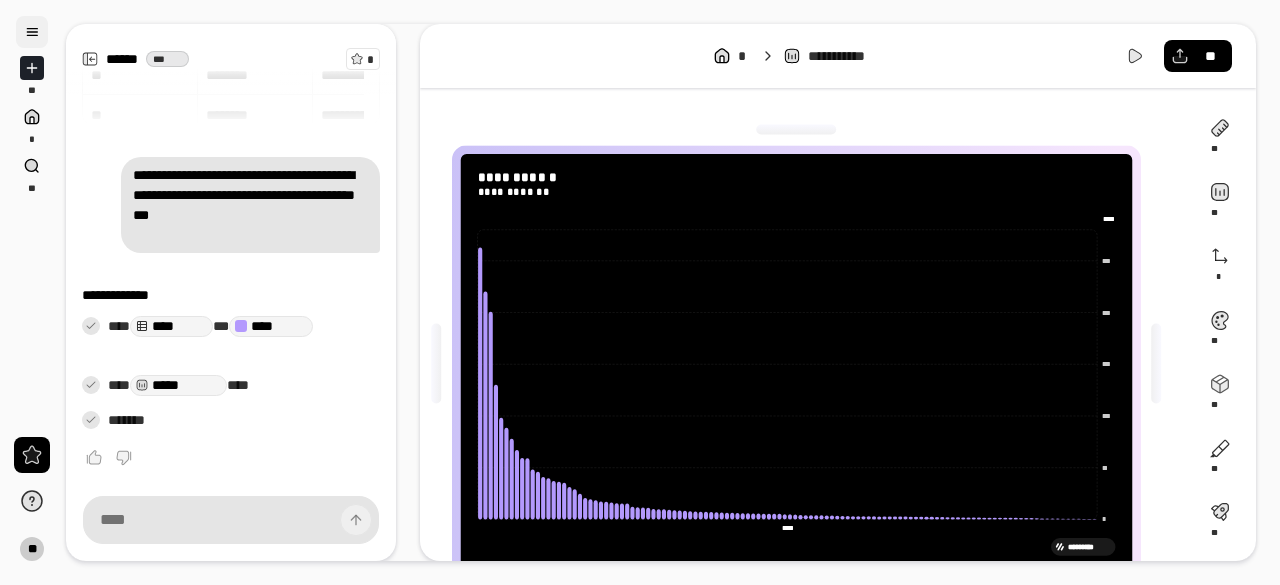 click at bounding box center [32, 32] 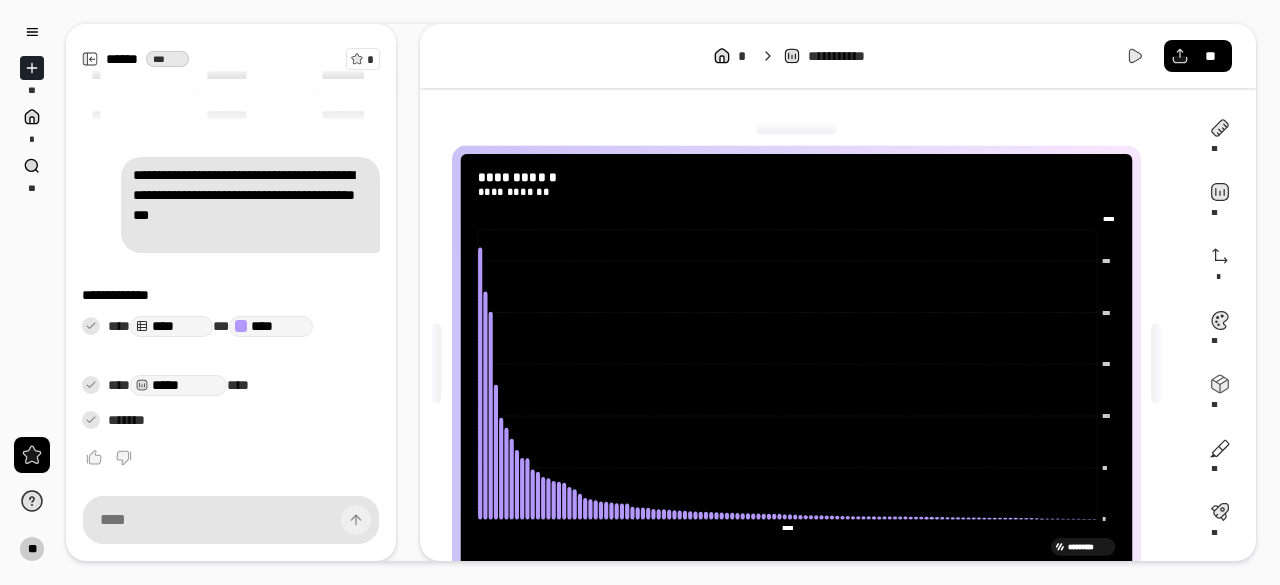 drag, startPoint x: 304, startPoint y: 292, endPoint x: 300, endPoint y: 279, distance: 13.601471 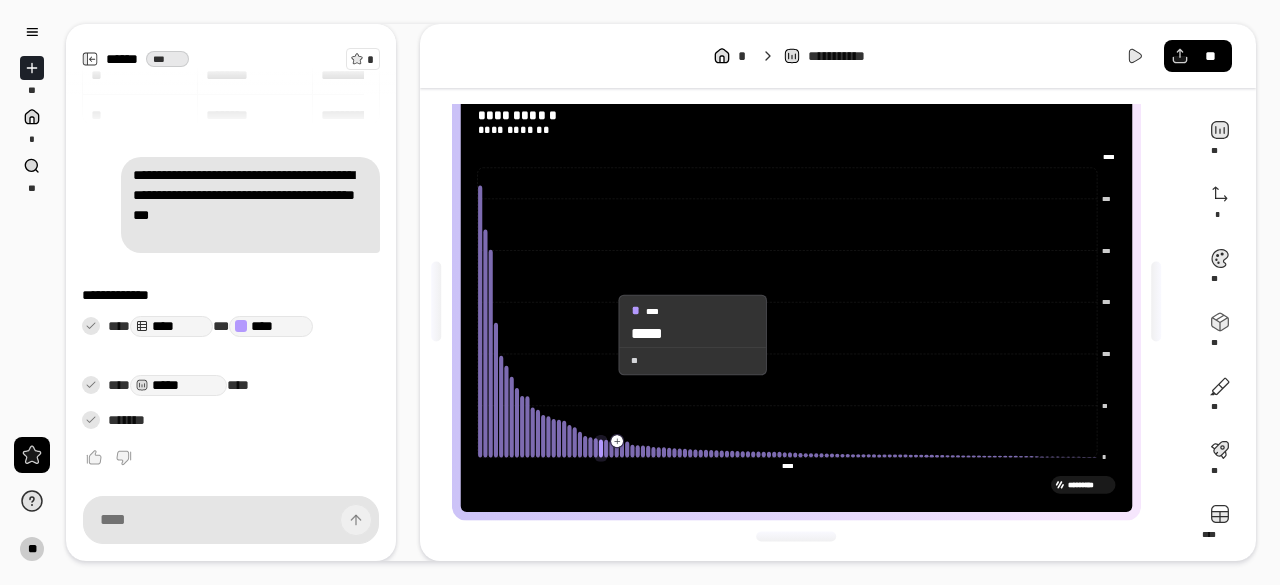 scroll, scrollTop: 0, scrollLeft: 0, axis: both 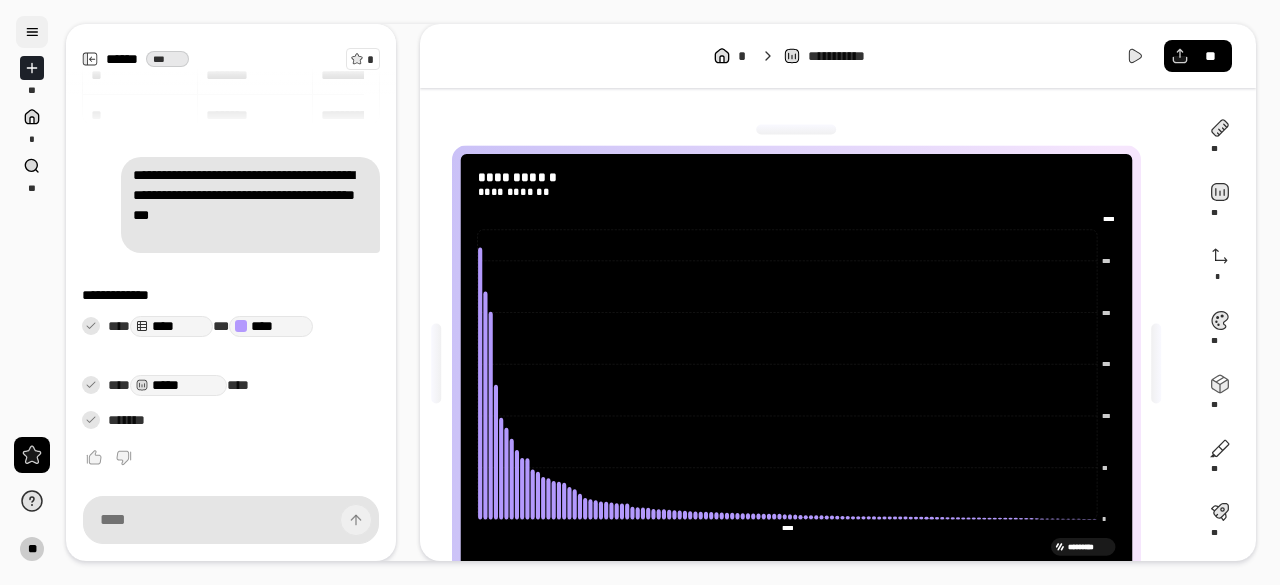 click at bounding box center [32, 32] 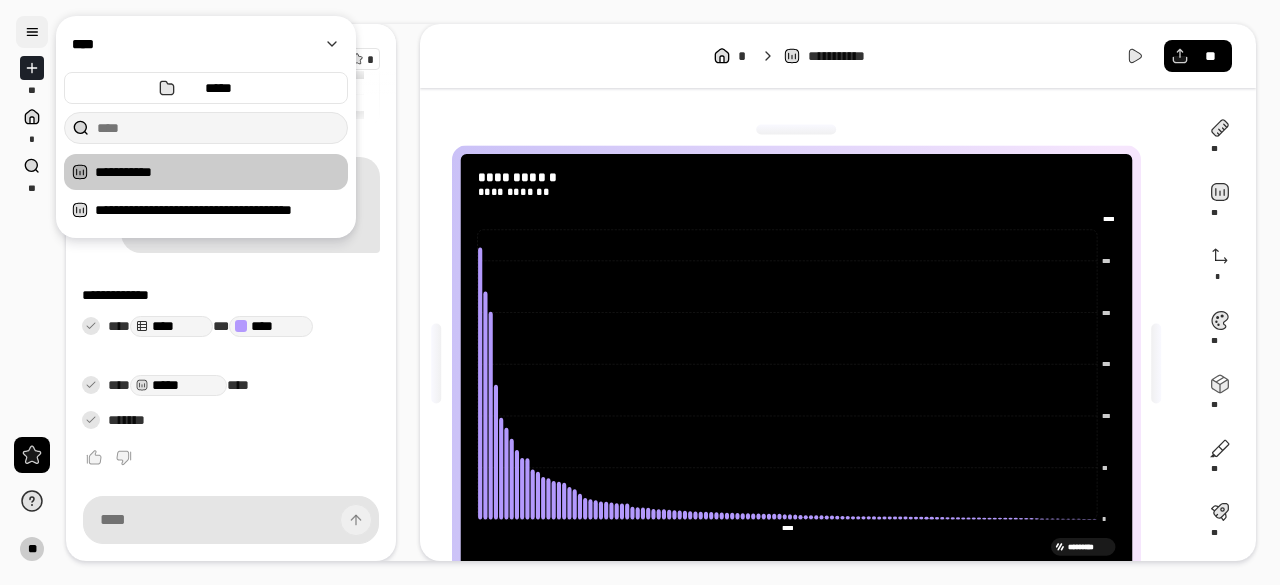 click at bounding box center [32, 32] 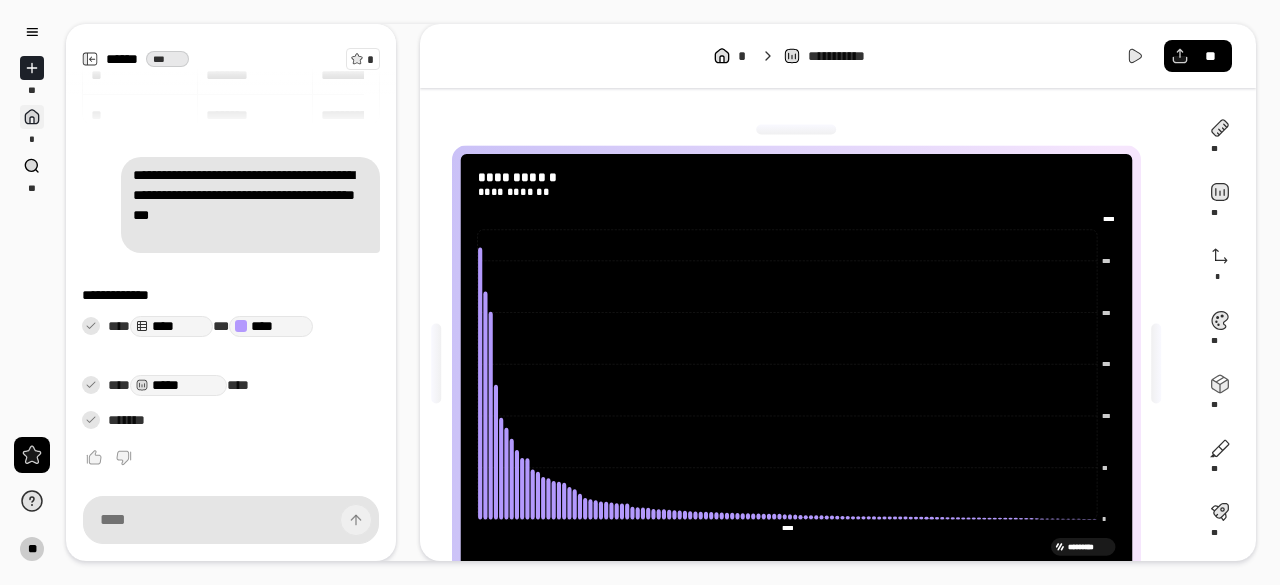 click 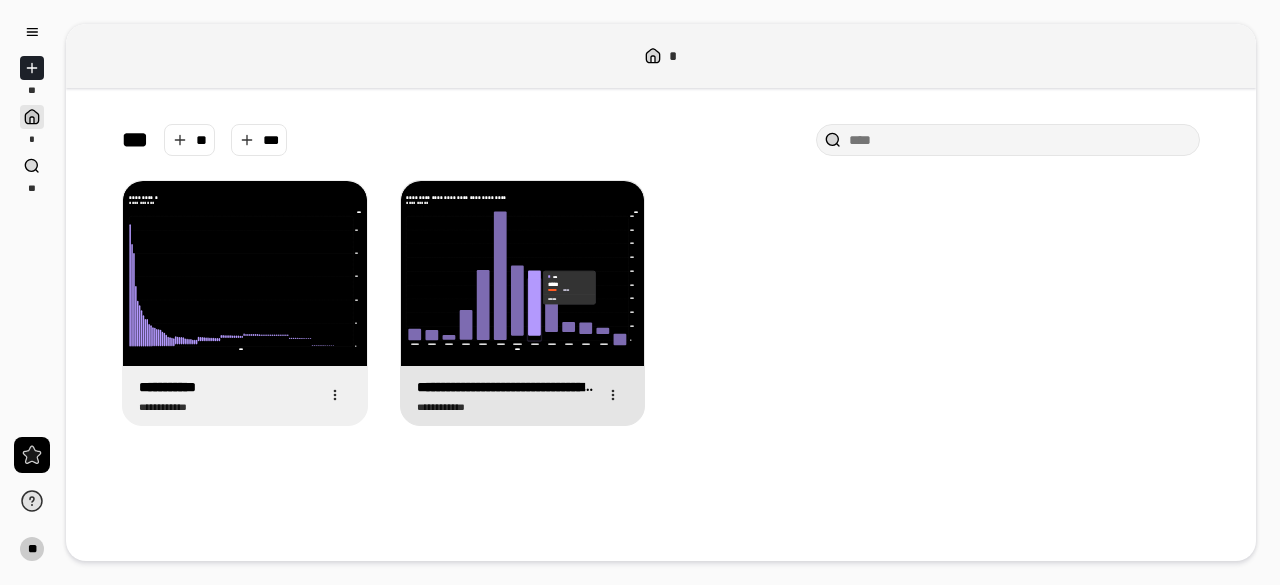 click 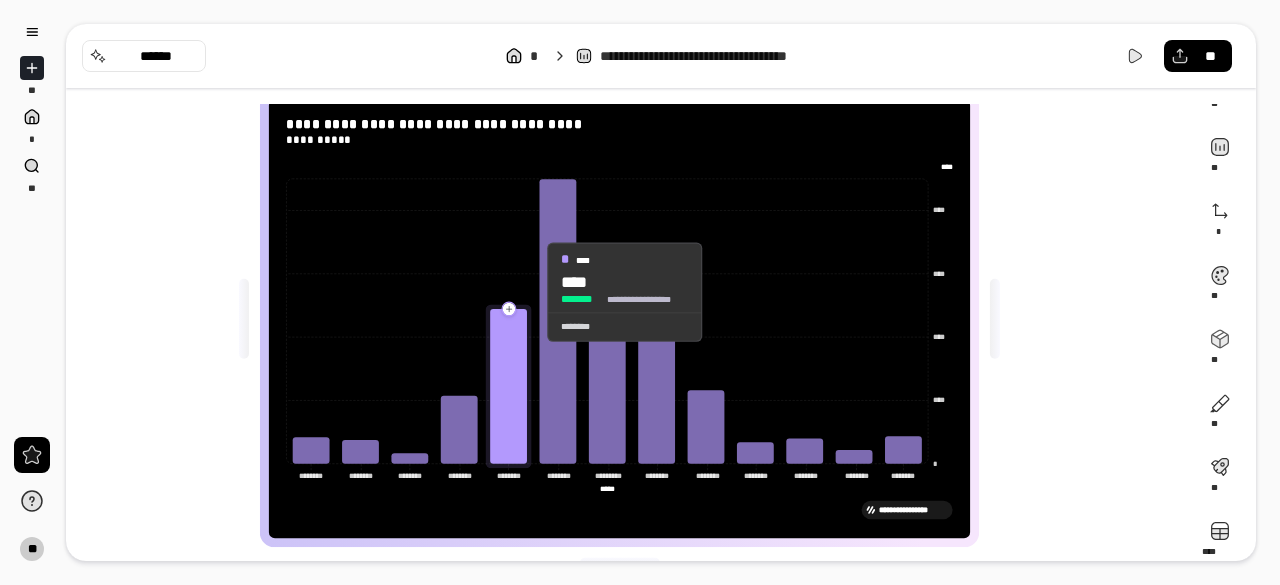 scroll, scrollTop: 66, scrollLeft: 0, axis: vertical 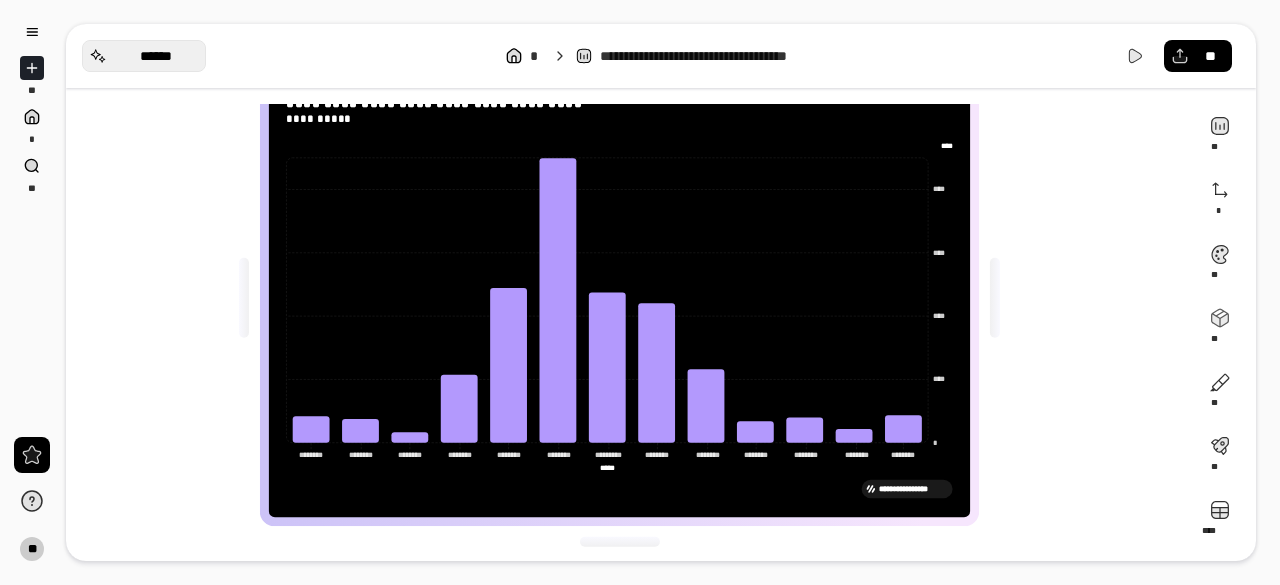 click on "******" at bounding box center [156, 56] 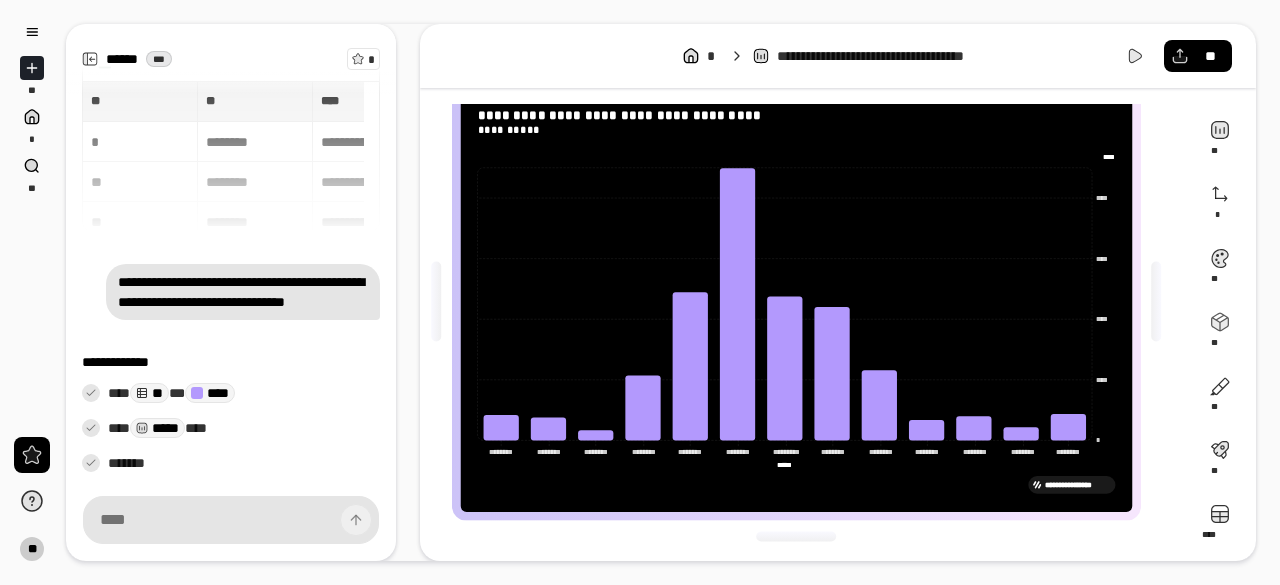 scroll, scrollTop: 282, scrollLeft: 0, axis: vertical 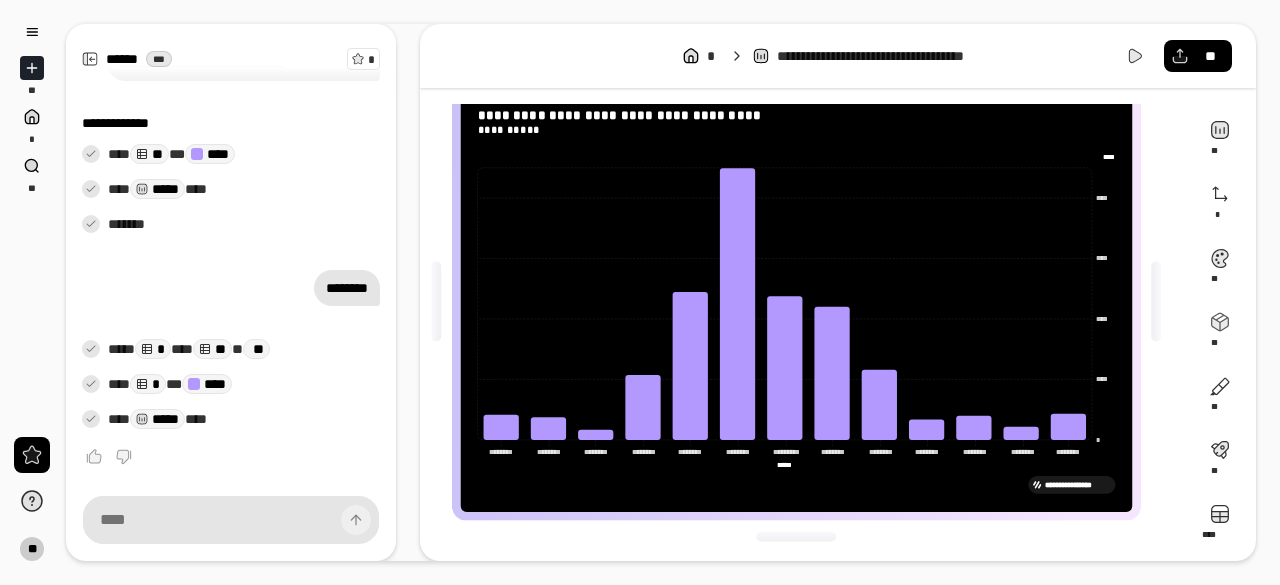 click at bounding box center (231, 520) 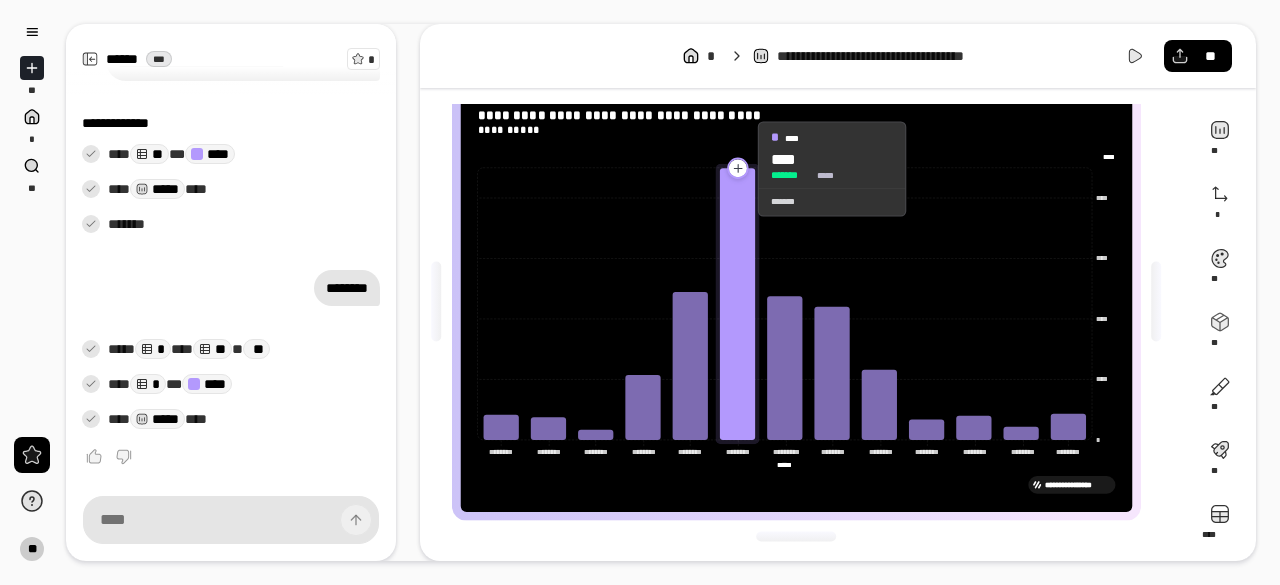scroll, scrollTop: 282, scrollLeft: 0, axis: vertical 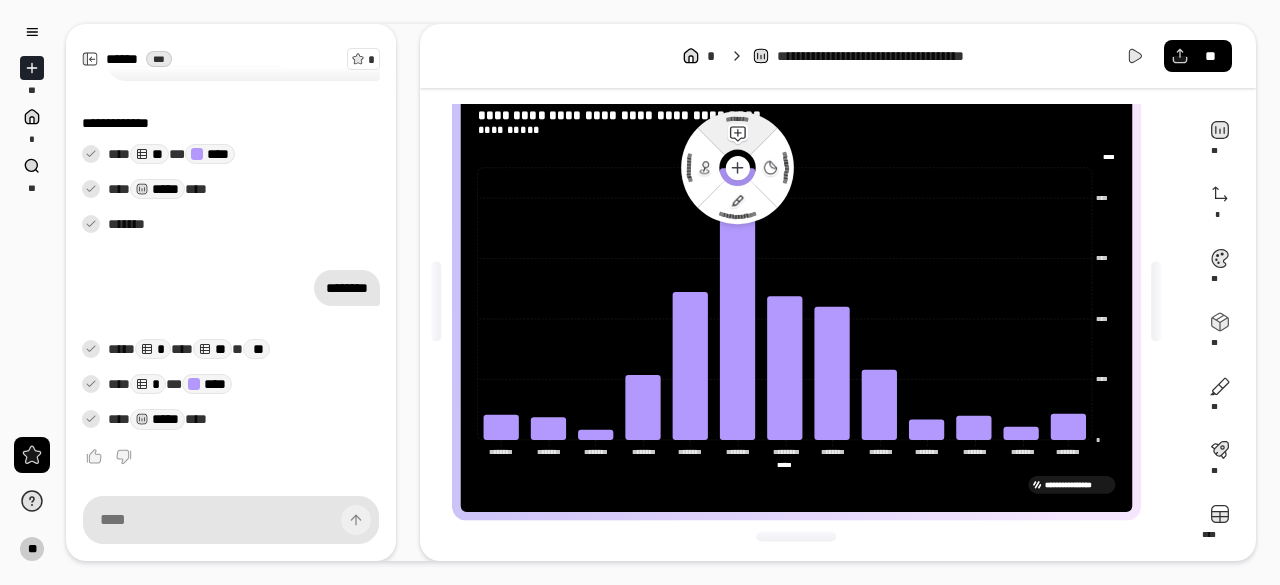 click on "********" 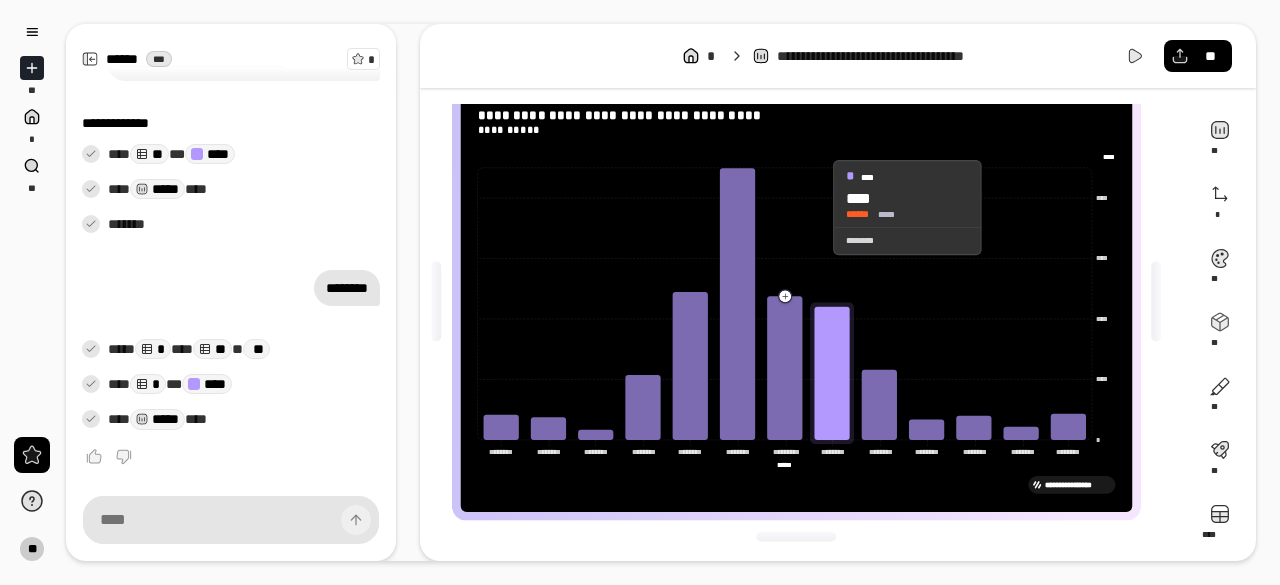 click 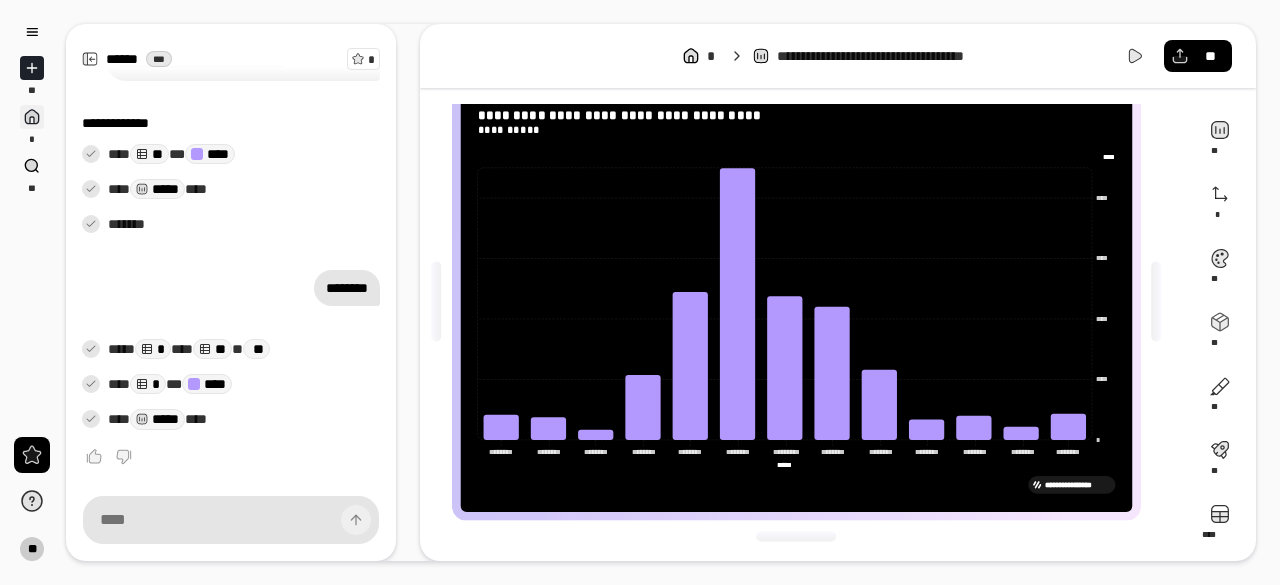click 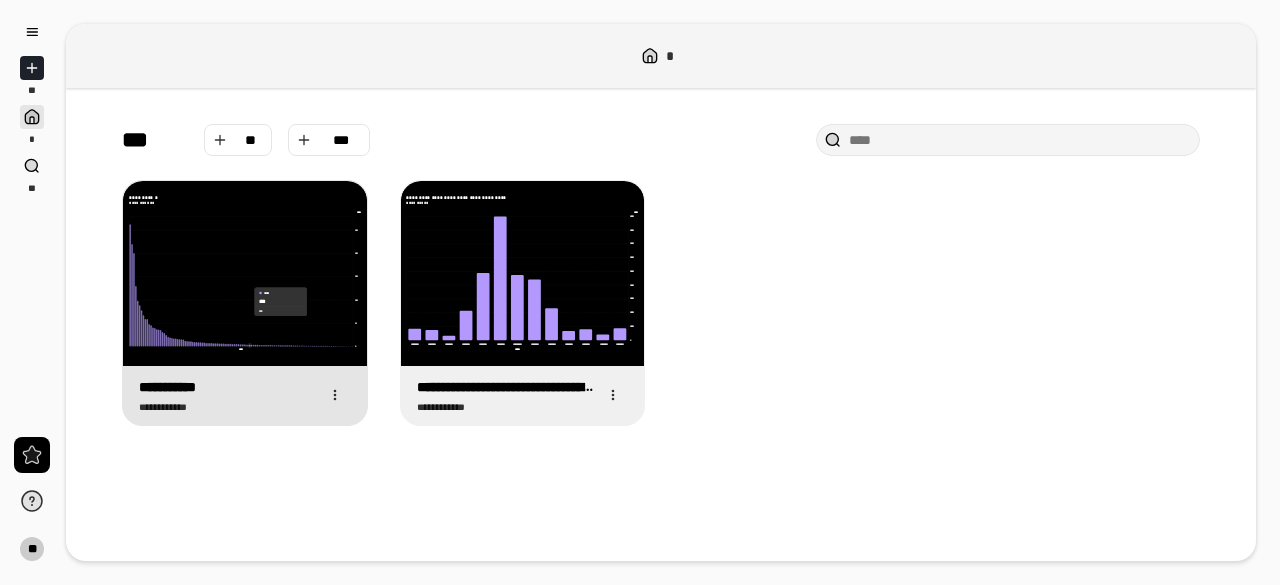 click 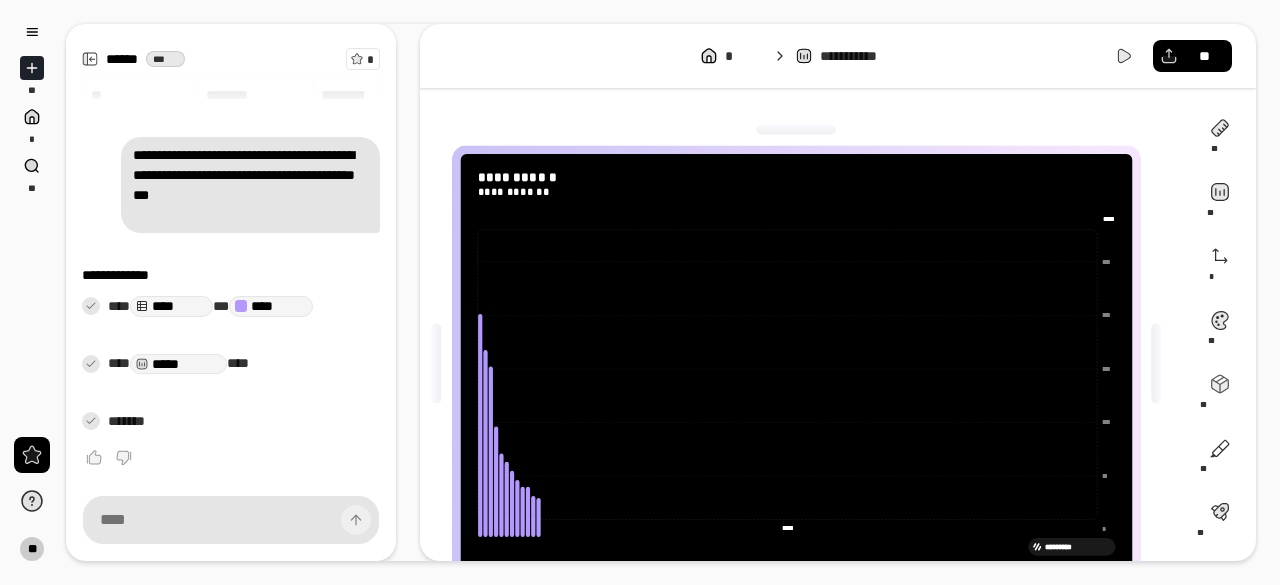 scroll, scrollTop: 106, scrollLeft: 0, axis: vertical 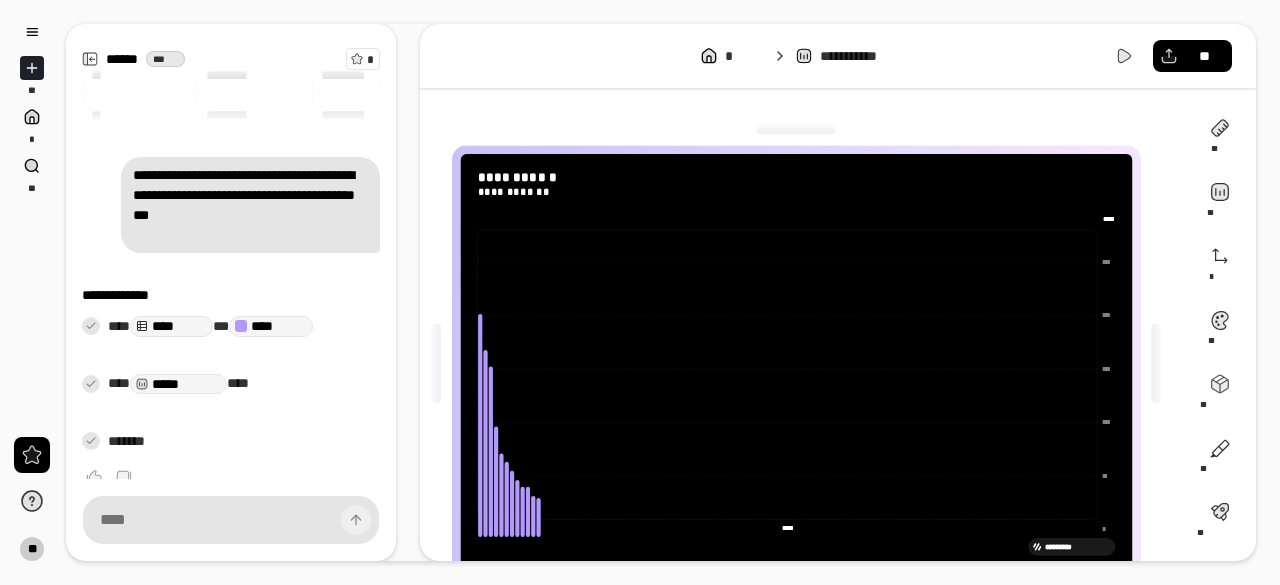 type on "**********" 